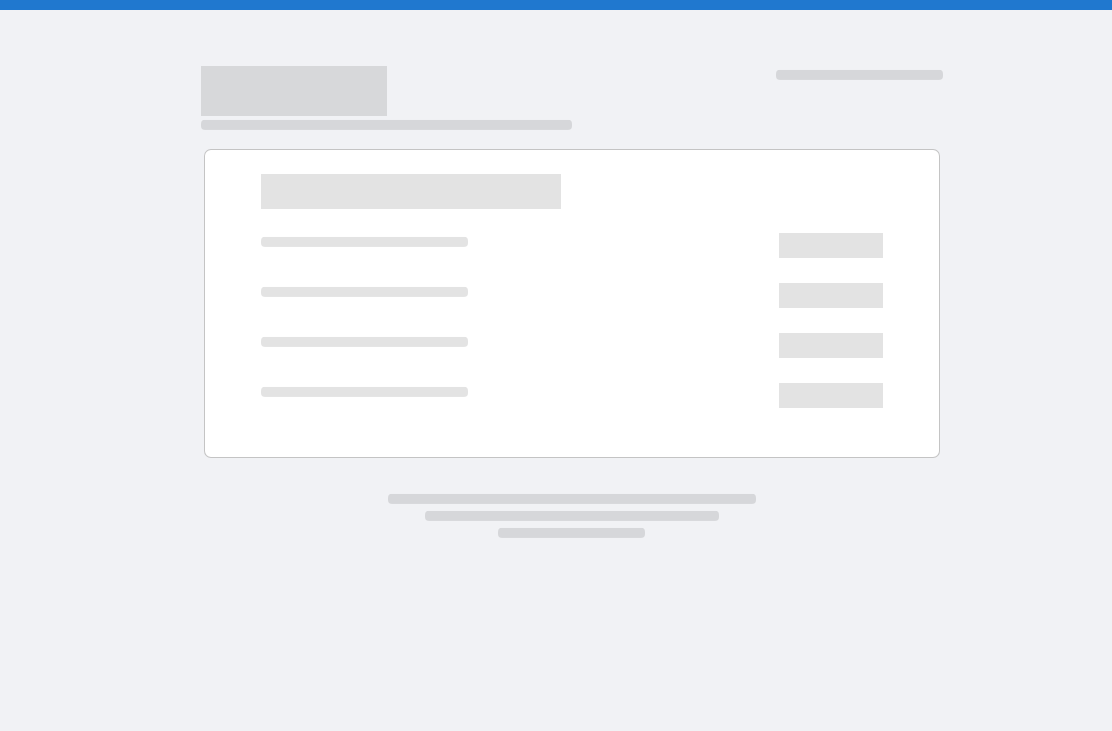 scroll, scrollTop: 0, scrollLeft: 0, axis: both 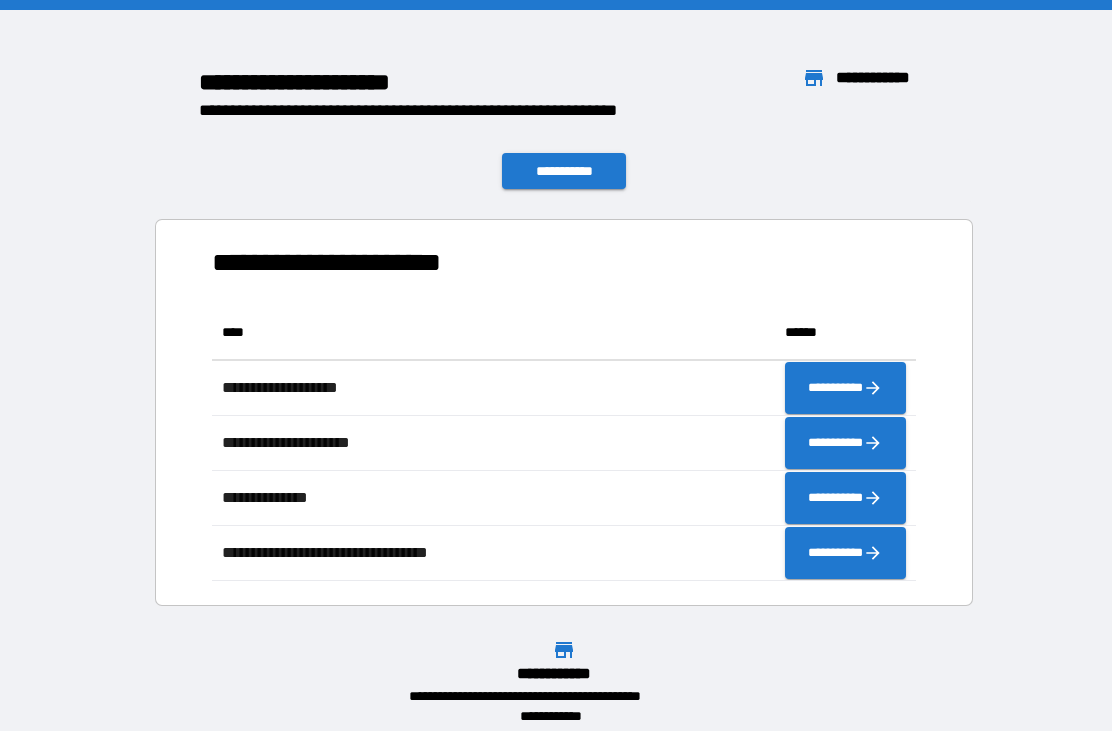 click on "**********" at bounding box center [564, 412] 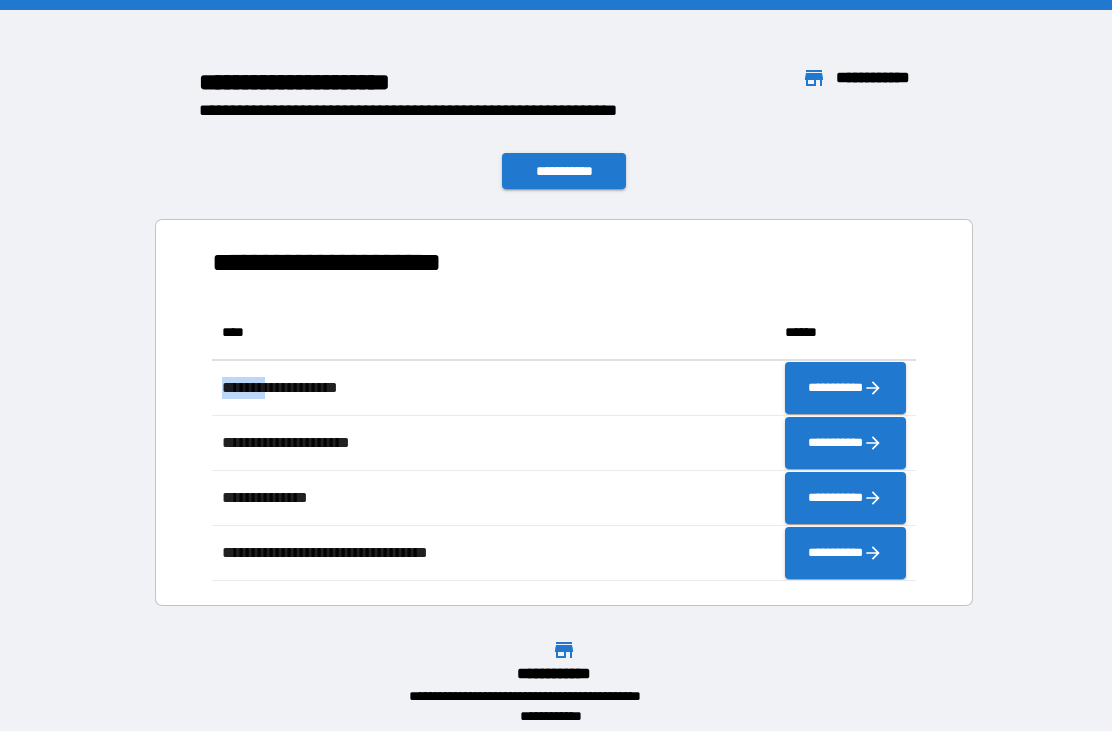 click on "**********" at bounding box center [564, 412] 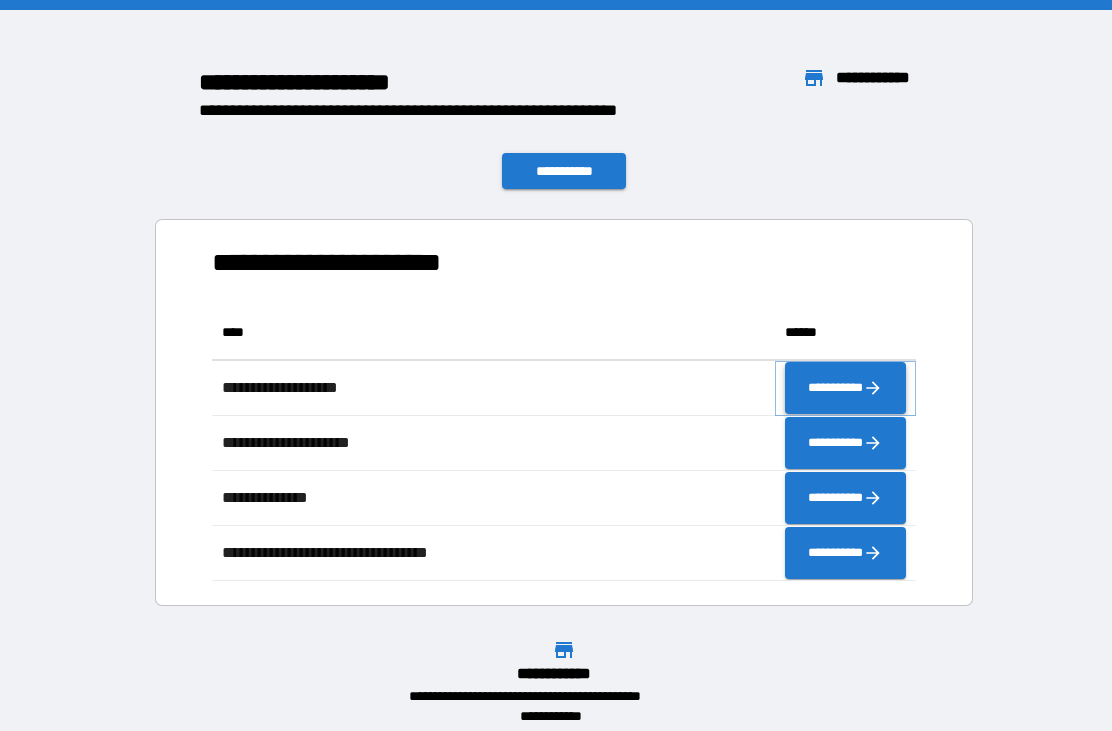 click on "**********" at bounding box center [845, 388] 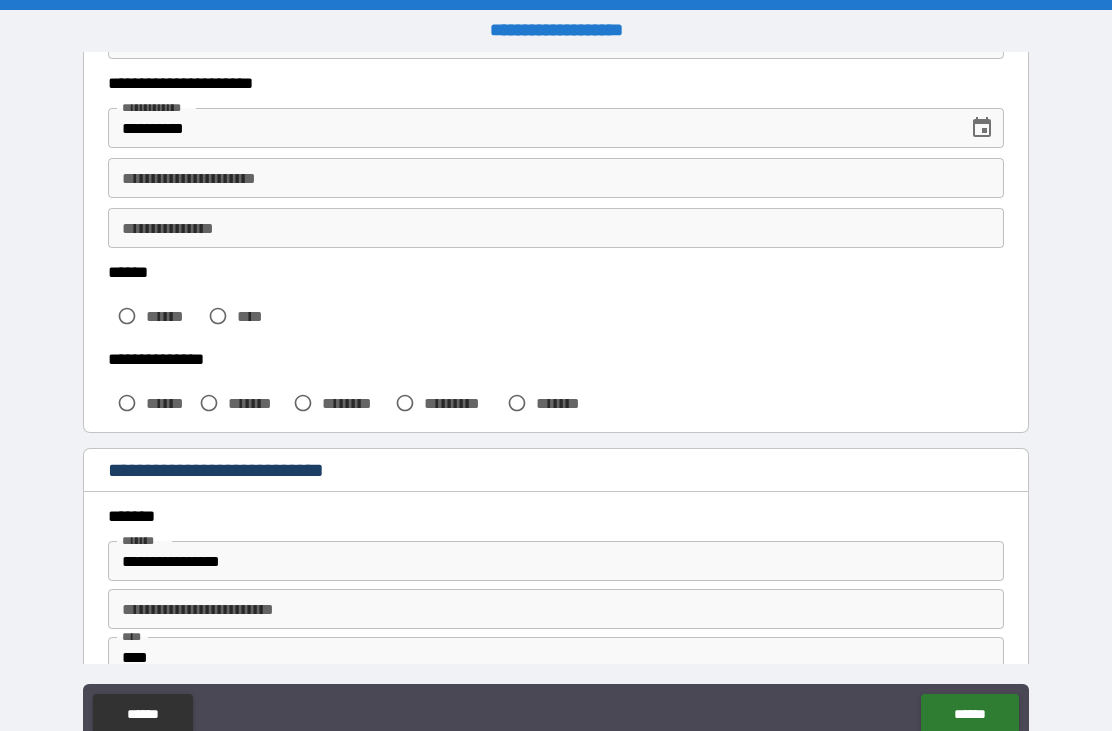click on "**********" at bounding box center [556, 401] 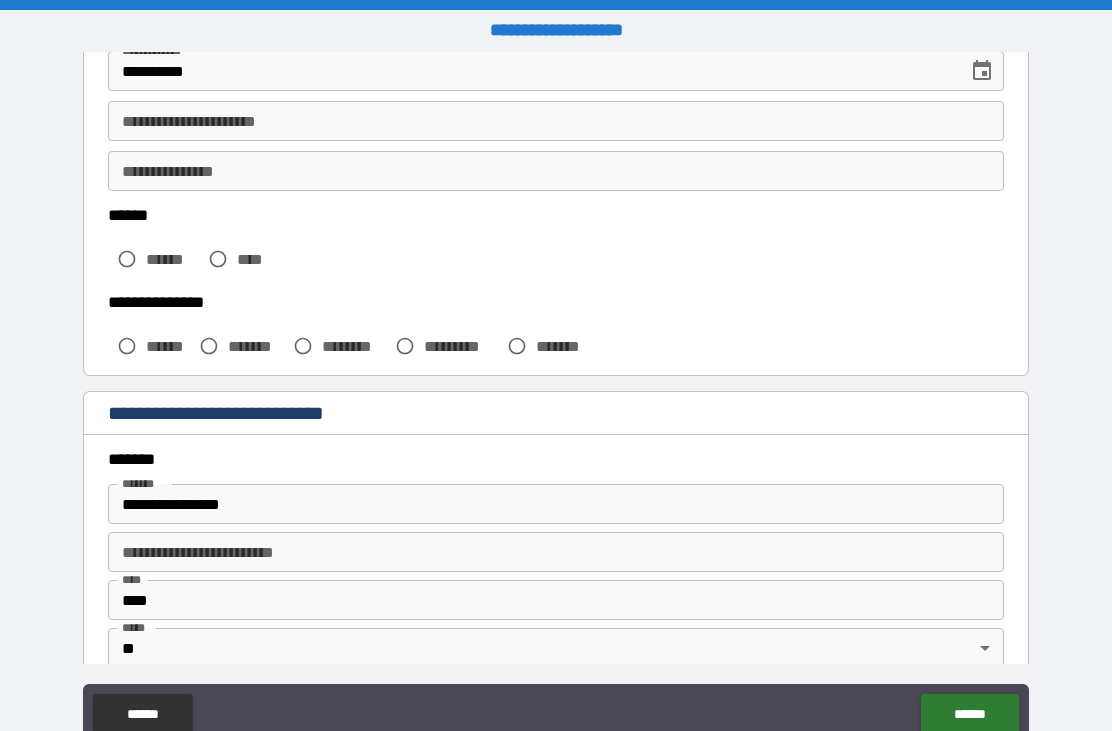 scroll, scrollTop: 391, scrollLeft: 0, axis: vertical 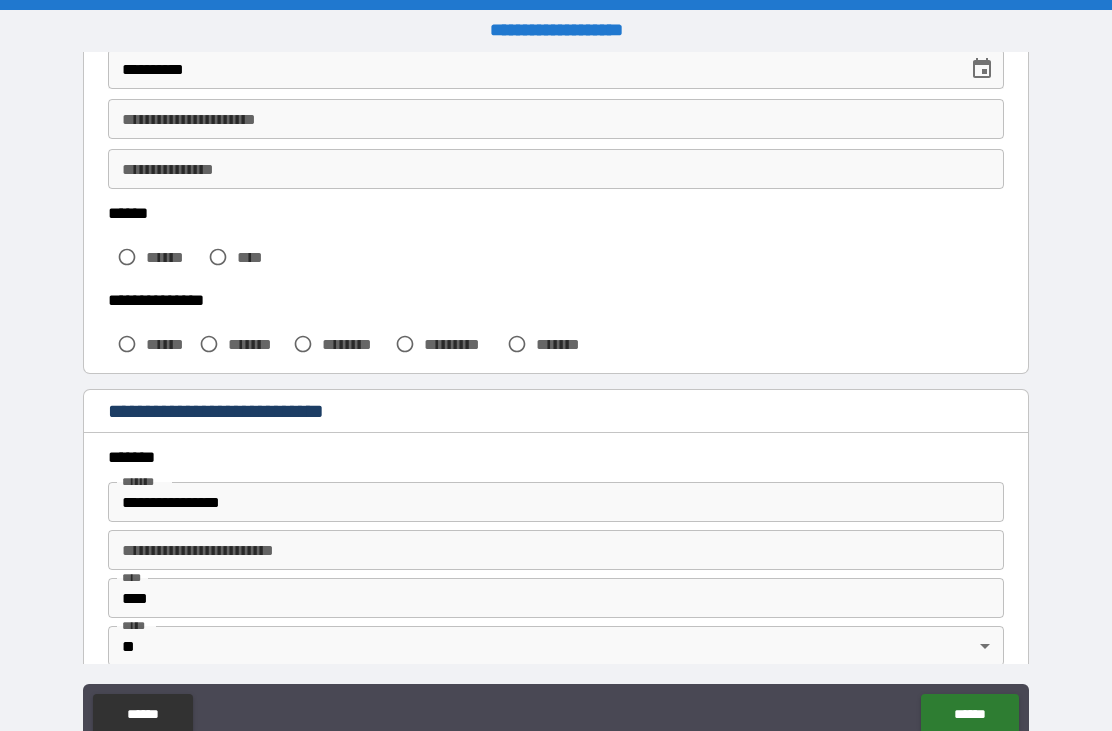 click on "**********" at bounding box center (556, 401) 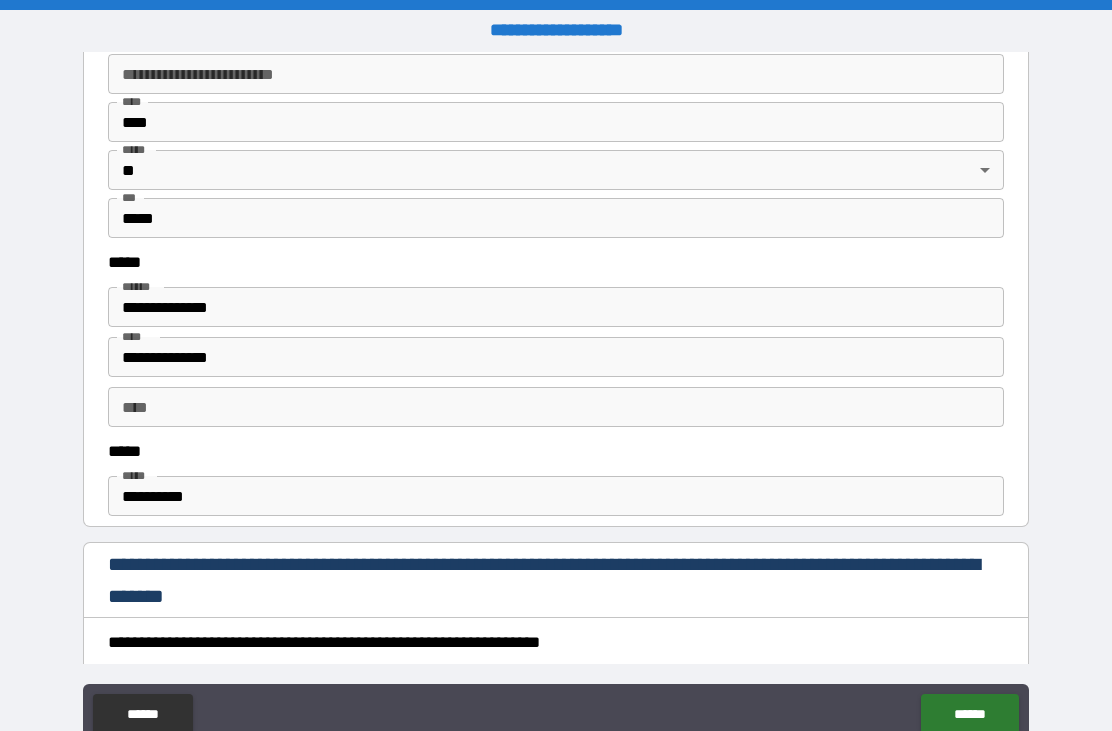 scroll, scrollTop: 867, scrollLeft: 0, axis: vertical 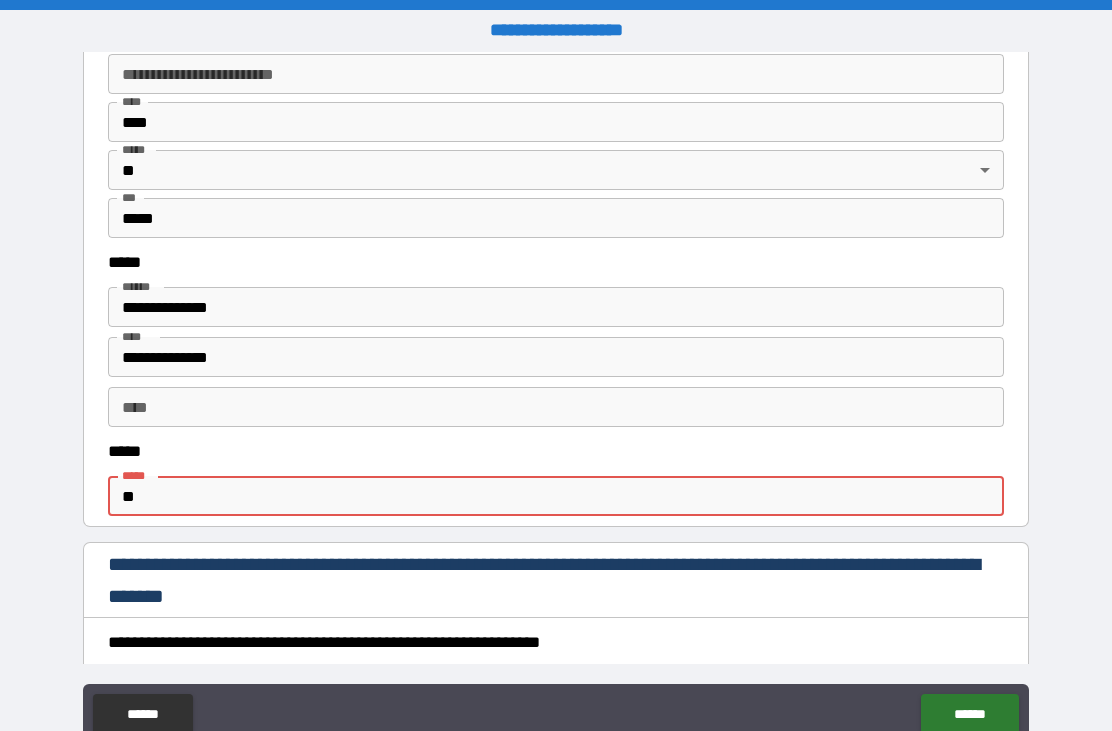 type on "*" 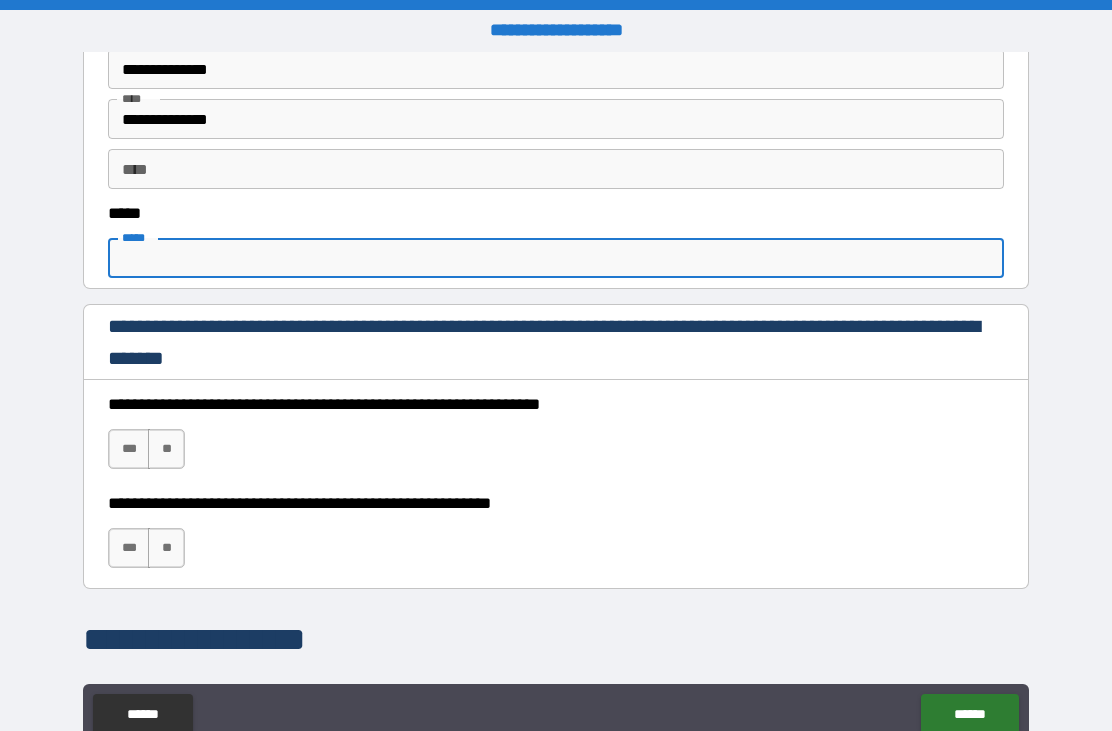 scroll, scrollTop: 1122, scrollLeft: 0, axis: vertical 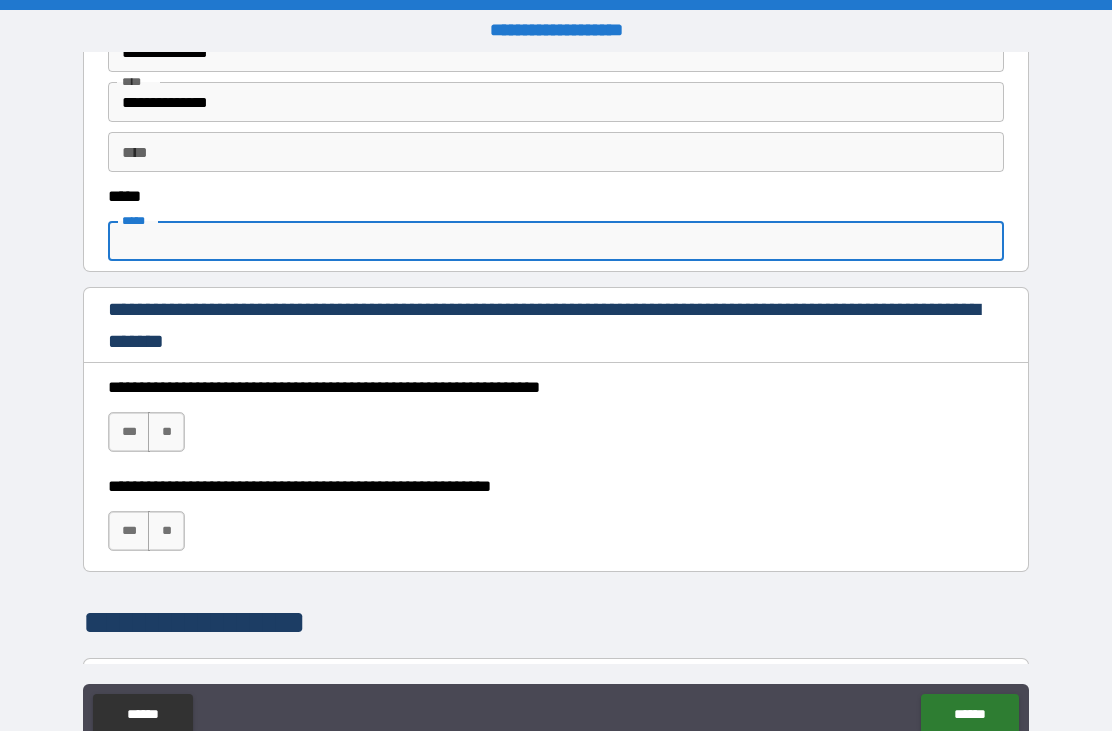 type 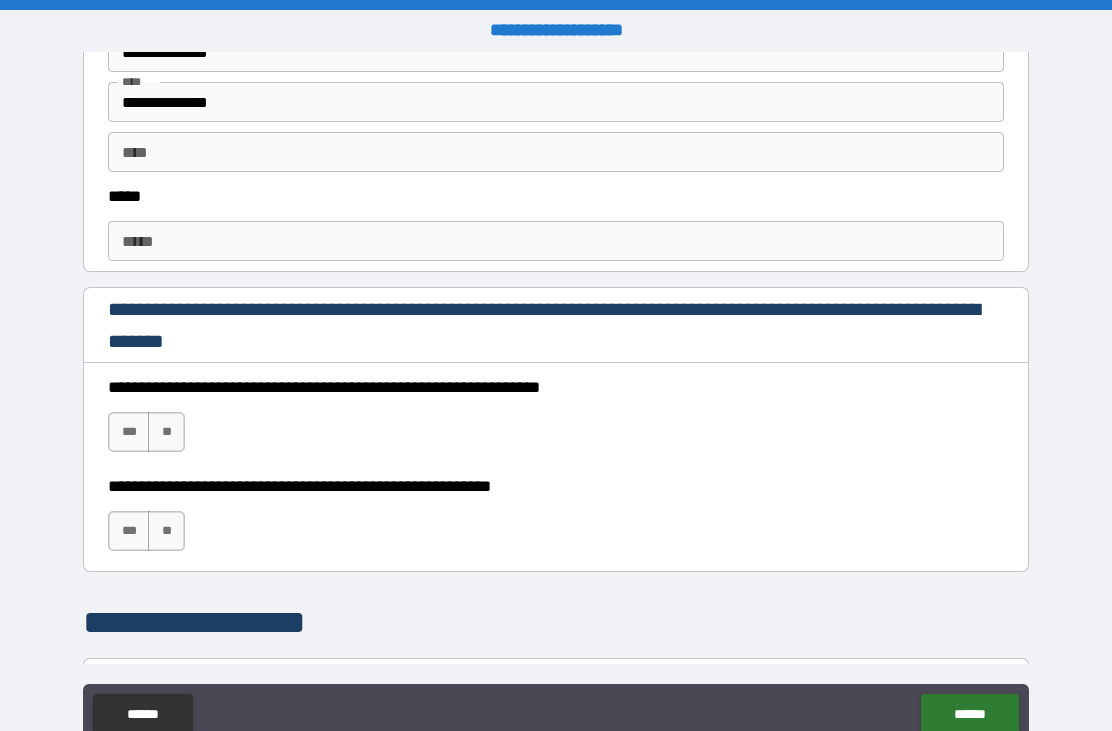 click on "**********" at bounding box center [556, 401] 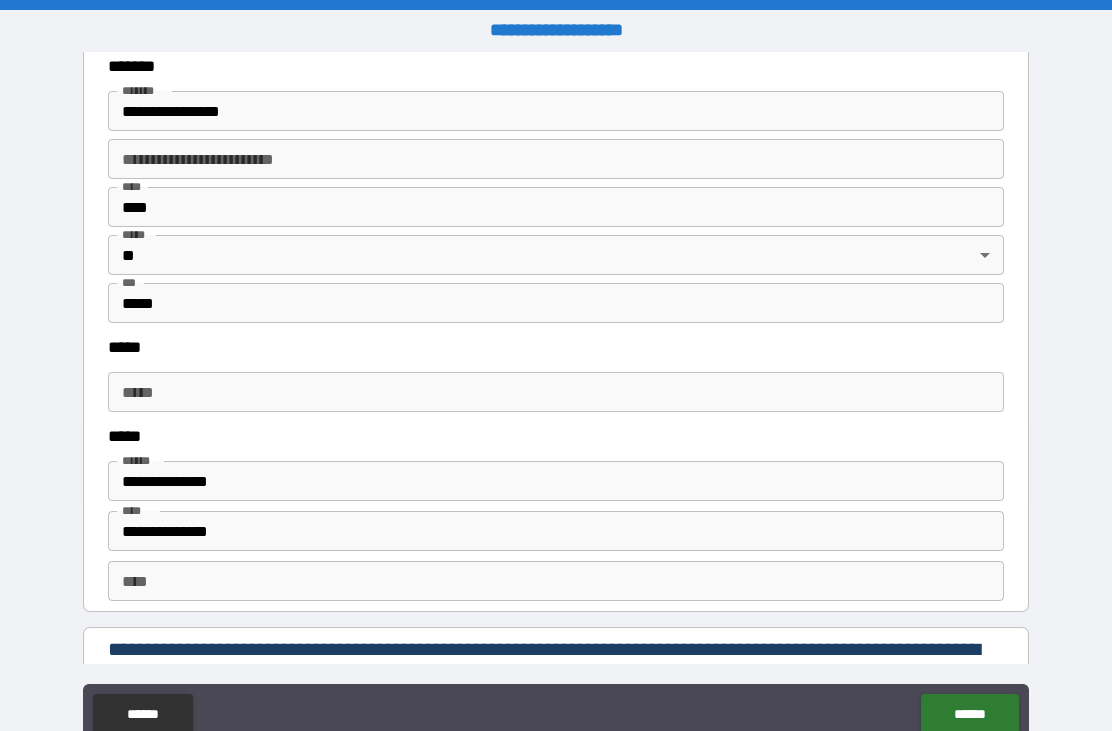 scroll, scrollTop: 2384, scrollLeft: 0, axis: vertical 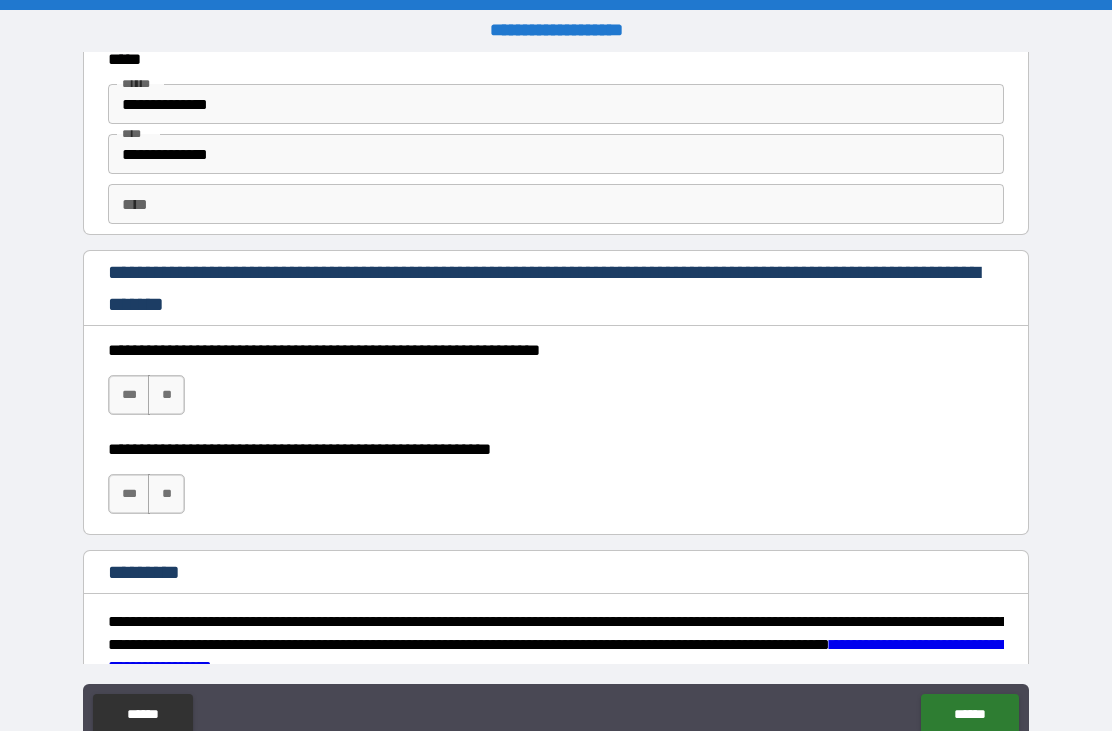 click on "**********" at bounding box center (556, 401) 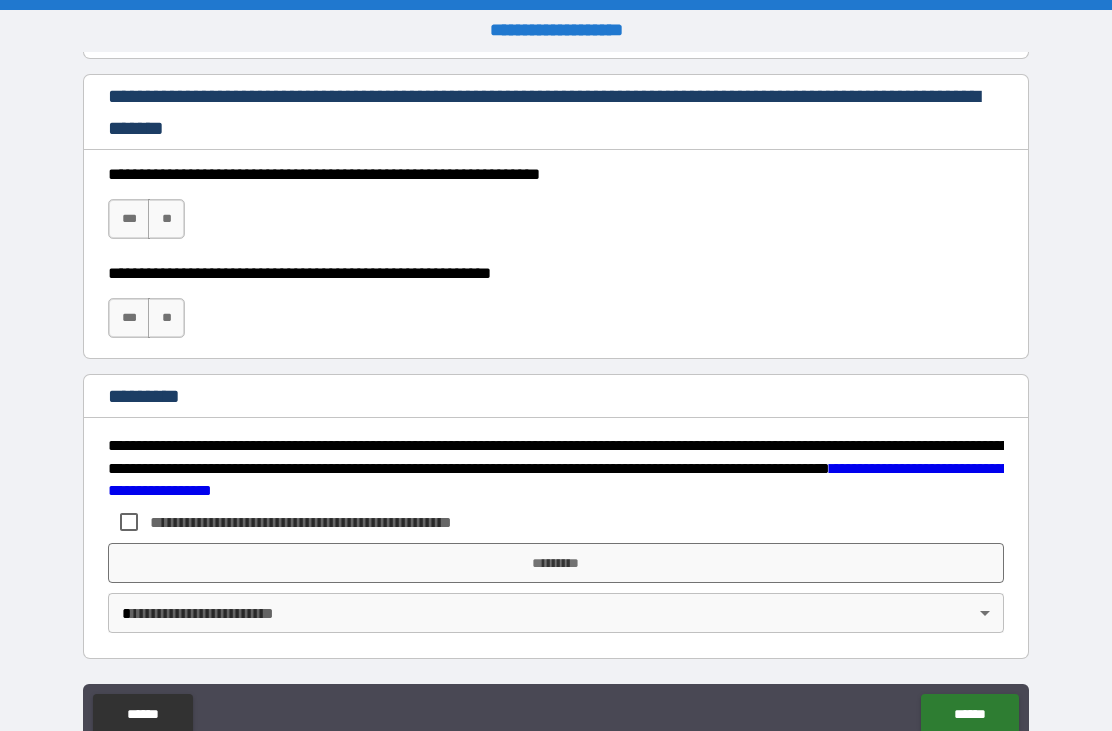 scroll, scrollTop: 2940, scrollLeft: 0, axis: vertical 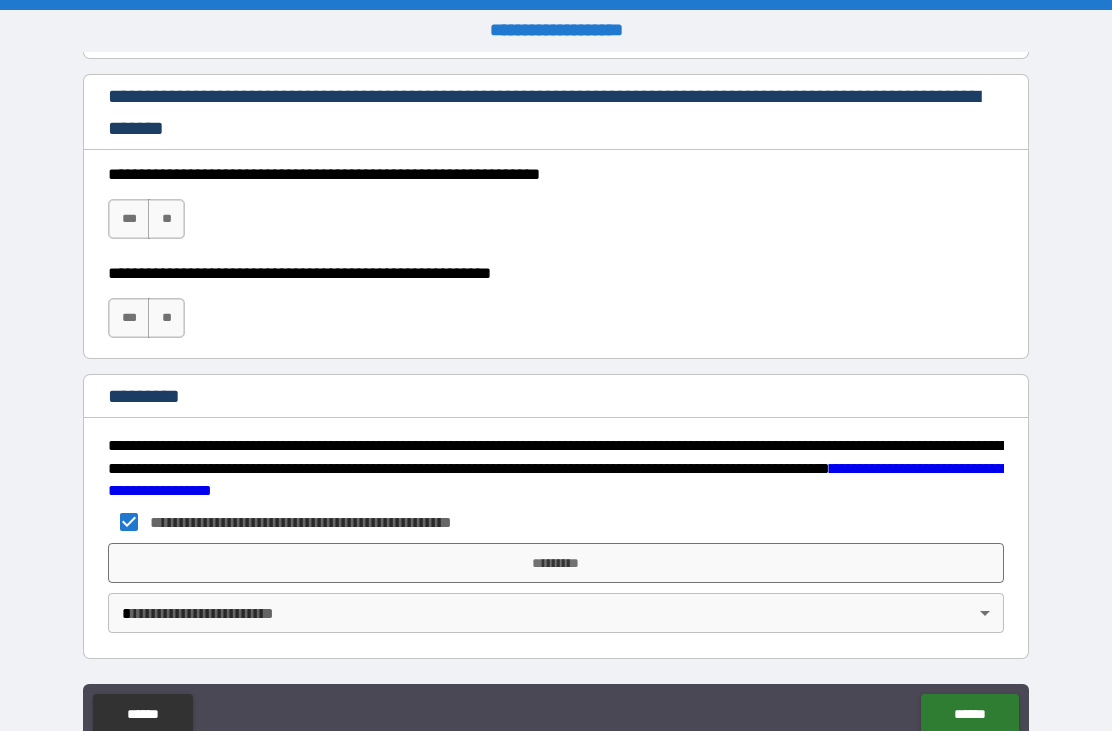 click on "**********" at bounding box center (556, 399) 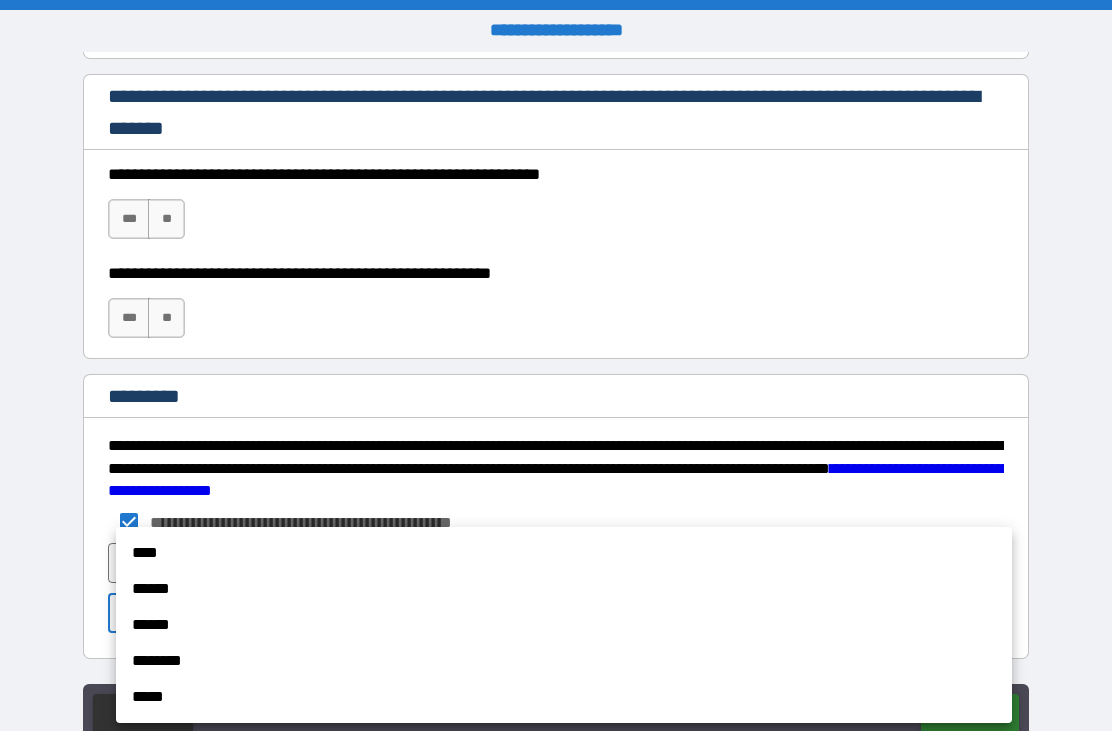 click on "****" at bounding box center [564, 553] 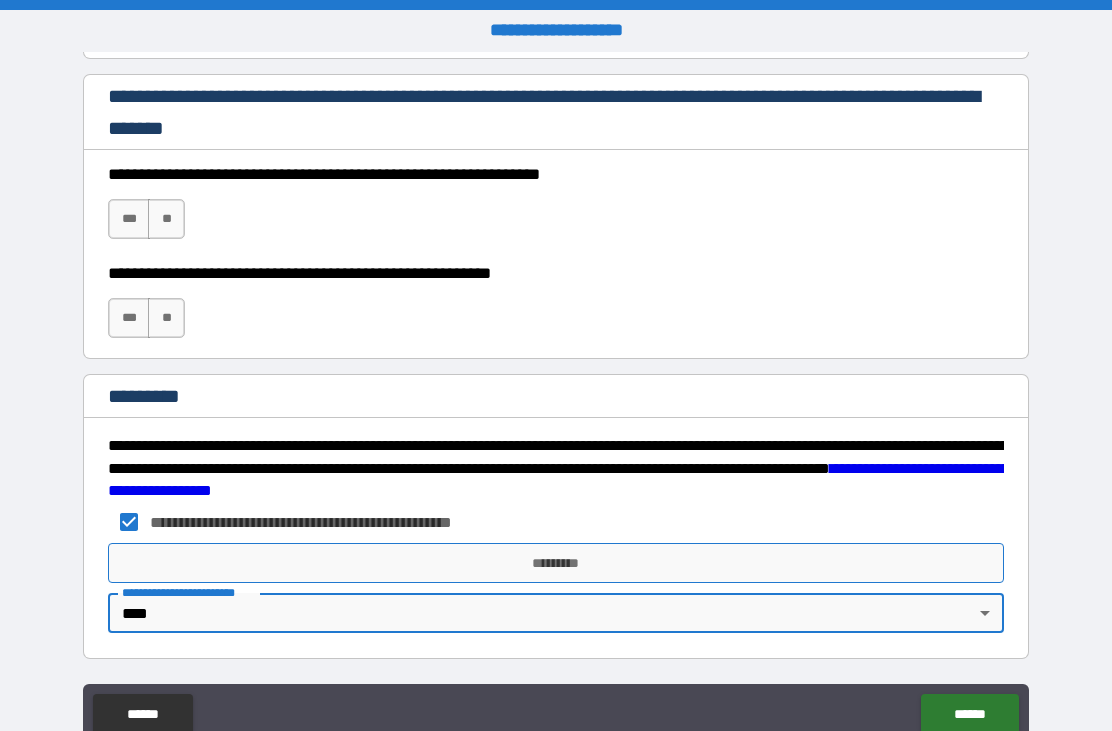 click on "*********" at bounding box center [556, 563] 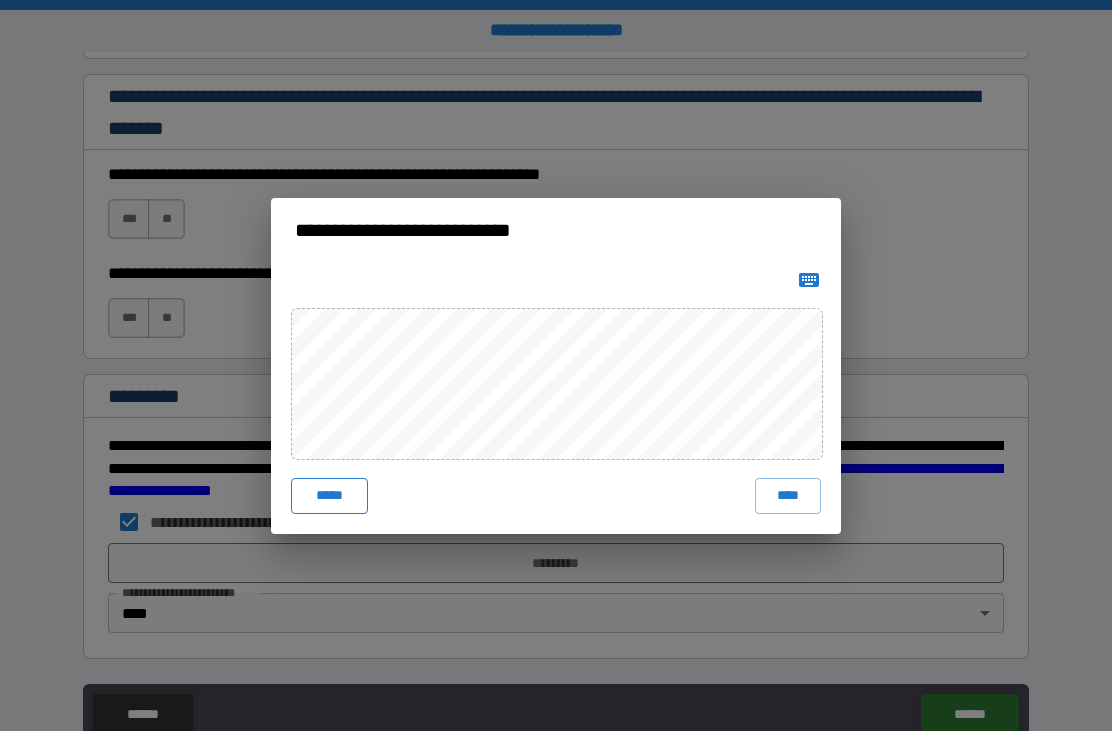 click on "*****" at bounding box center (329, 496) 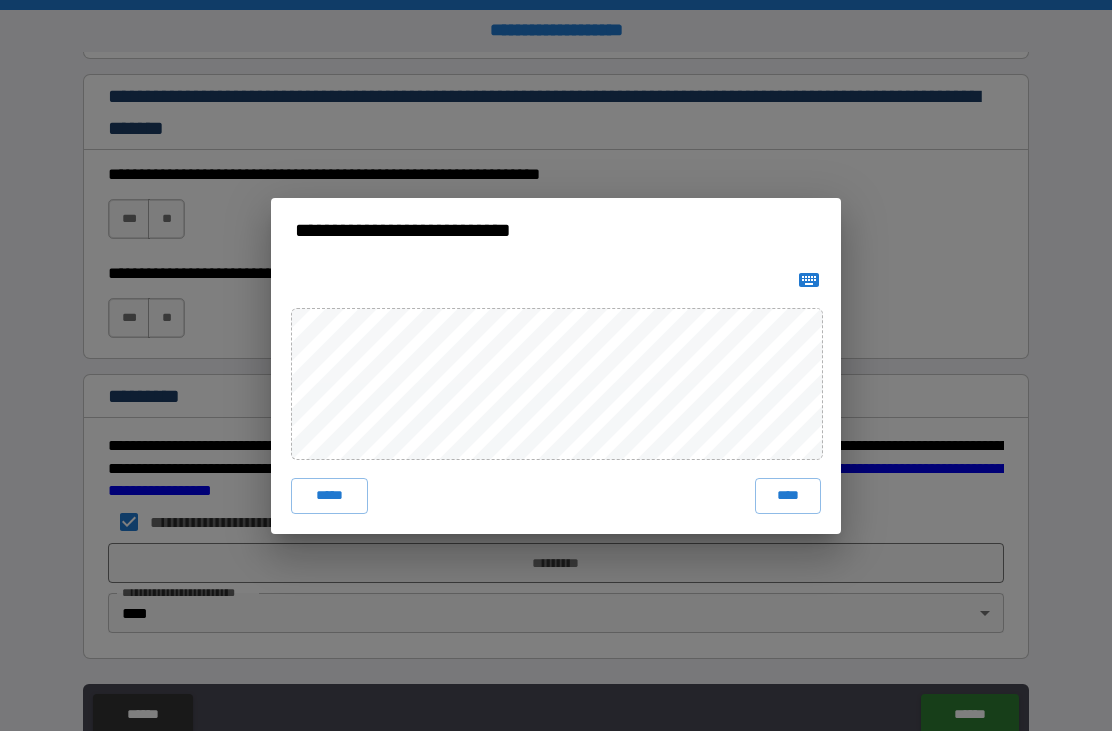 click on "**********" at bounding box center [556, 365] 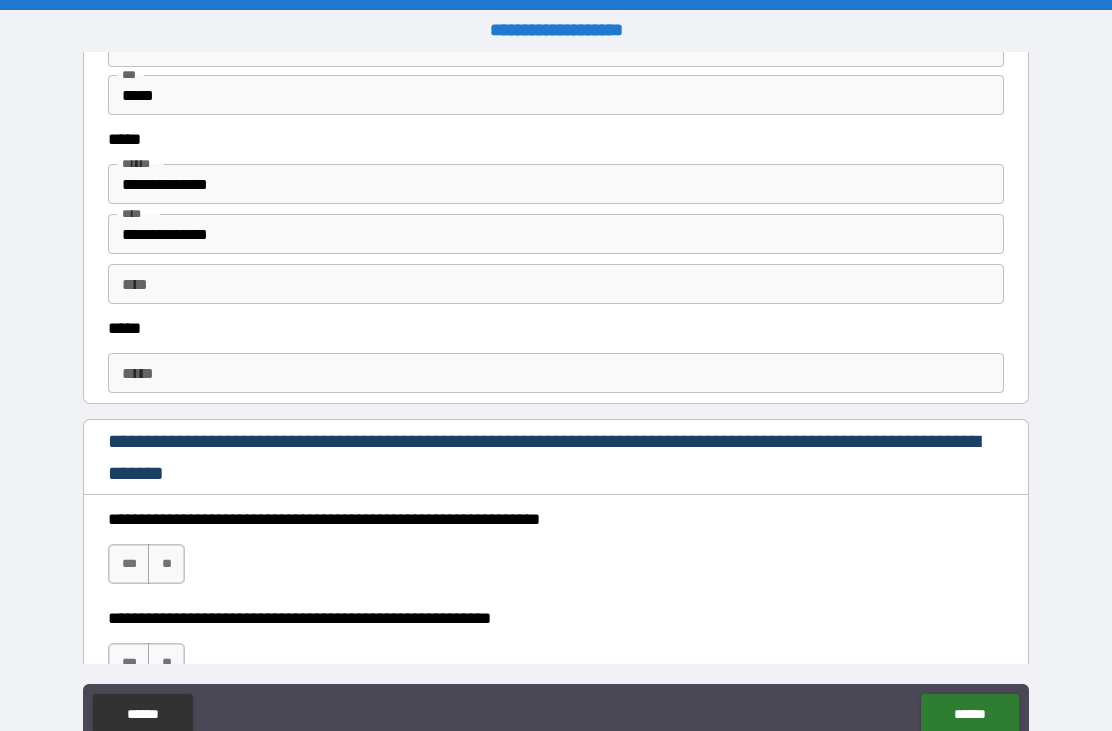 scroll, scrollTop: 990, scrollLeft: 0, axis: vertical 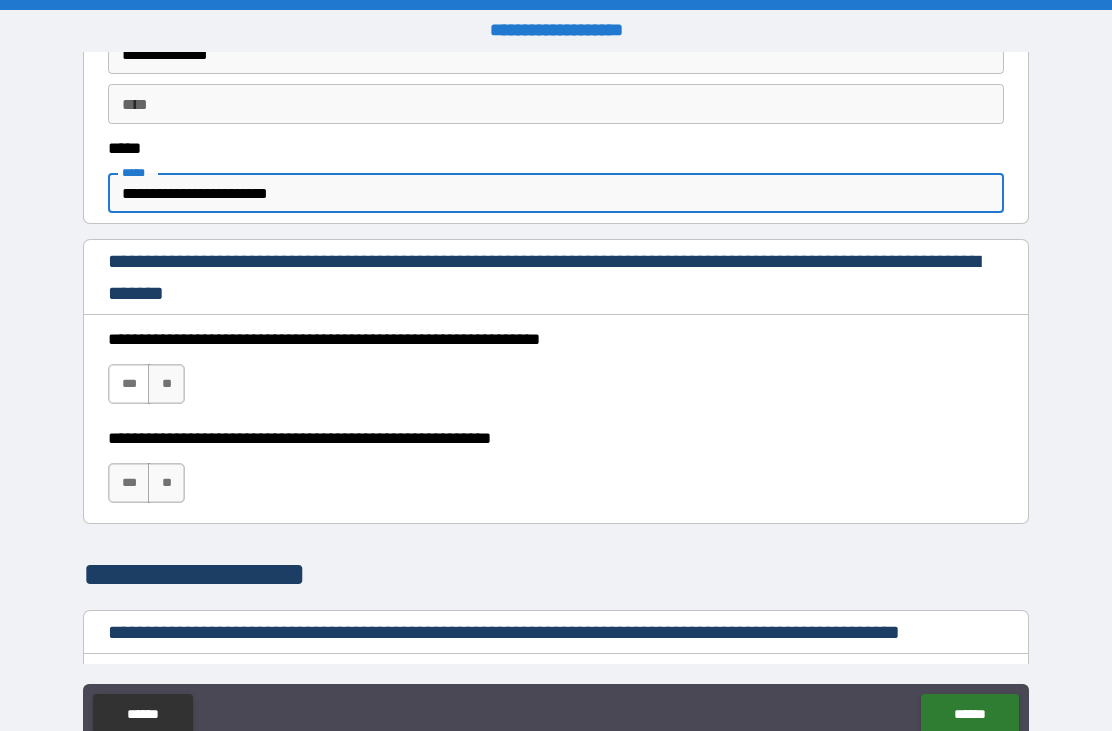type on "**********" 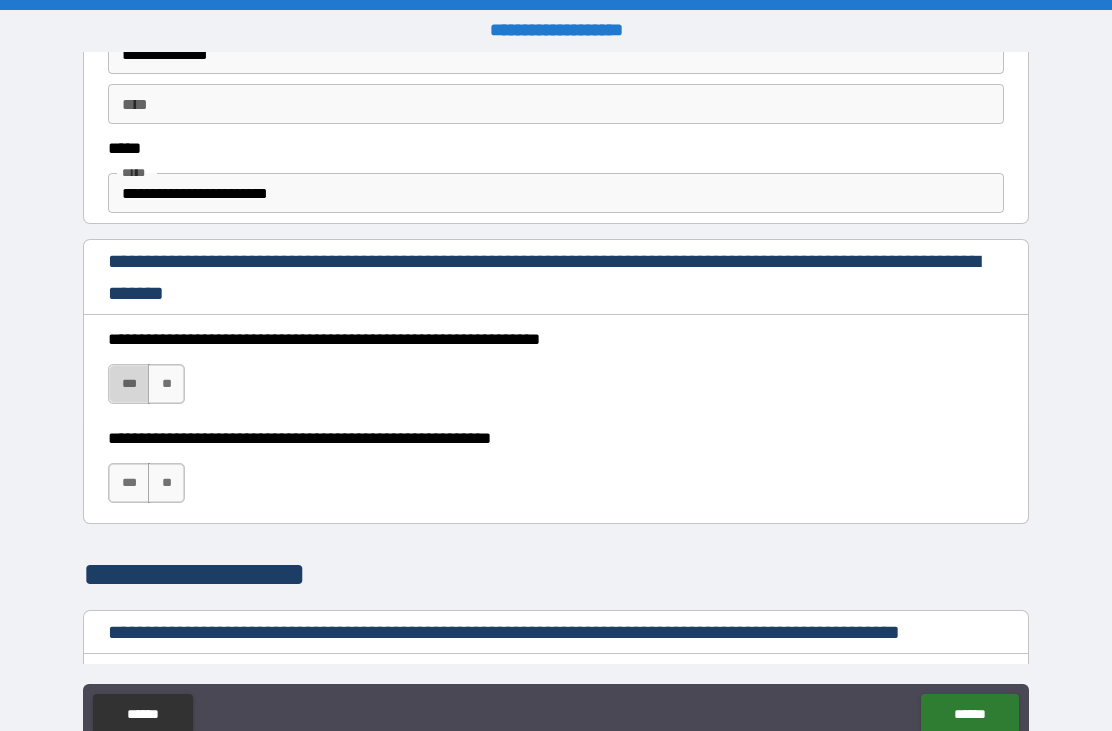 click on "***" at bounding box center [129, 384] 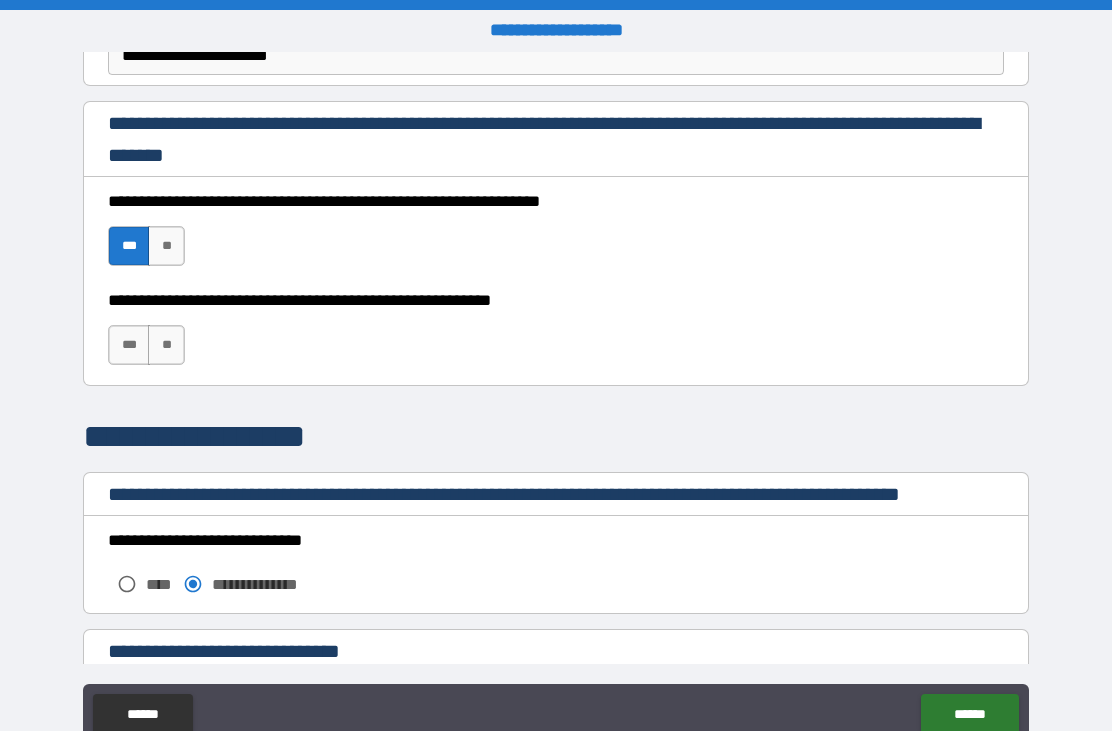 scroll, scrollTop: 1311, scrollLeft: 0, axis: vertical 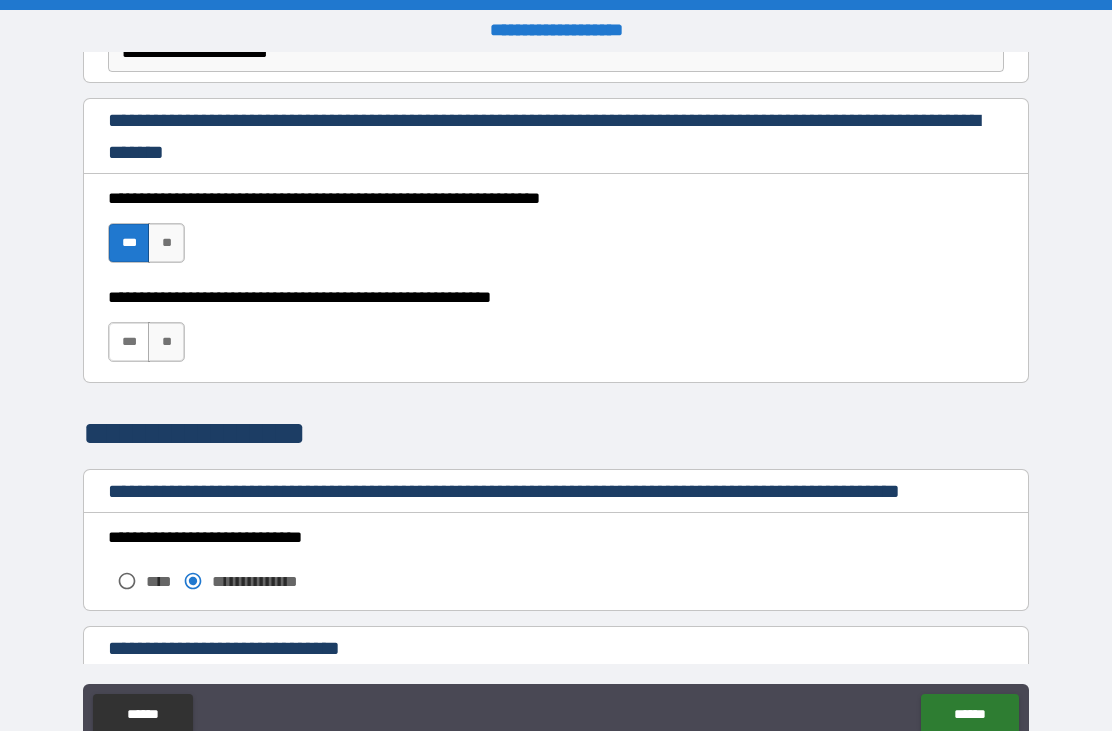 click on "***" at bounding box center [129, 342] 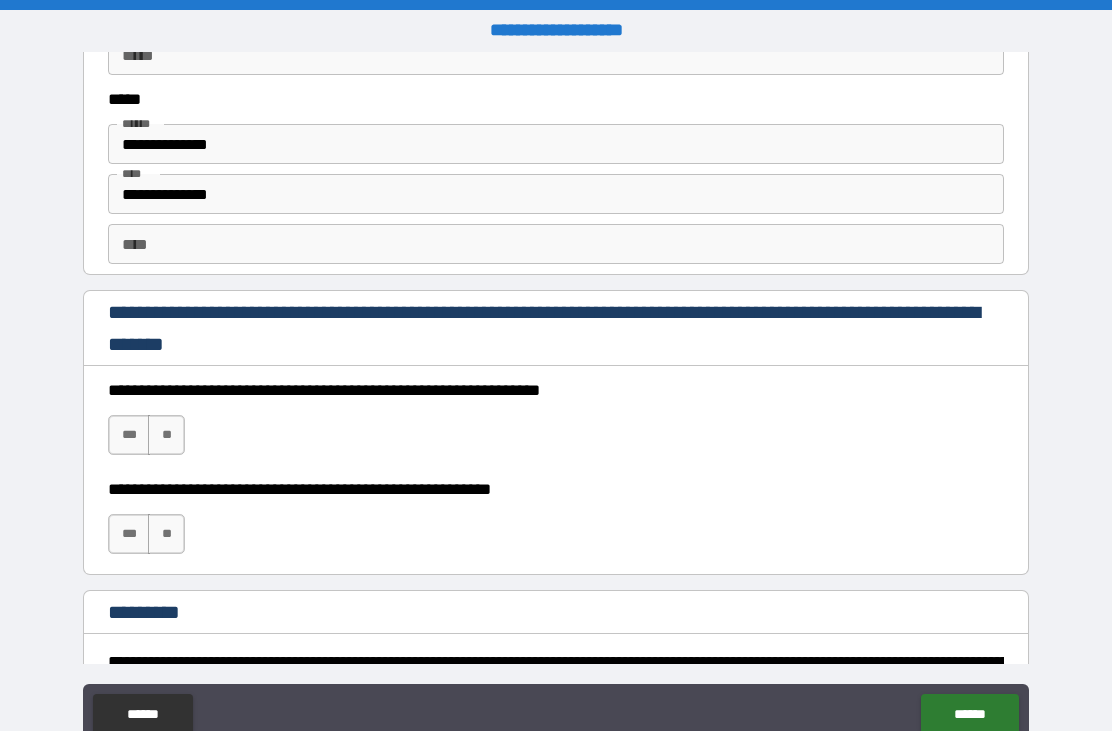 scroll, scrollTop: 2727, scrollLeft: 0, axis: vertical 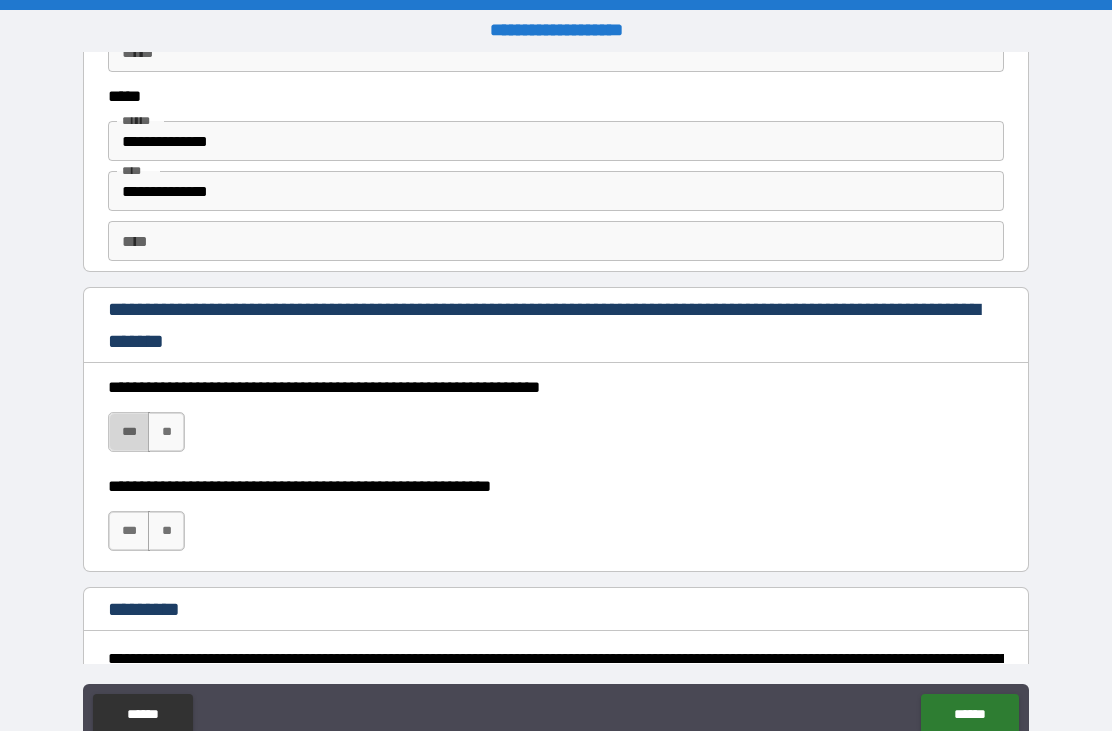 click on "***" at bounding box center [129, 432] 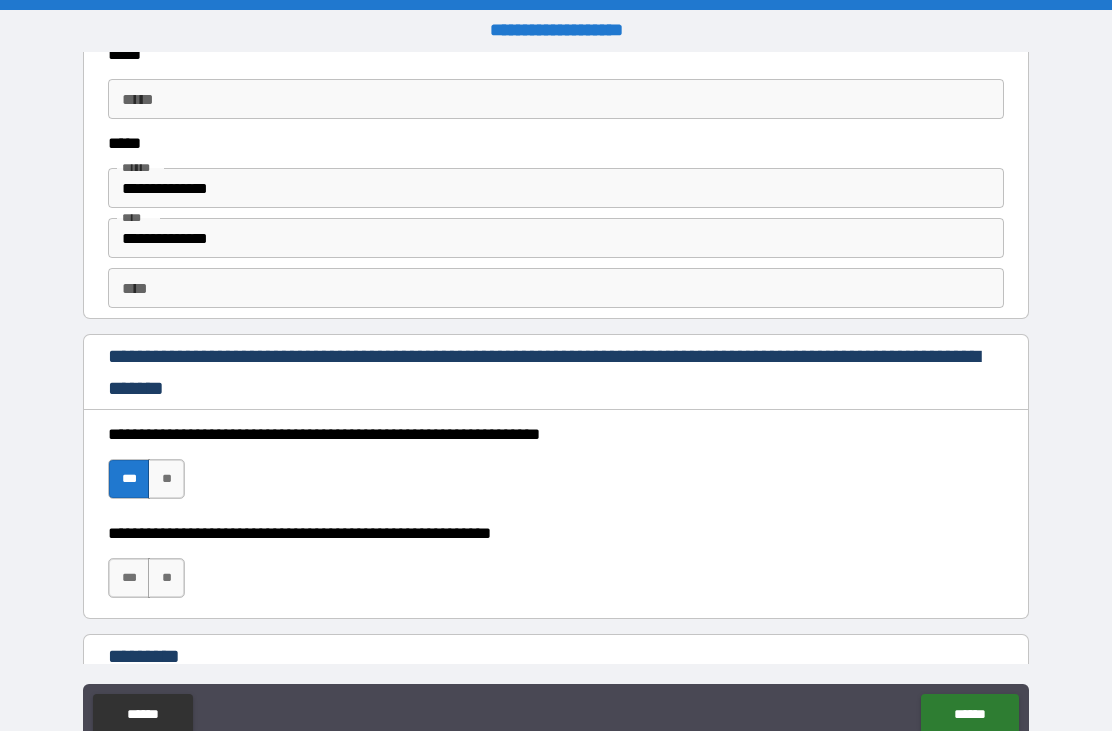 scroll, scrollTop: 2683, scrollLeft: 0, axis: vertical 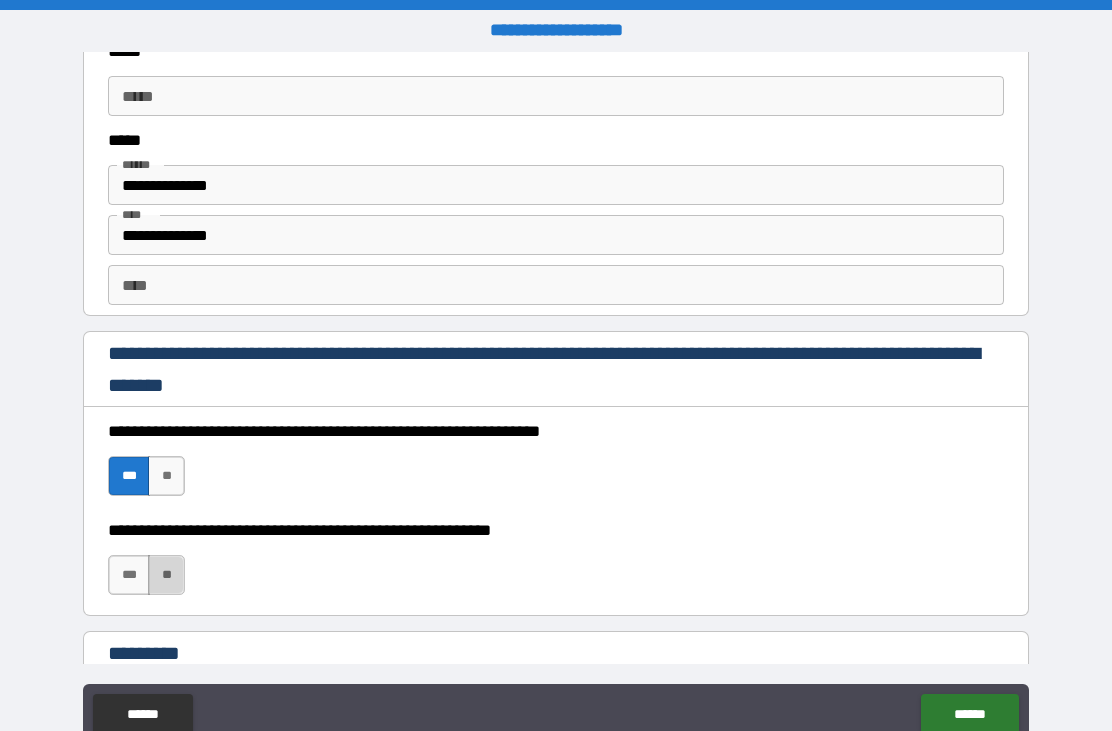 click on "**" at bounding box center [166, 575] 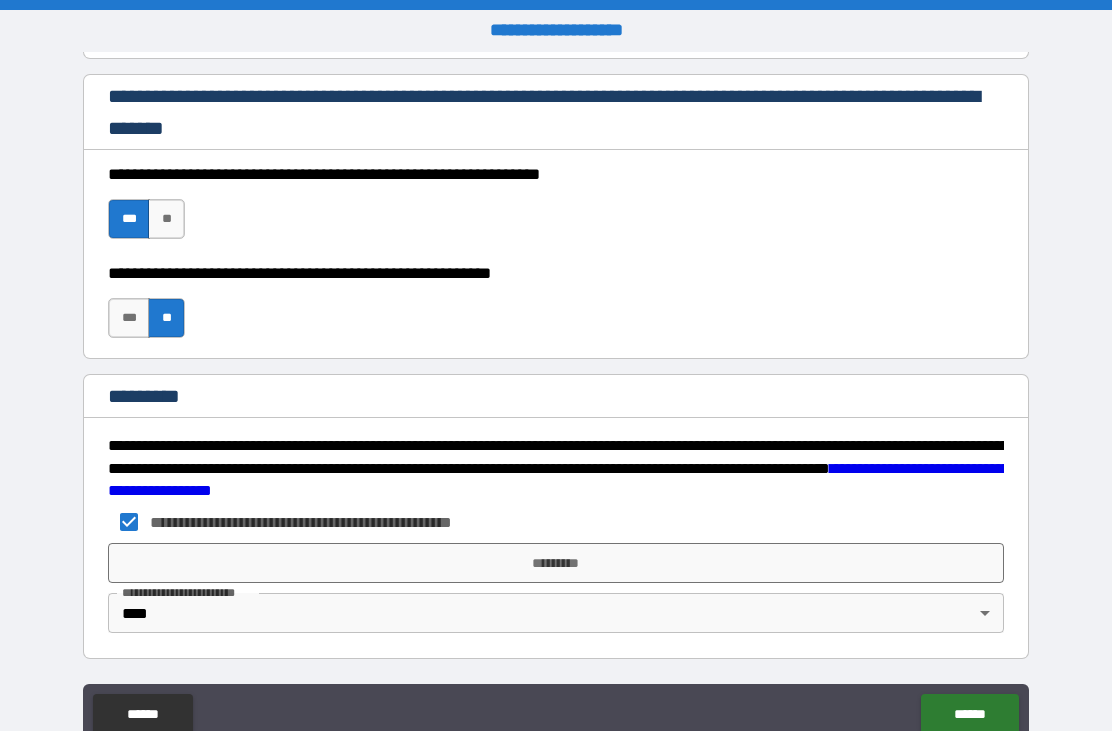 scroll, scrollTop: 2940, scrollLeft: 0, axis: vertical 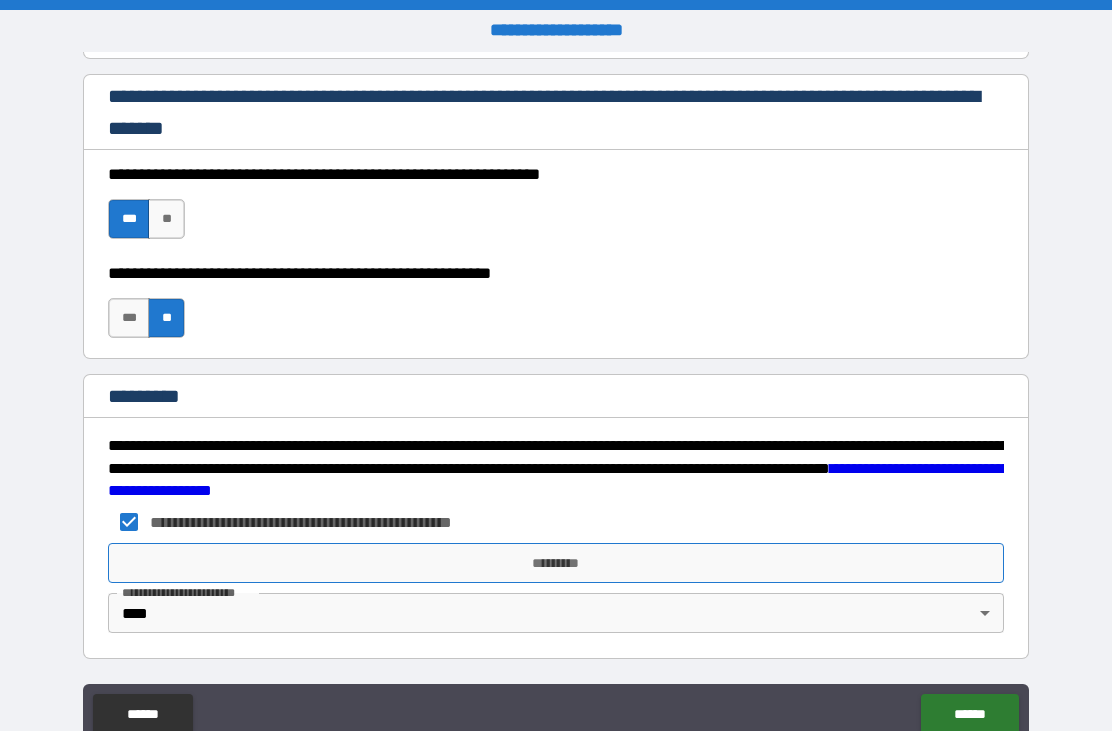click on "*********" at bounding box center (556, 563) 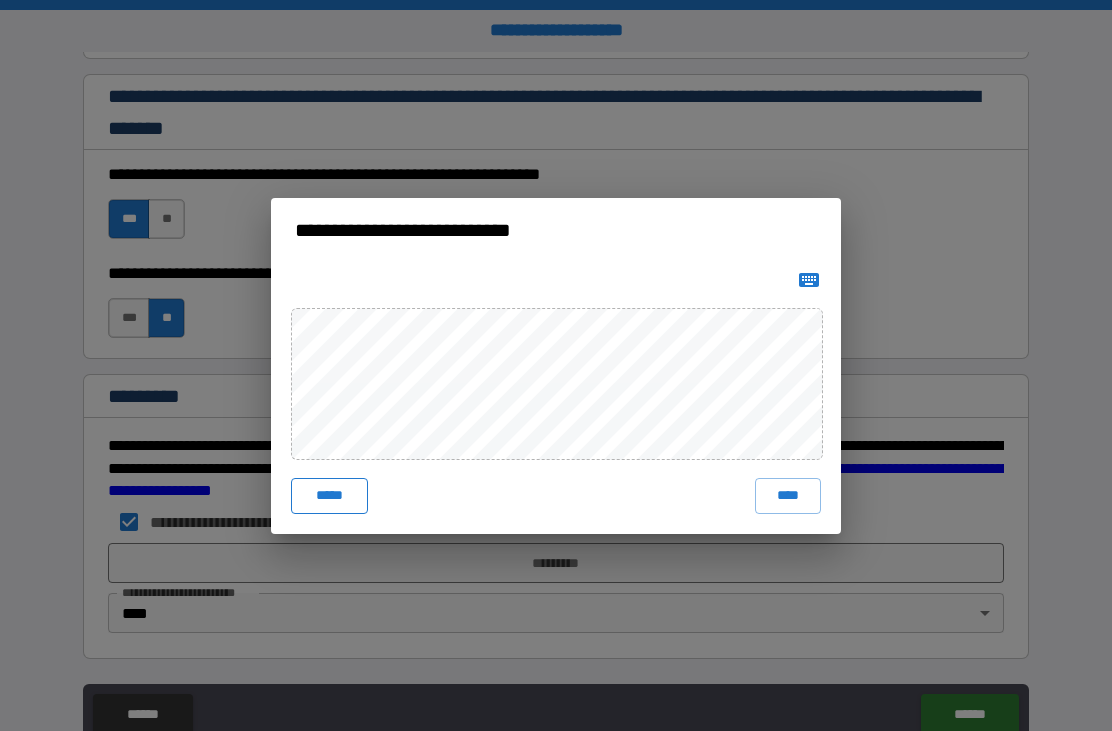 click on "*****" at bounding box center [329, 496] 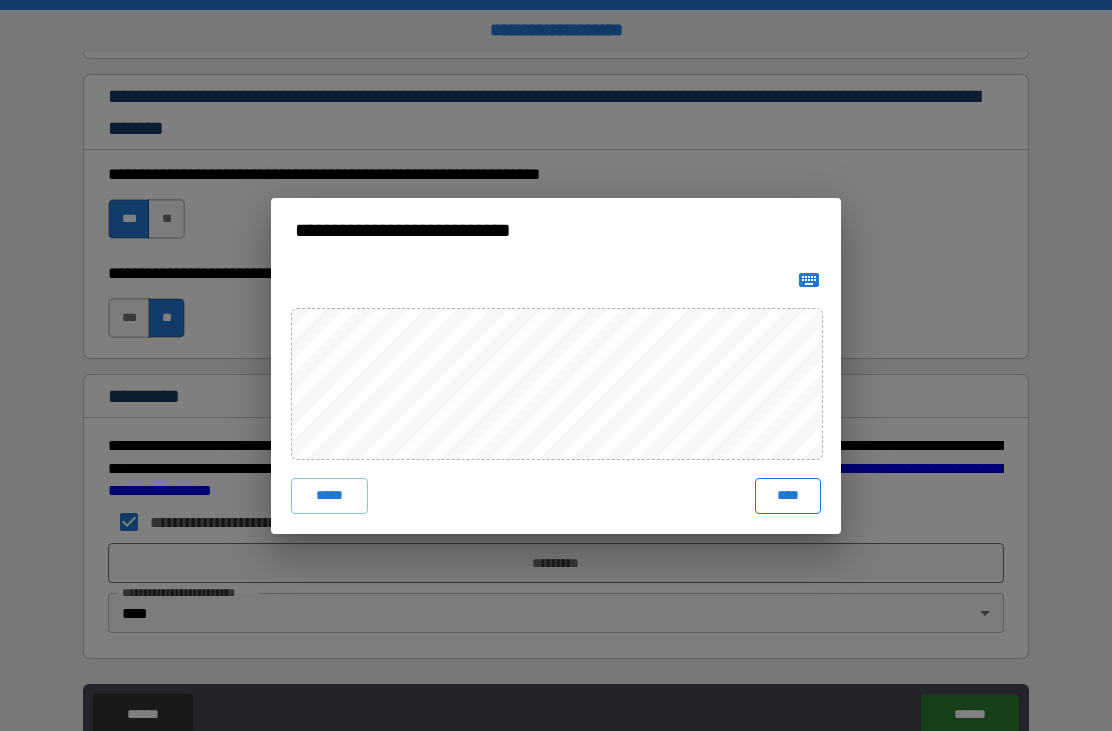click on "****" at bounding box center [788, 496] 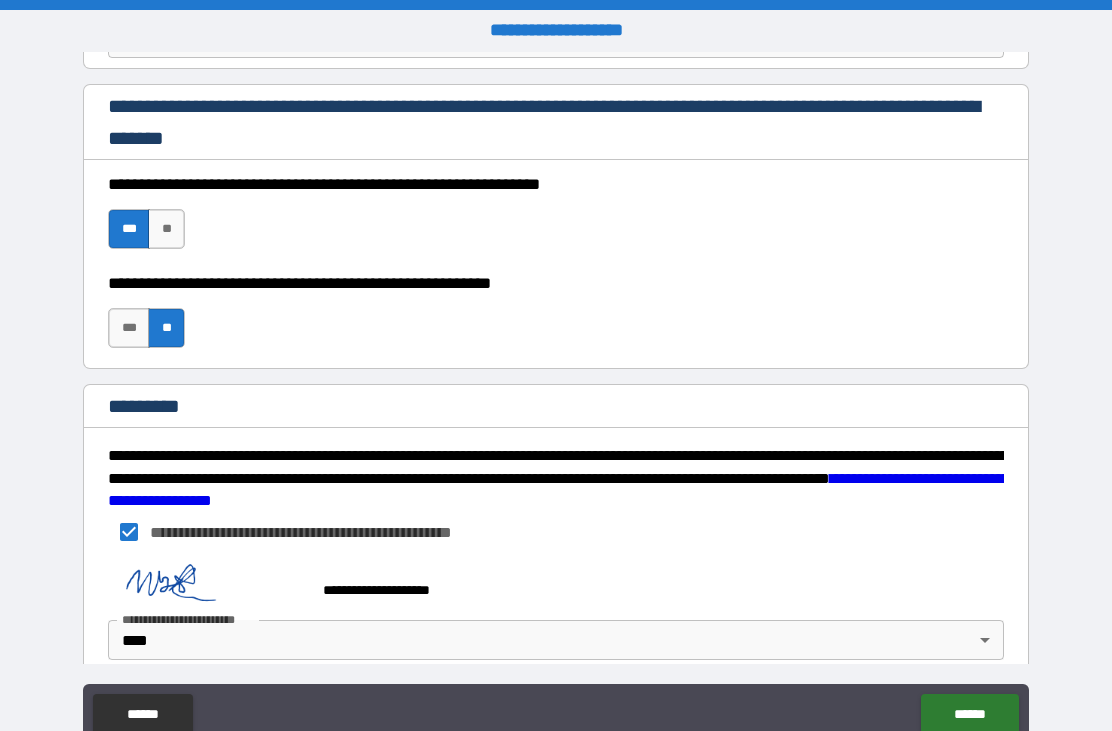 scroll, scrollTop: 2940, scrollLeft: 0, axis: vertical 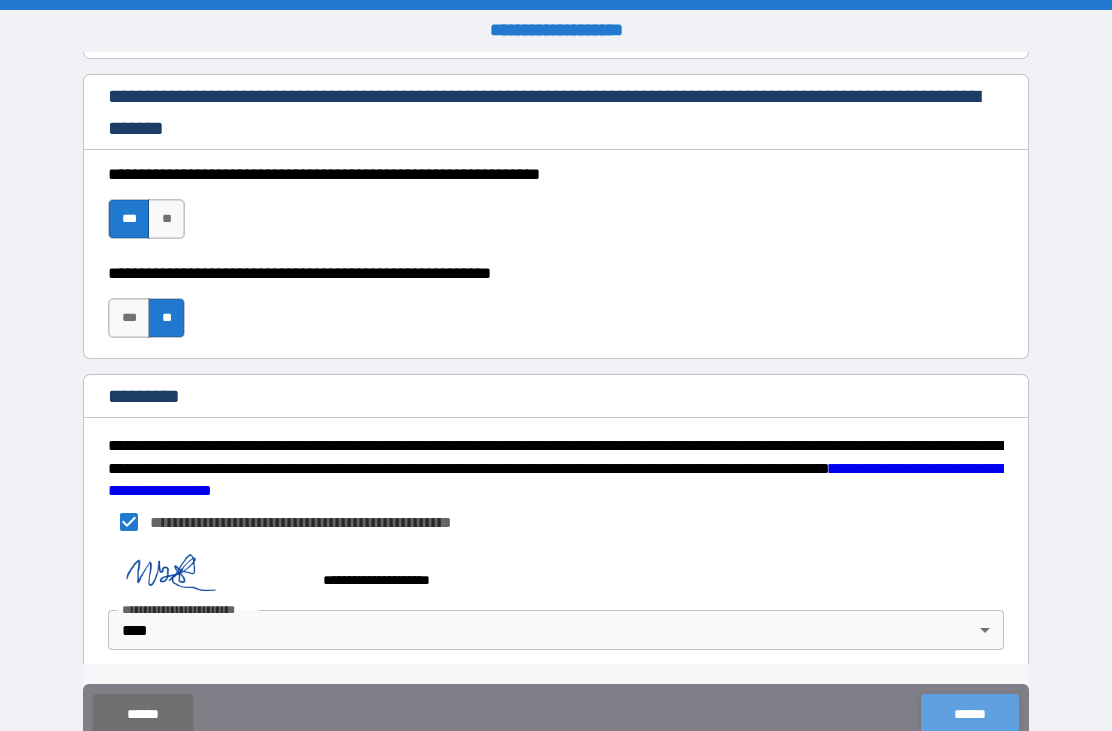 click on "******" at bounding box center (969, 714) 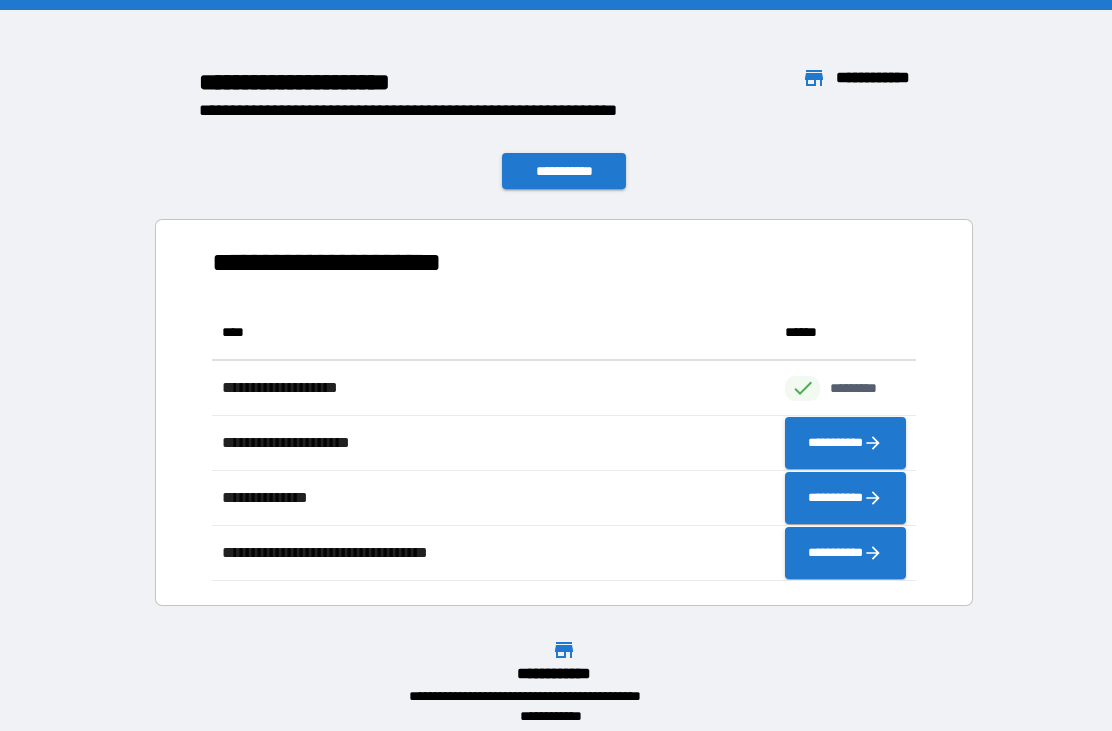 scroll, scrollTop: 1, scrollLeft: 1, axis: both 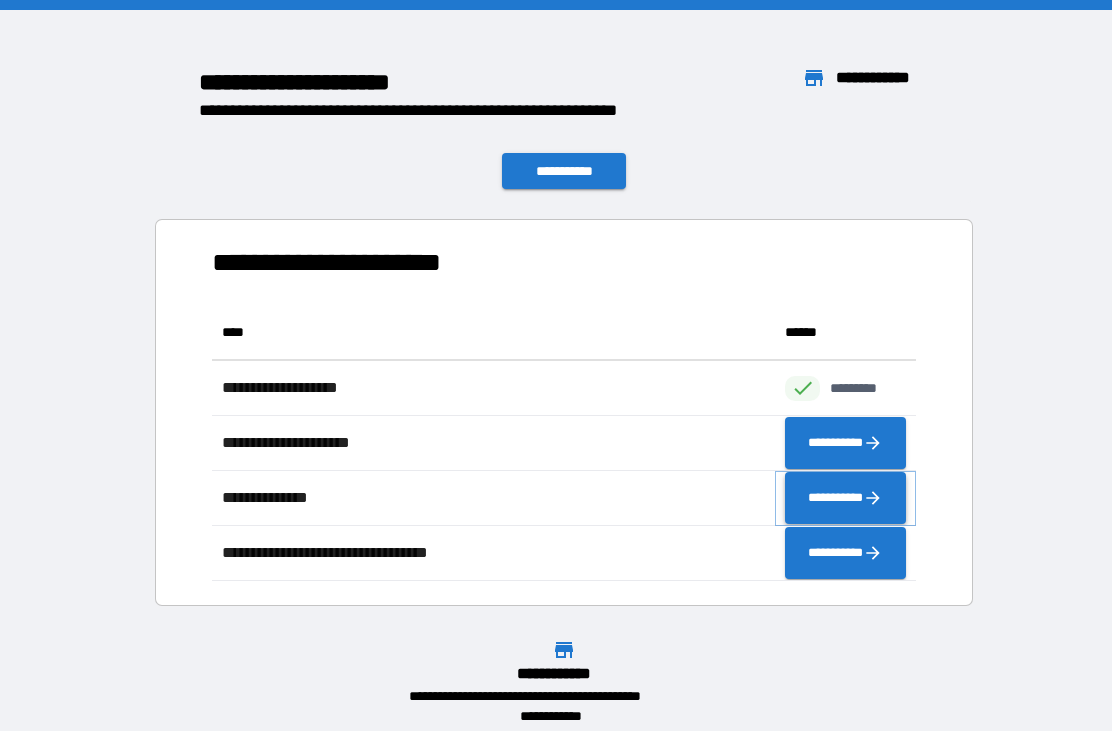 click on "**********" at bounding box center [845, 498] 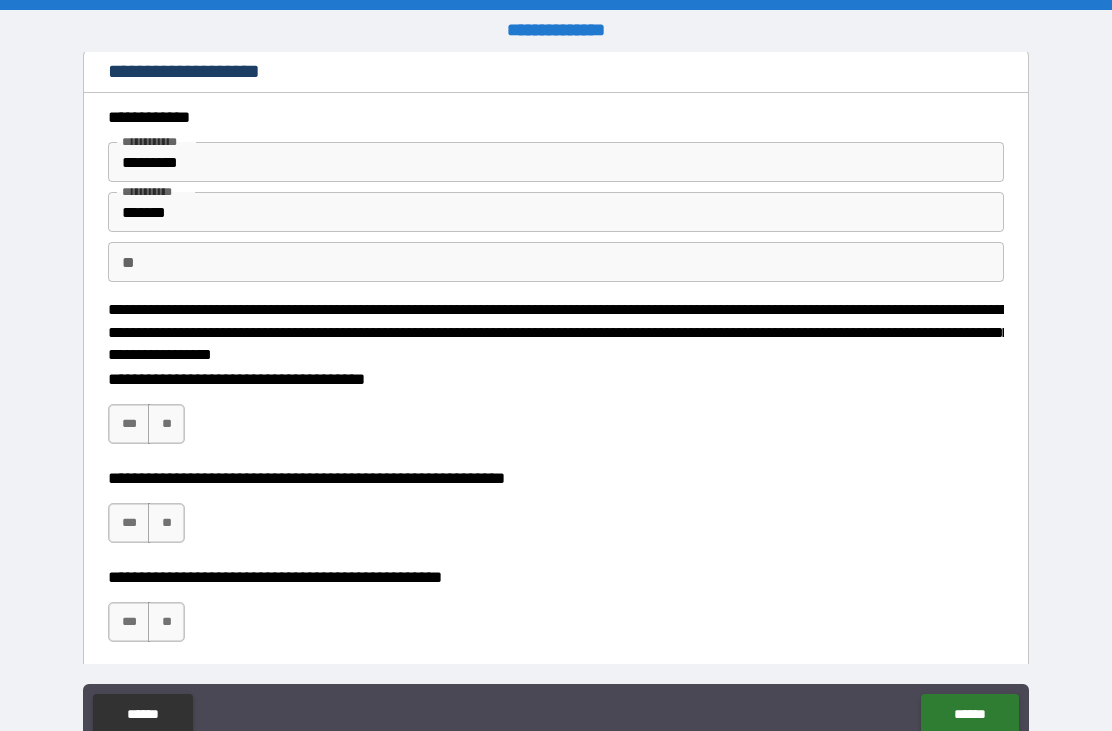 scroll, scrollTop: 6, scrollLeft: 0, axis: vertical 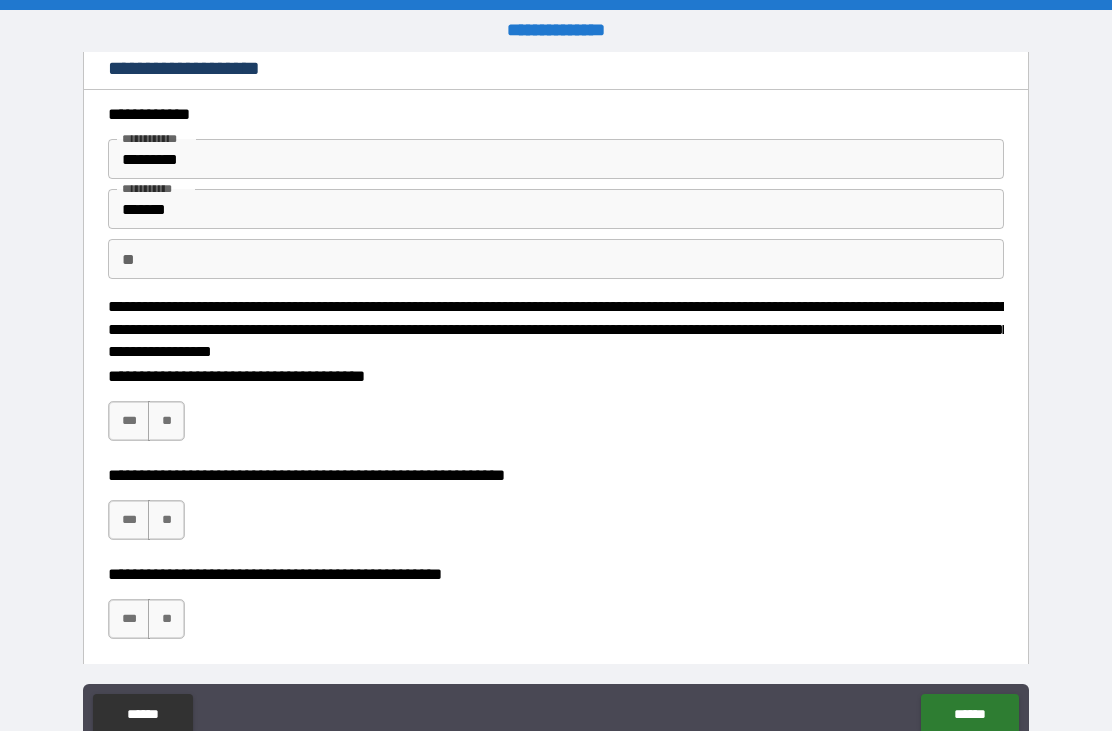 click on "*********" at bounding box center [556, 159] 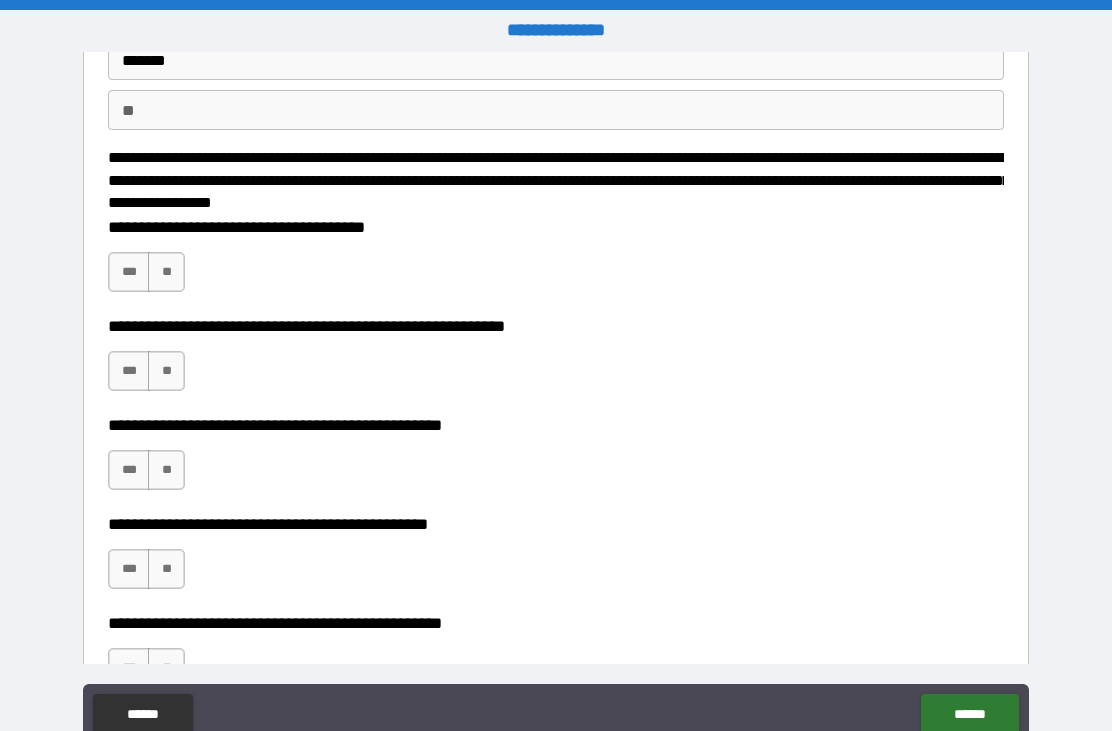 scroll, scrollTop: 158, scrollLeft: 0, axis: vertical 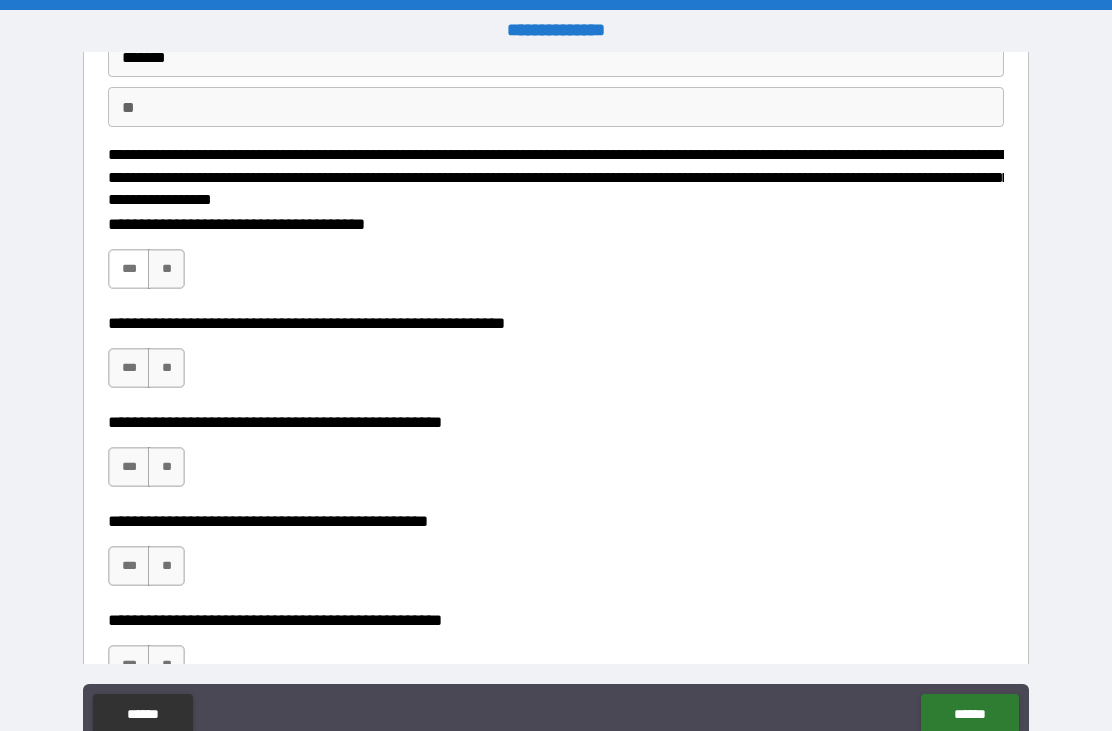 type on "******" 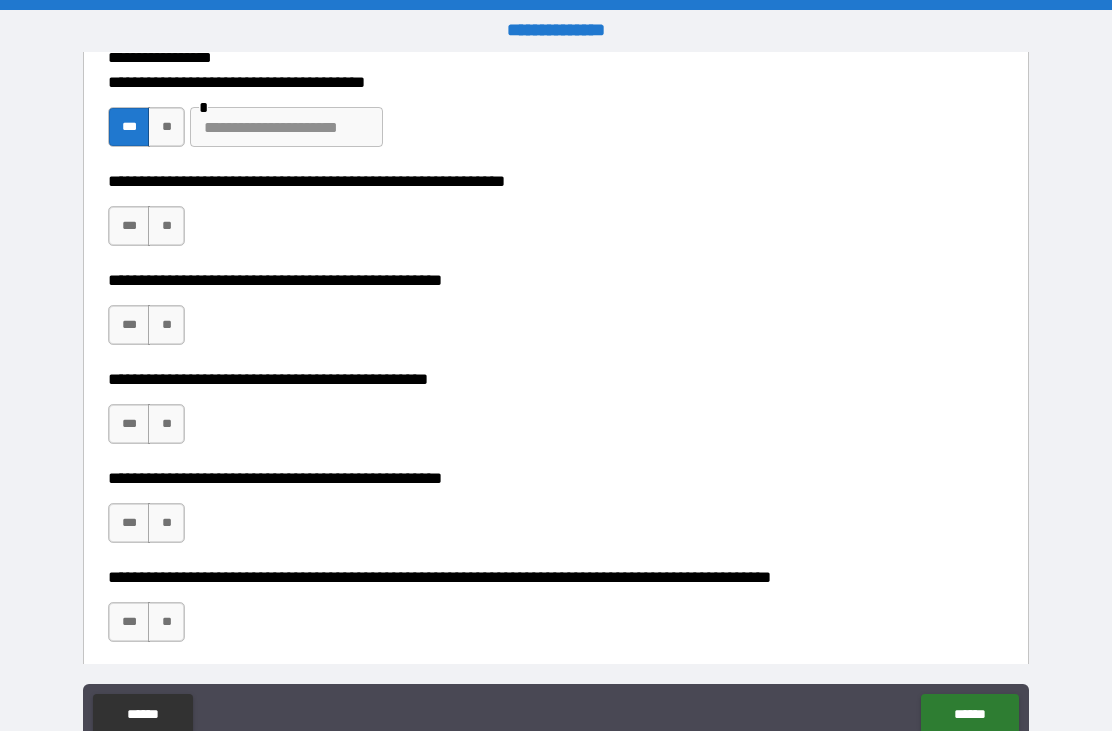 scroll, scrollTop: 308, scrollLeft: 0, axis: vertical 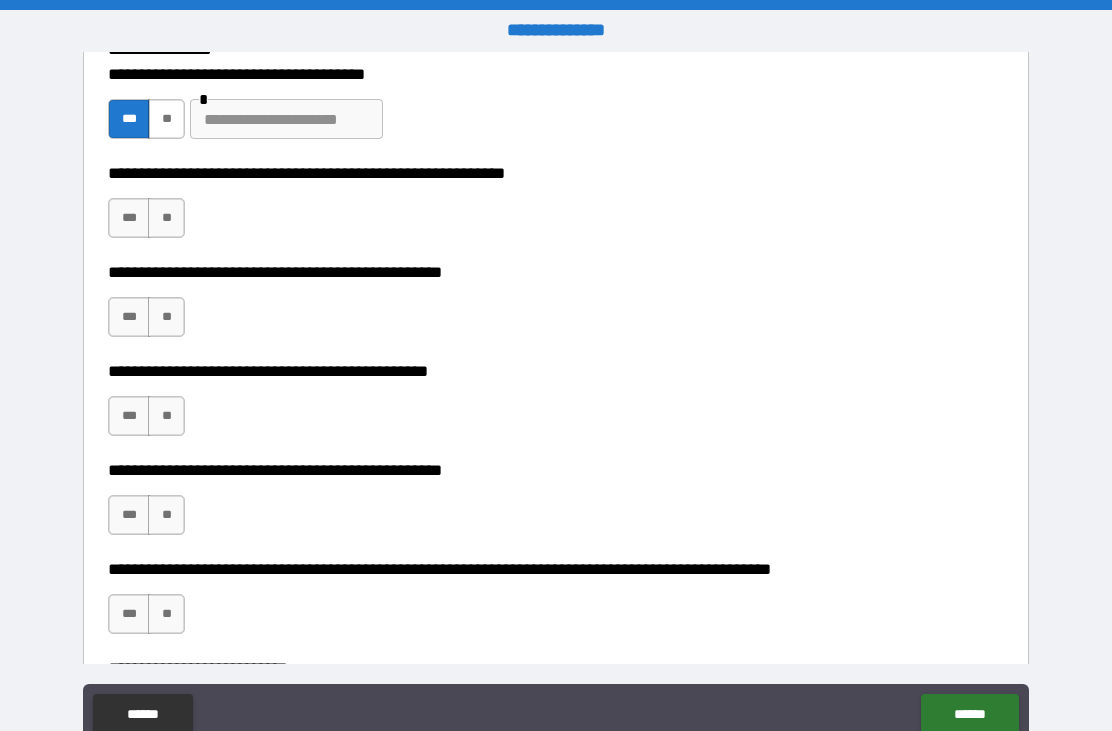 click on "**" at bounding box center (166, 119) 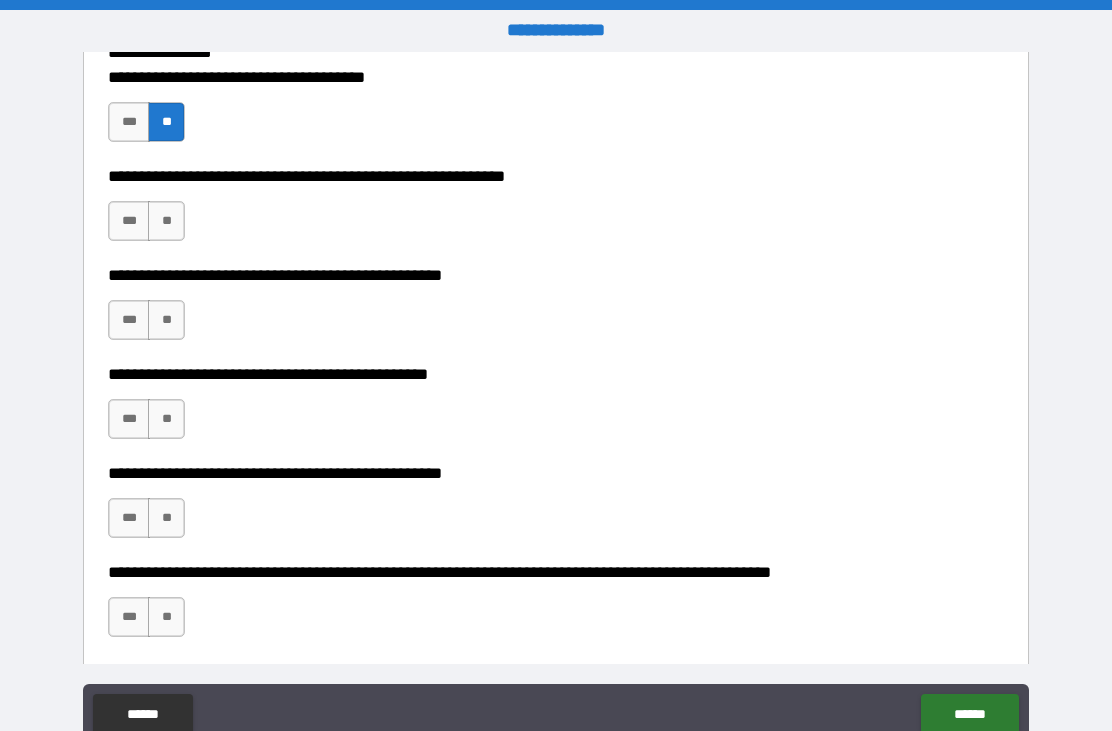 scroll, scrollTop: 308, scrollLeft: 0, axis: vertical 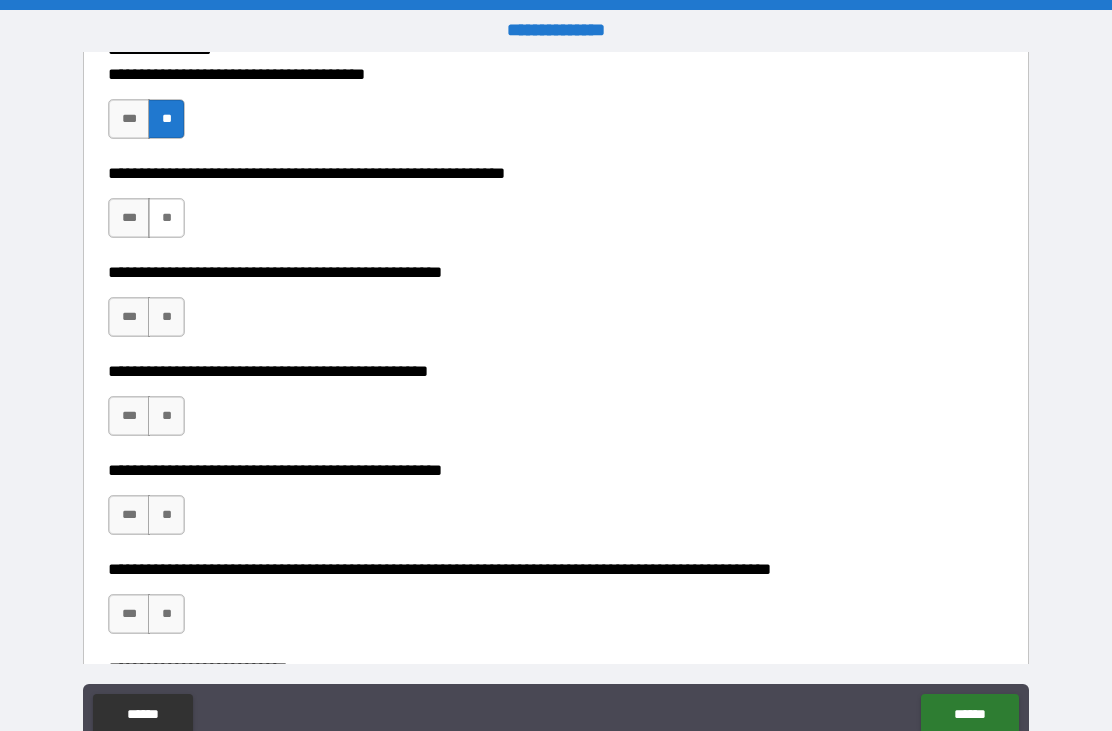 click on "**" at bounding box center [166, 218] 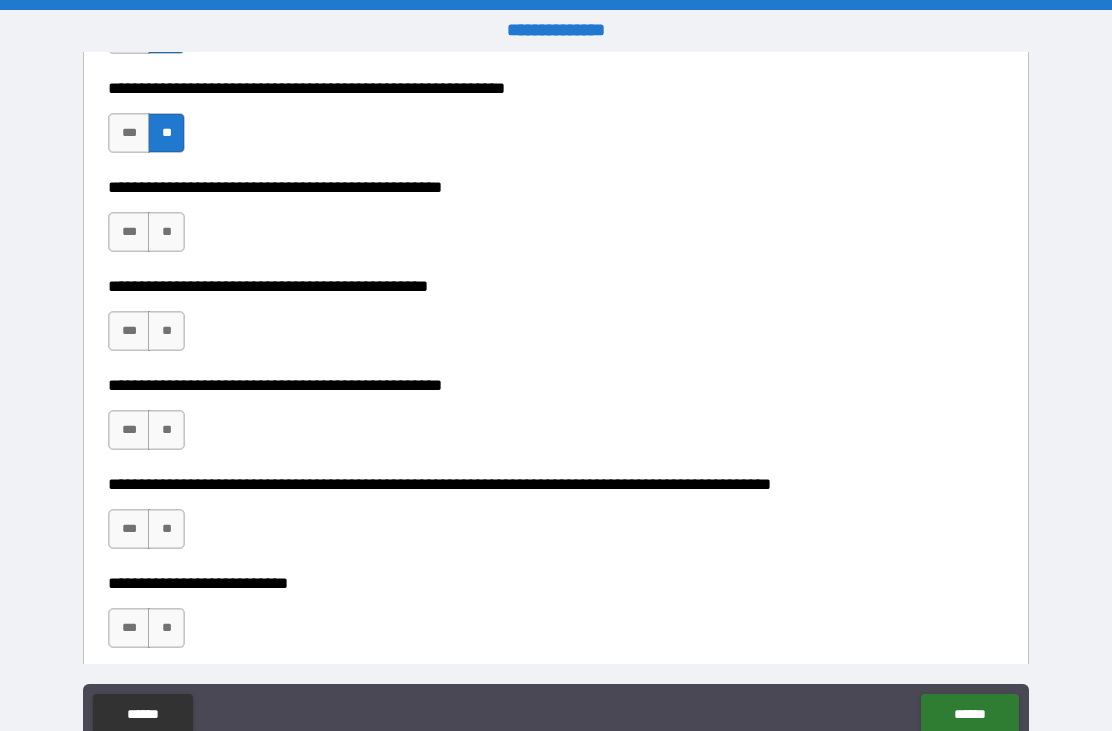 scroll, scrollTop: 396, scrollLeft: 0, axis: vertical 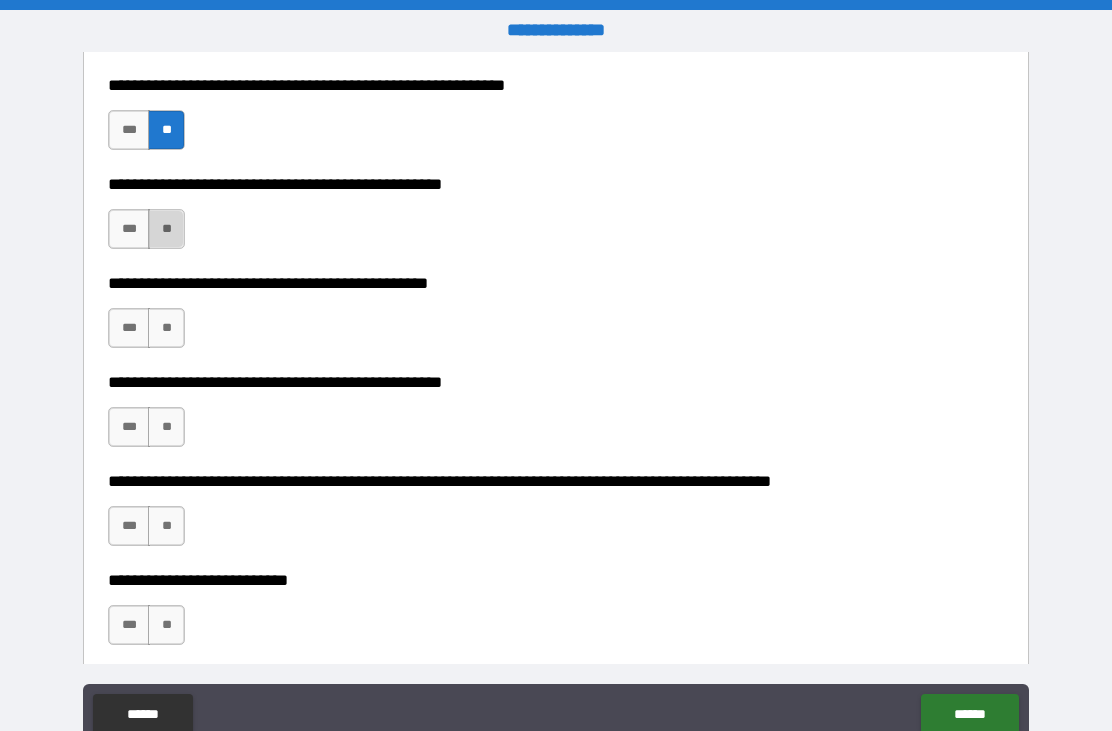 click on "**" at bounding box center (166, 229) 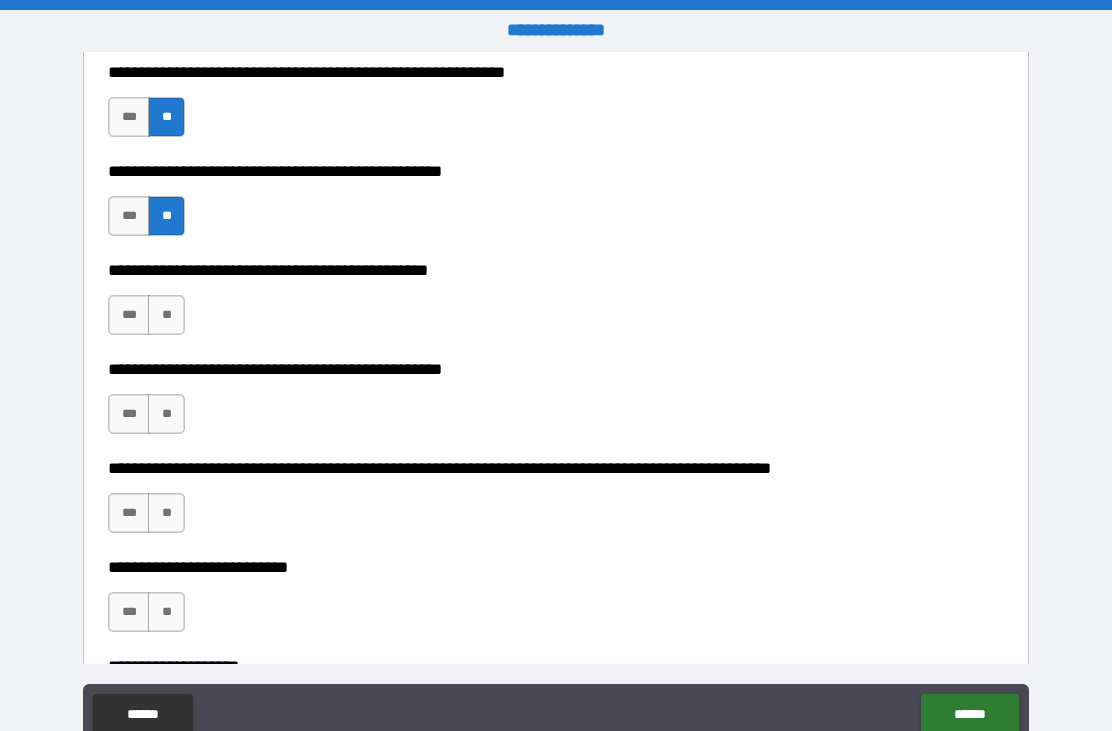 scroll, scrollTop: 427, scrollLeft: 0, axis: vertical 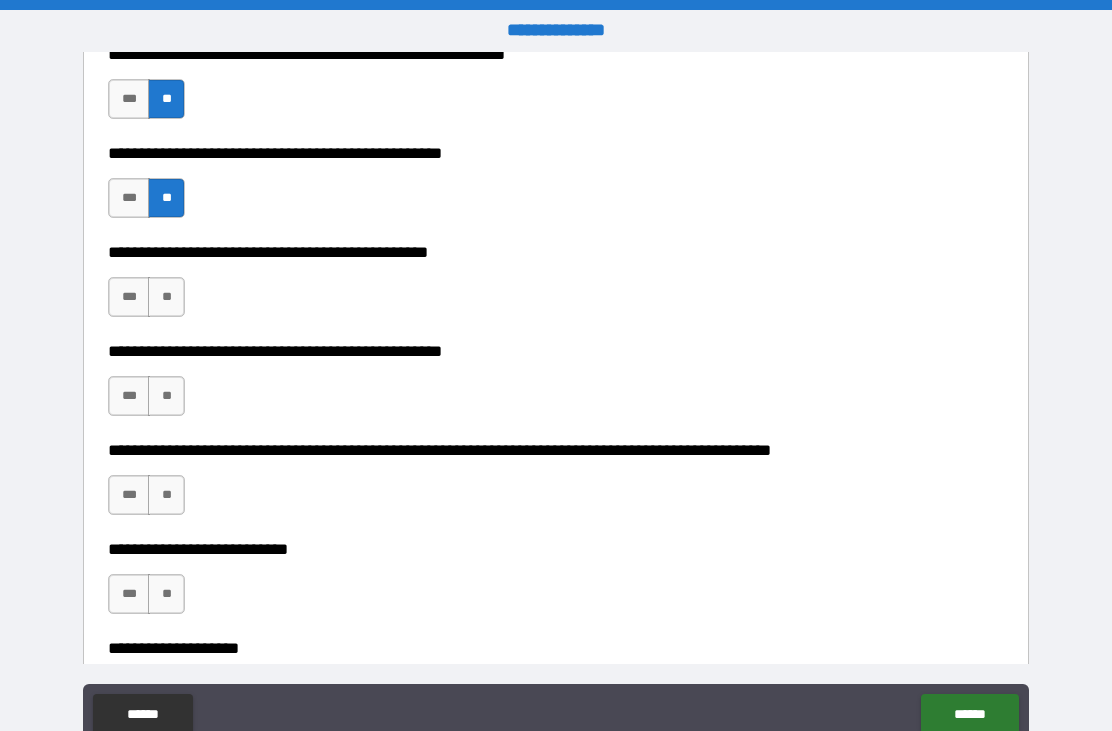 click on "**********" at bounding box center [556, 351] 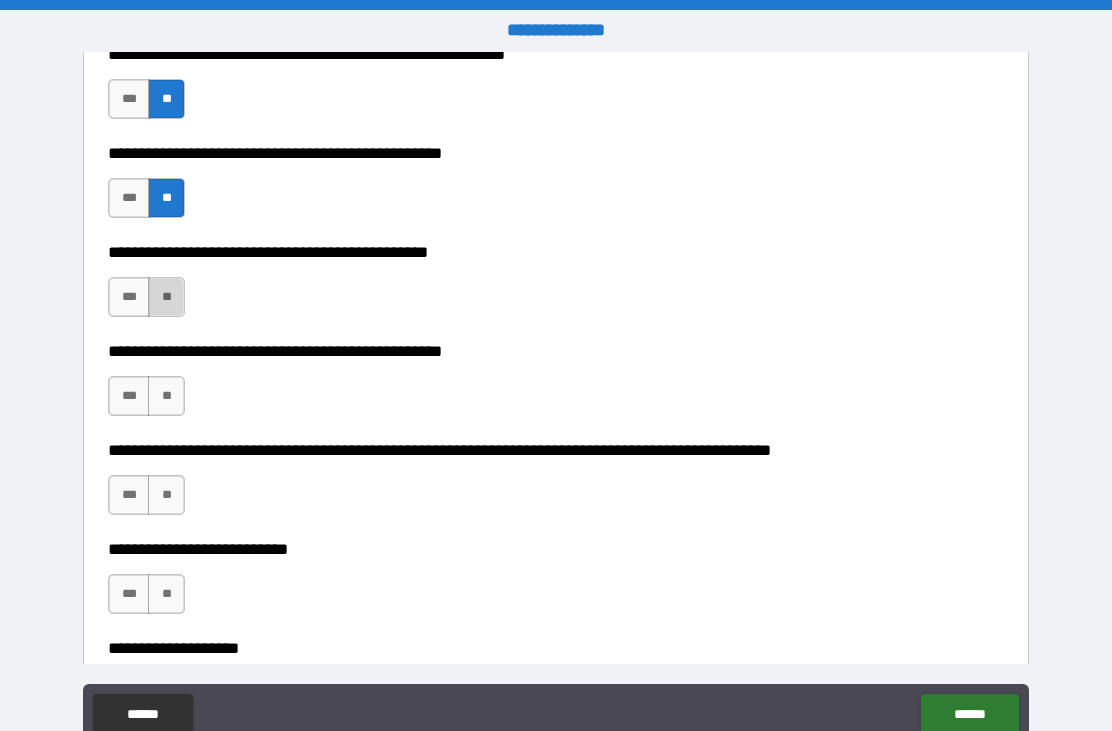 click on "**" at bounding box center (166, 297) 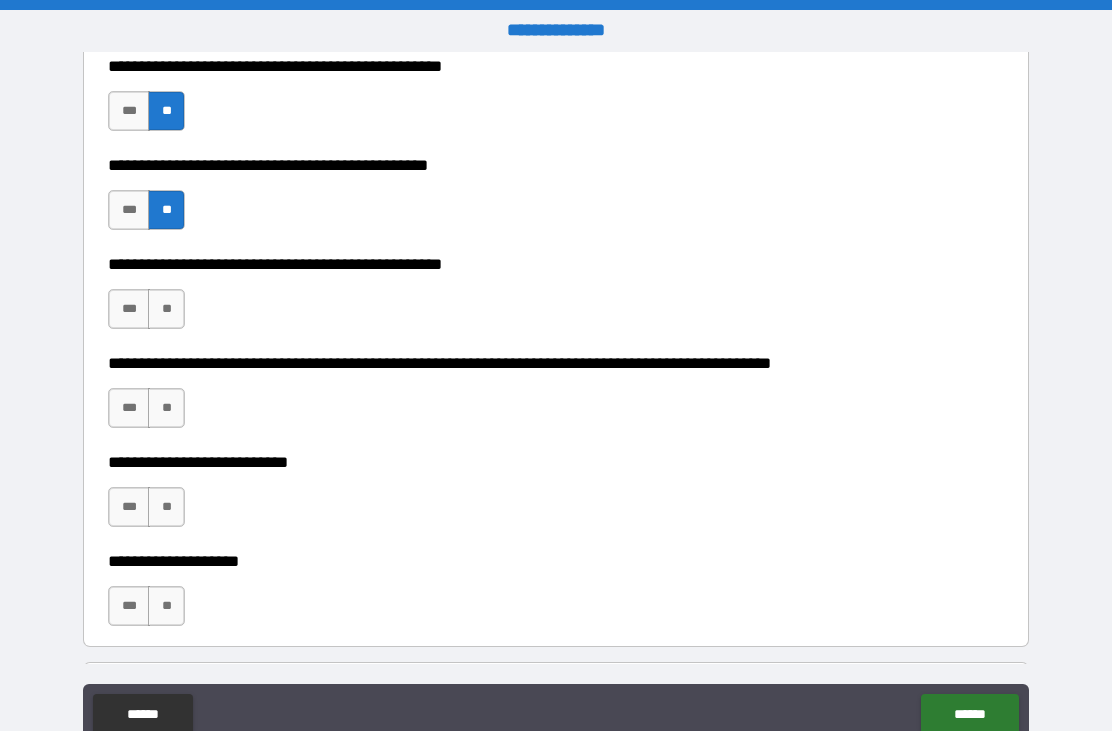scroll, scrollTop: 517, scrollLeft: 0, axis: vertical 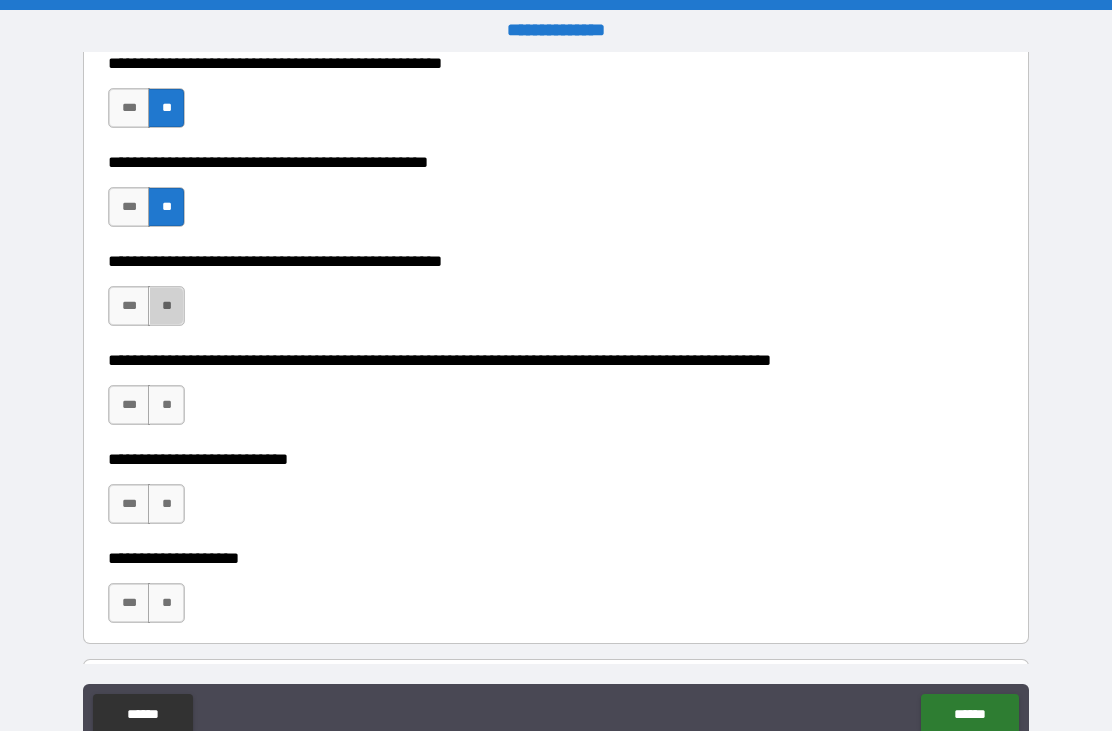 click on "**" at bounding box center [166, 306] 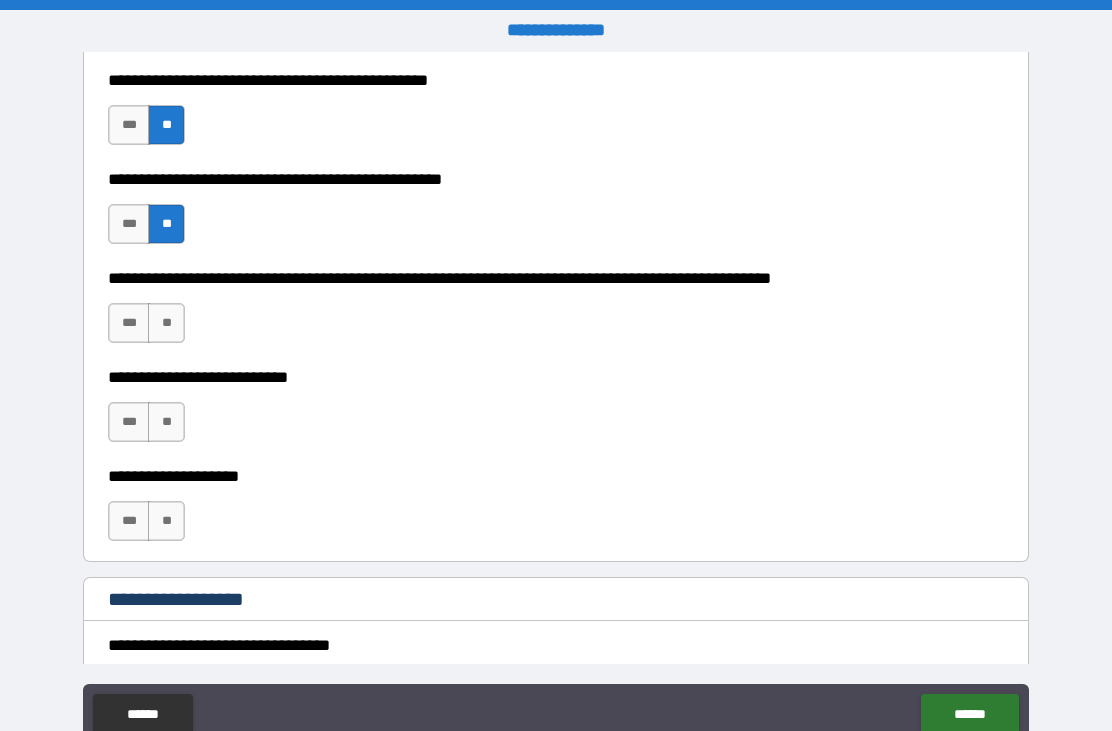 scroll, scrollTop: 602, scrollLeft: 0, axis: vertical 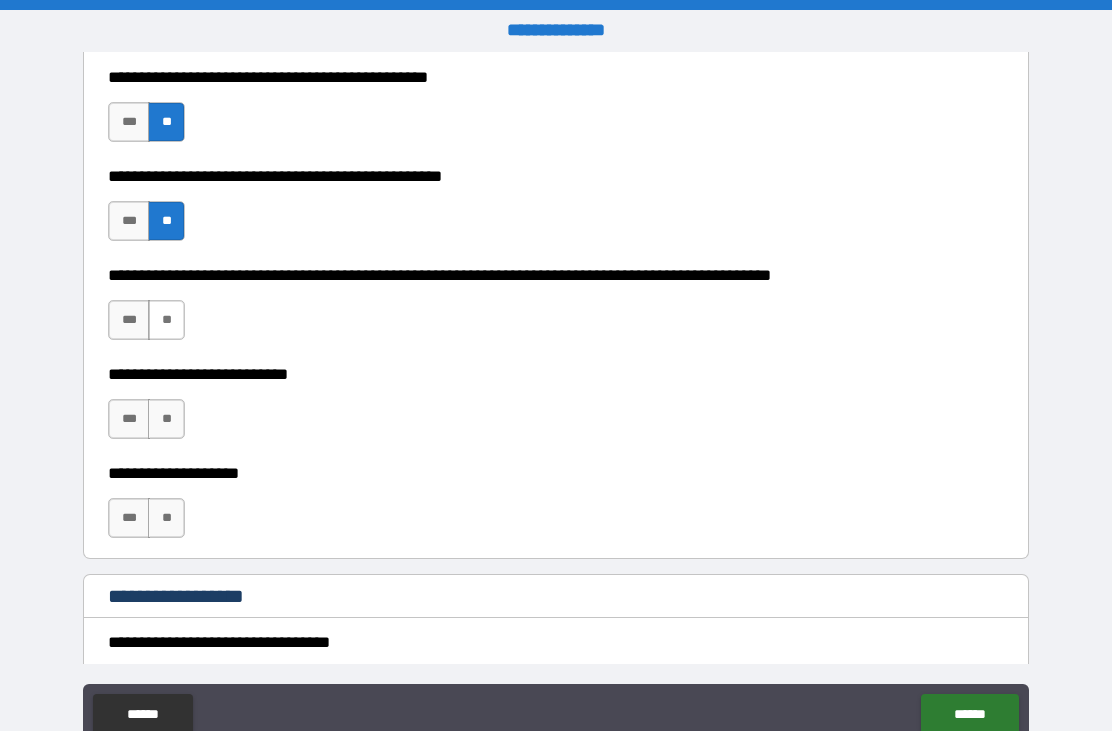 click on "**" at bounding box center (166, 320) 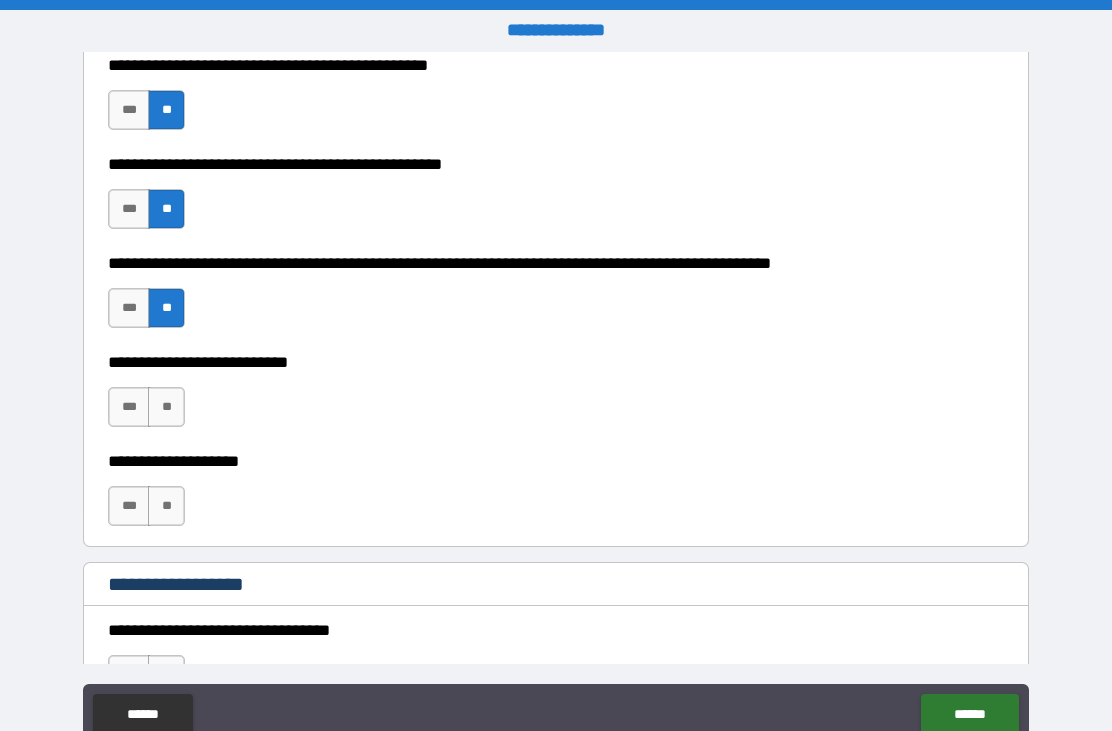 scroll, scrollTop: 627, scrollLeft: 0, axis: vertical 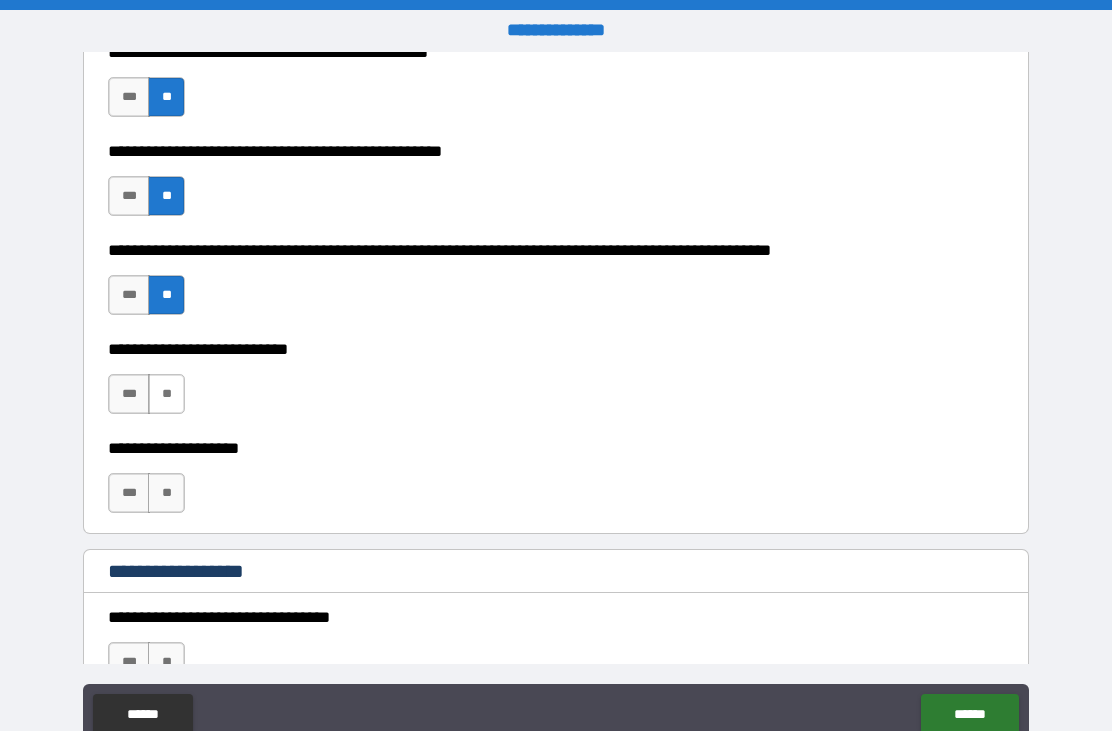 click on "**" at bounding box center [166, 394] 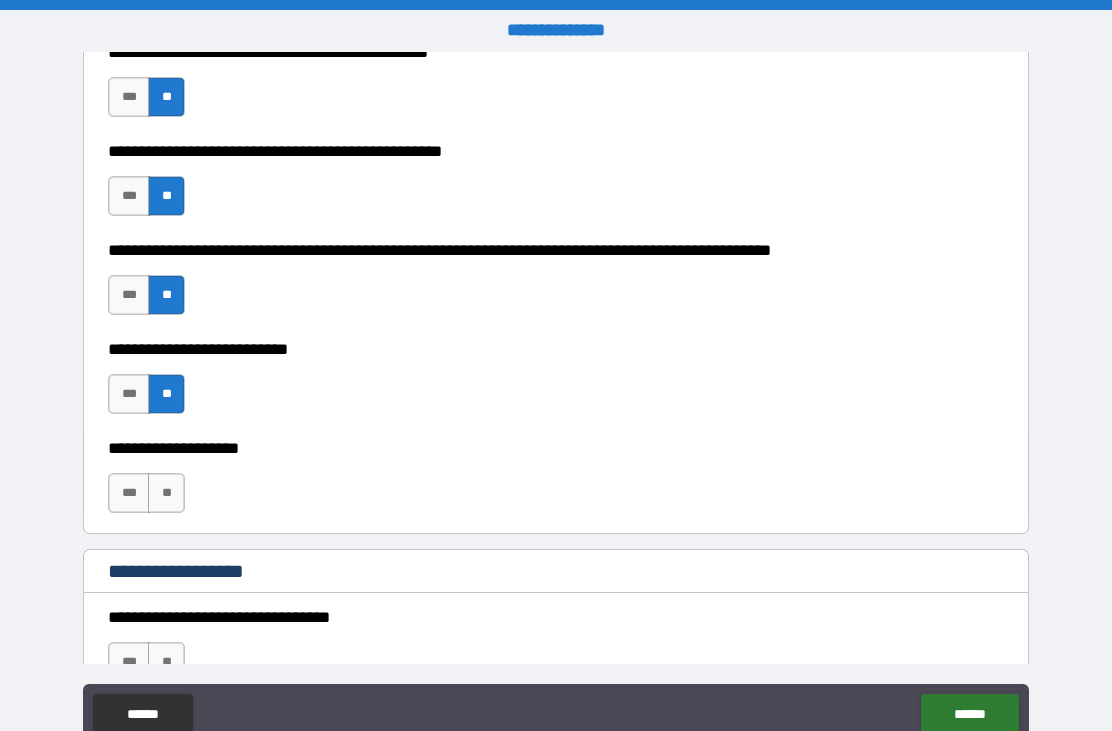 click on "*** **" at bounding box center (149, 498) 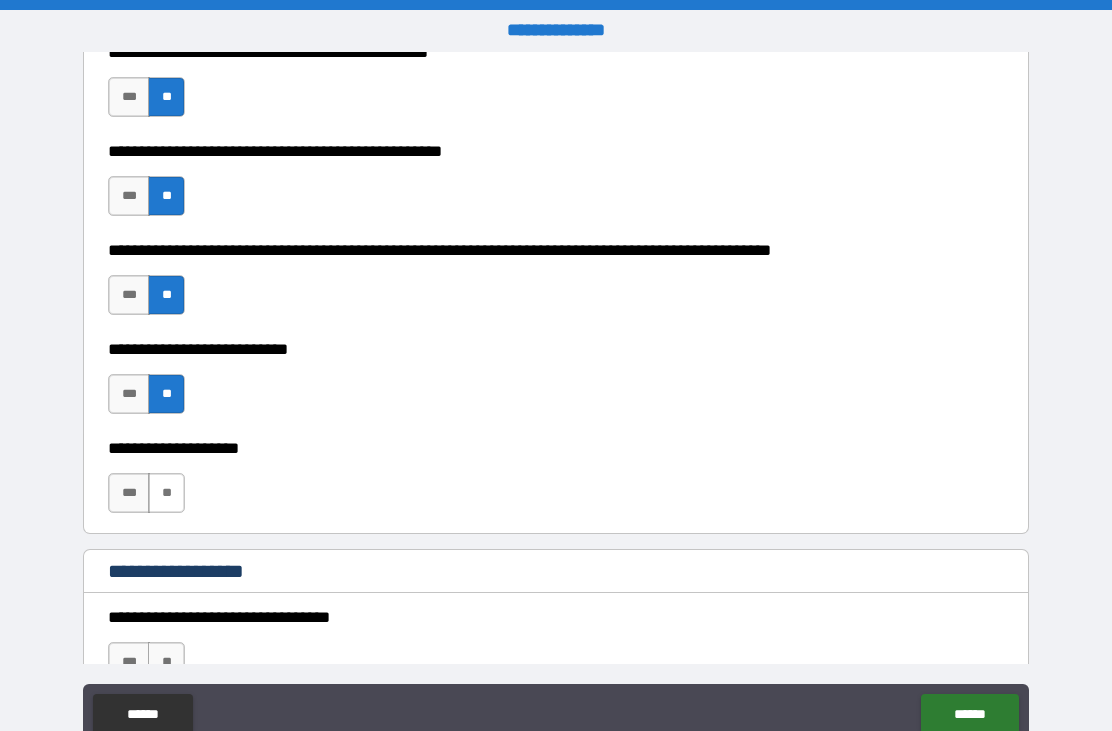 click on "**" at bounding box center [166, 493] 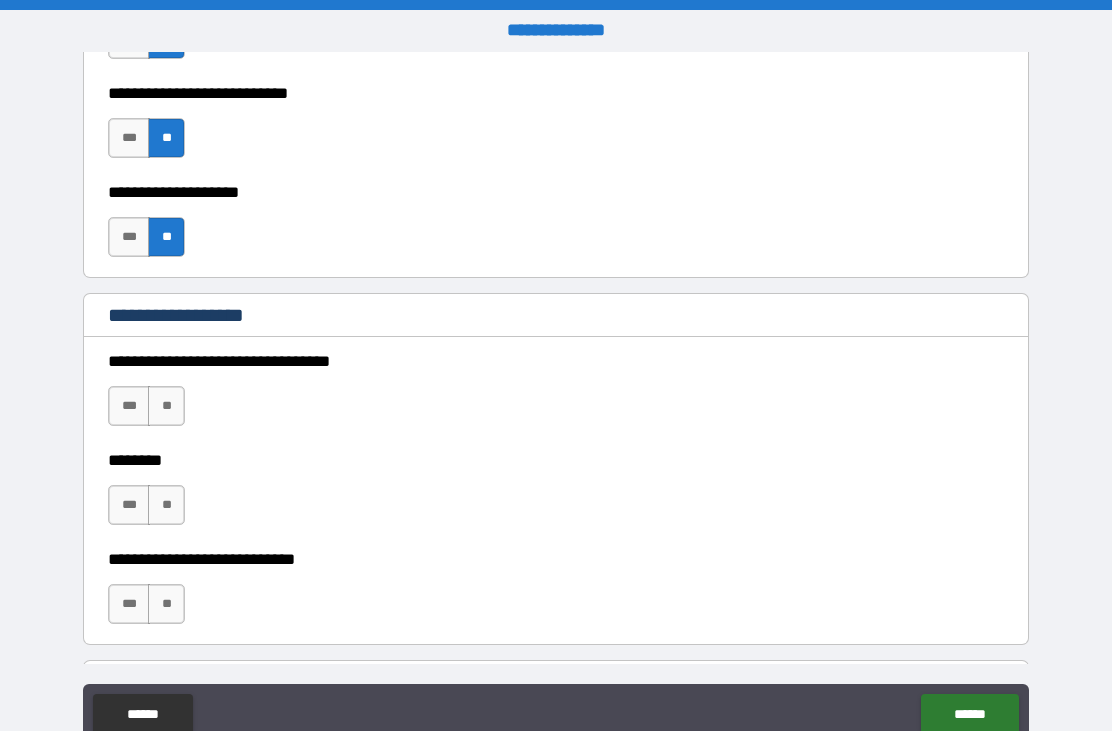 scroll, scrollTop: 892, scrollLeft: 0, axis: vertical 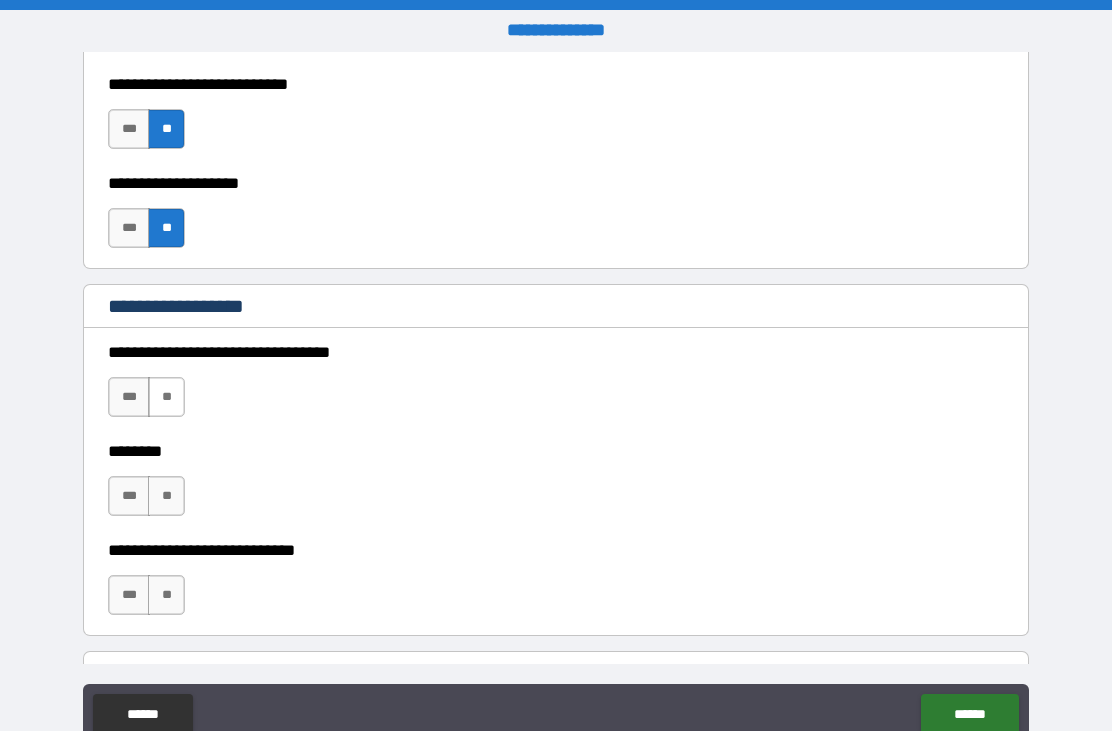 click on "**" at bounding box center (166, 397) 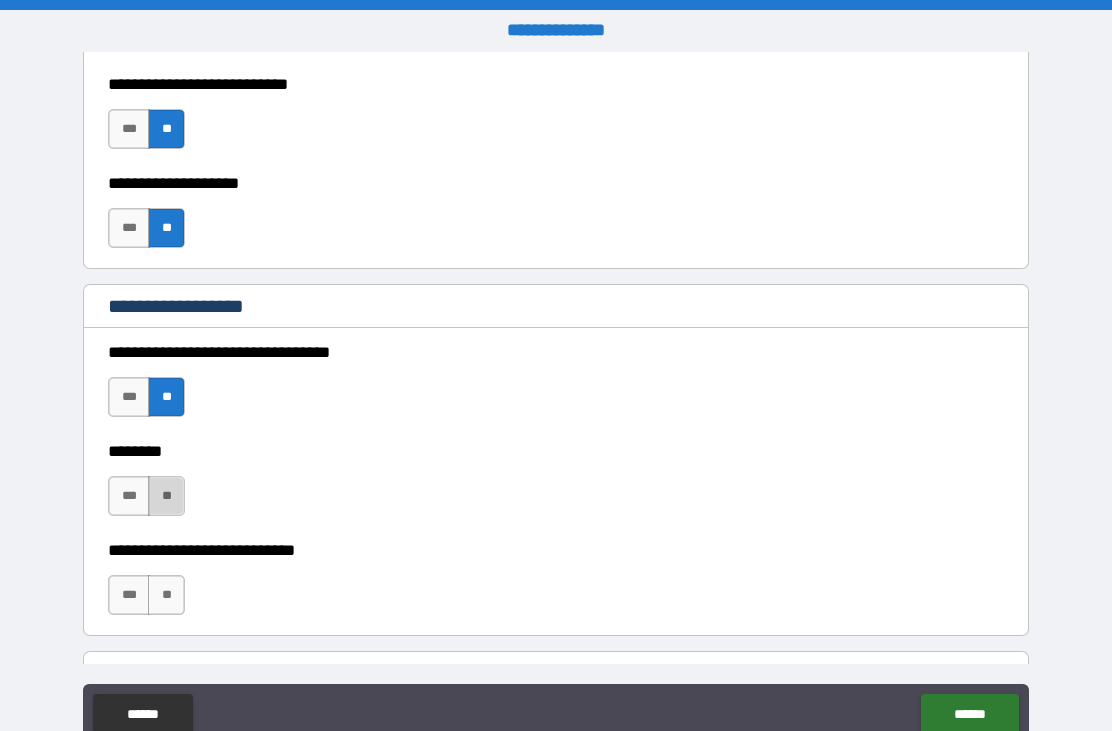 click on "**" at bounding box center (166, 496) 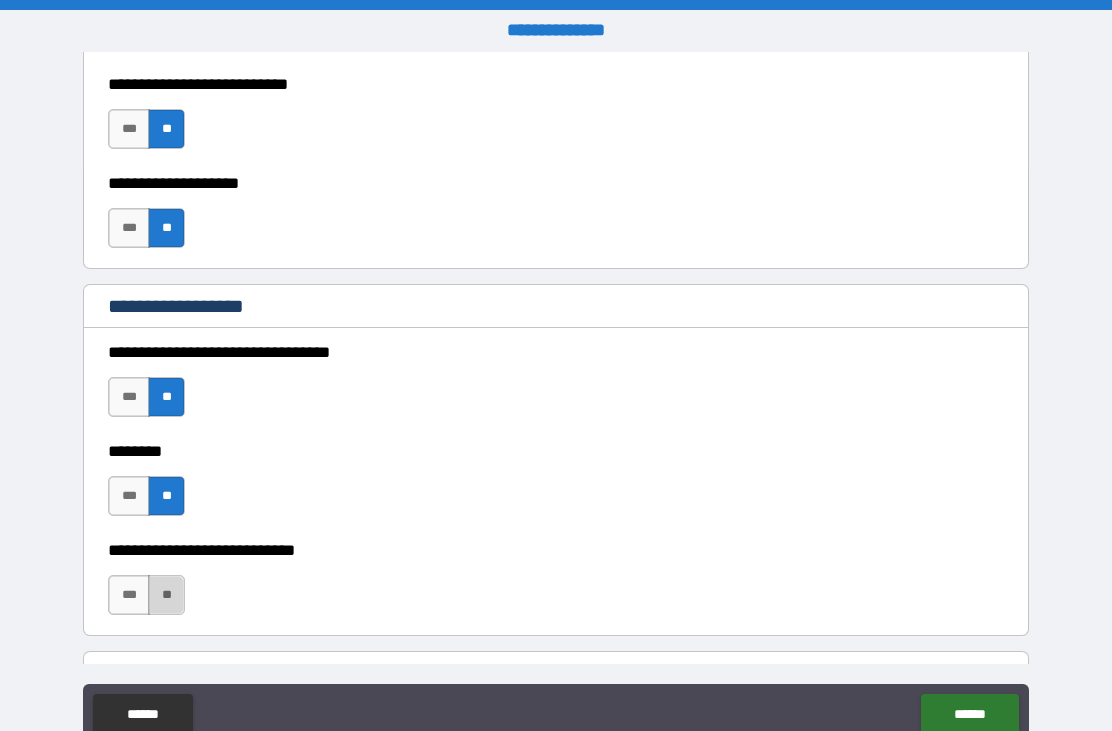 click on "**" at bounding box center [166, 595] 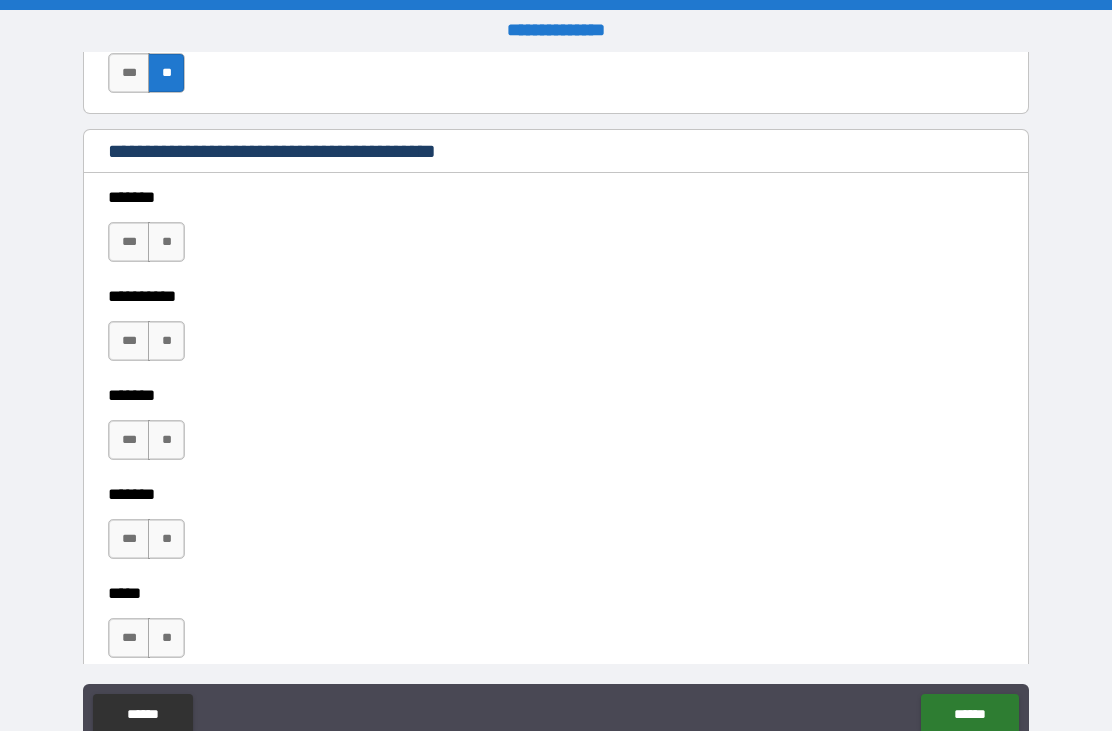 scroll, scrollTop: 1487, scrollLeft: 0, axis: vertical 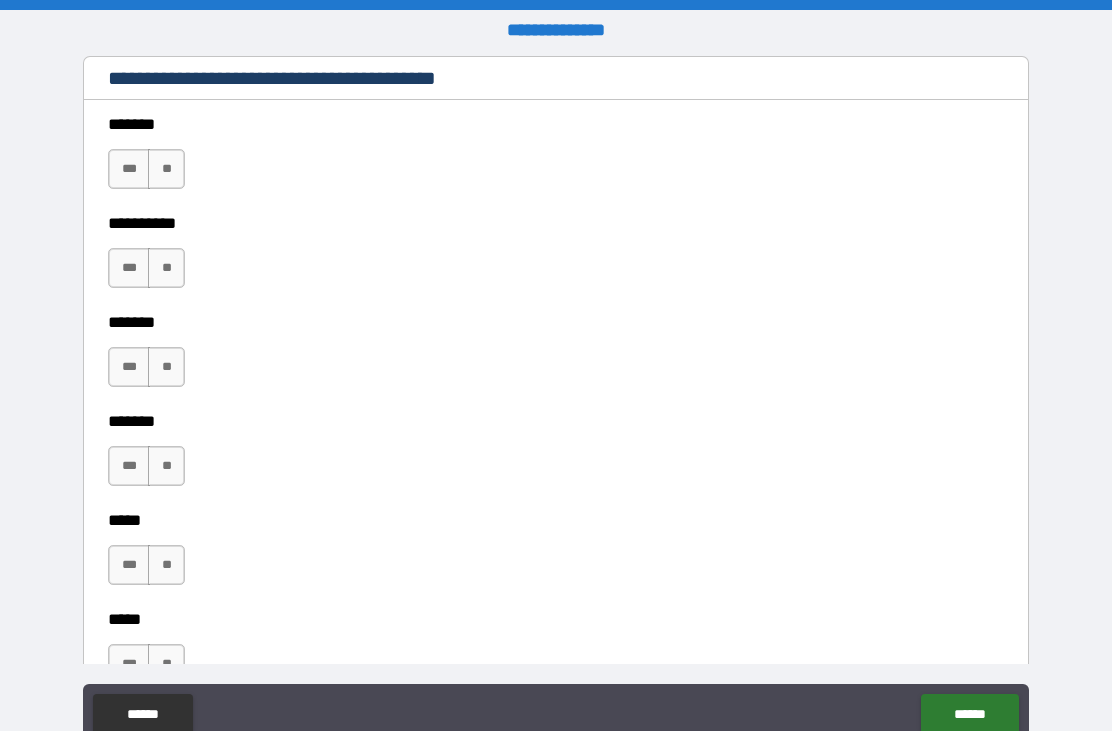 click on "*** **" at bounding box center (149, 174) 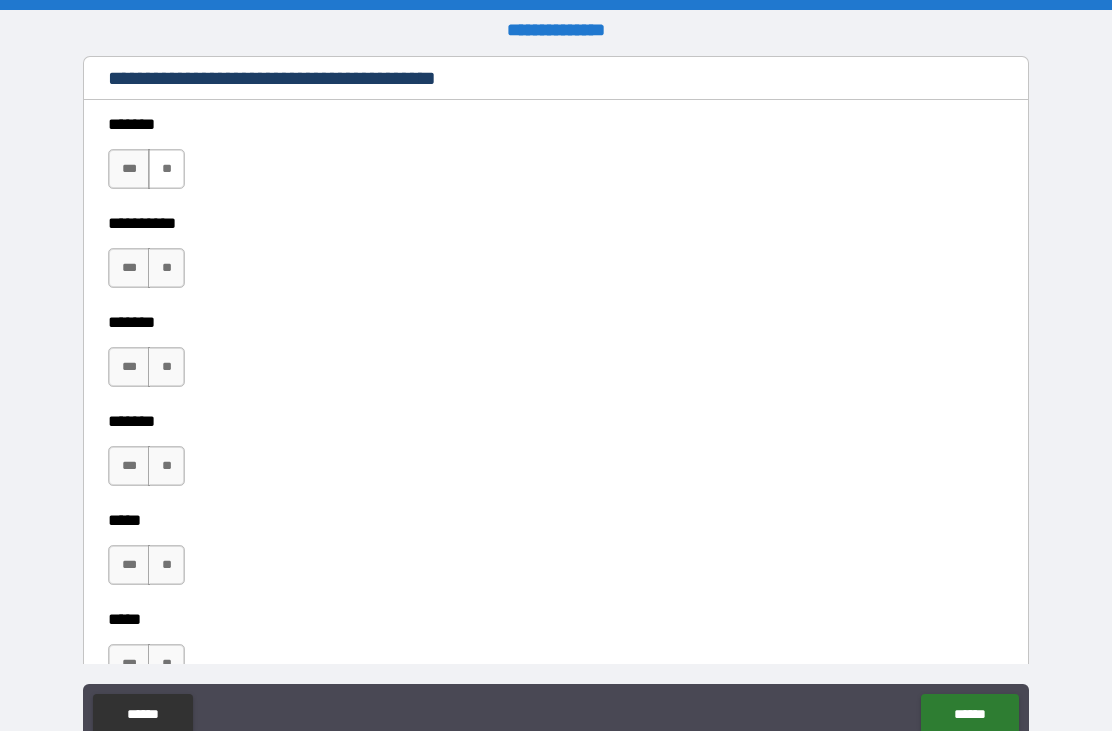 click on "**" at bounding box center (166, 169) 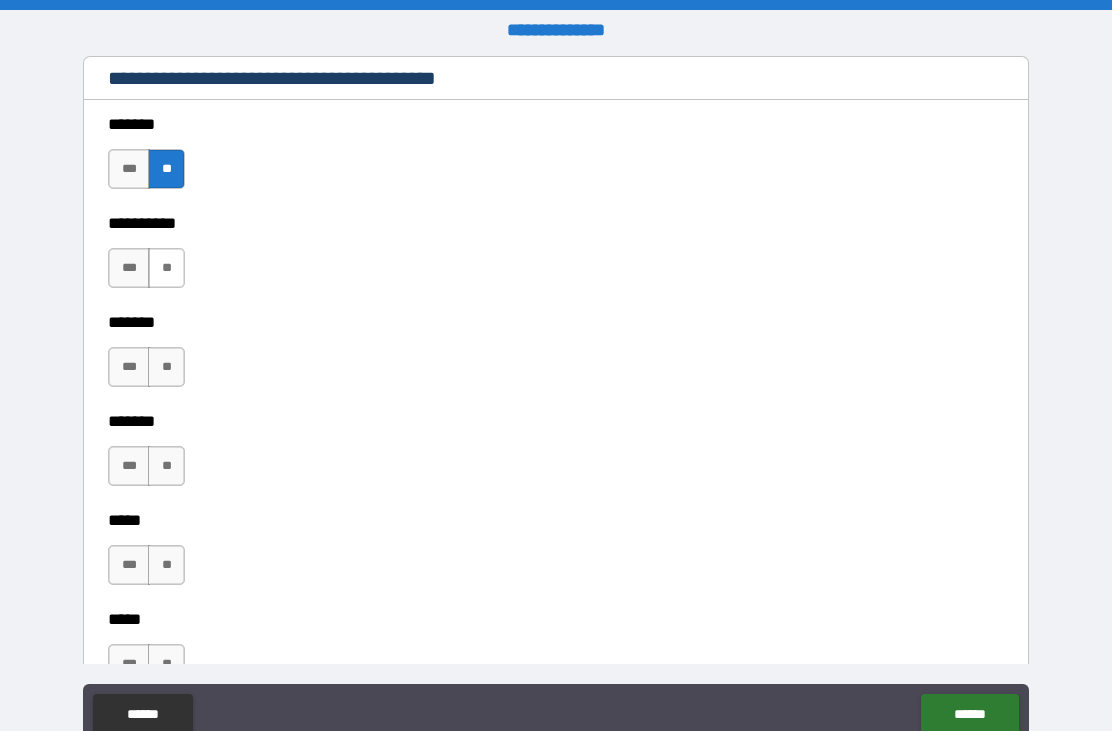 click on "**" at bounding box center (166, 268) 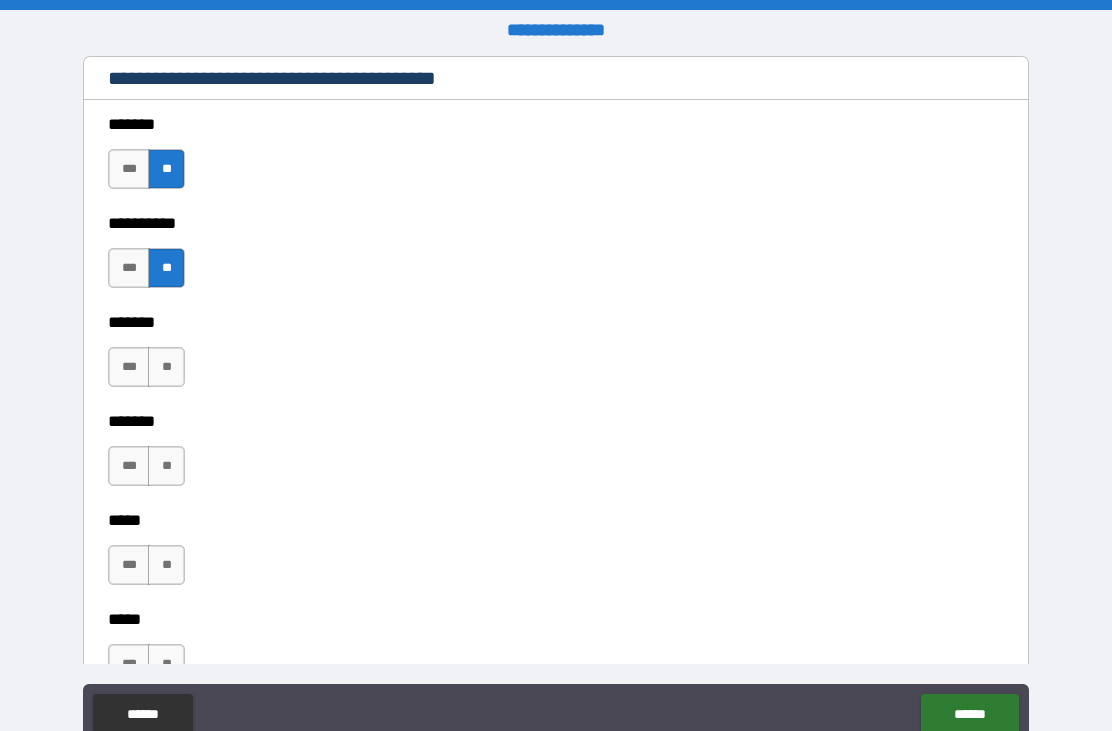 click on "*** **" at bounding box center (149, 372) 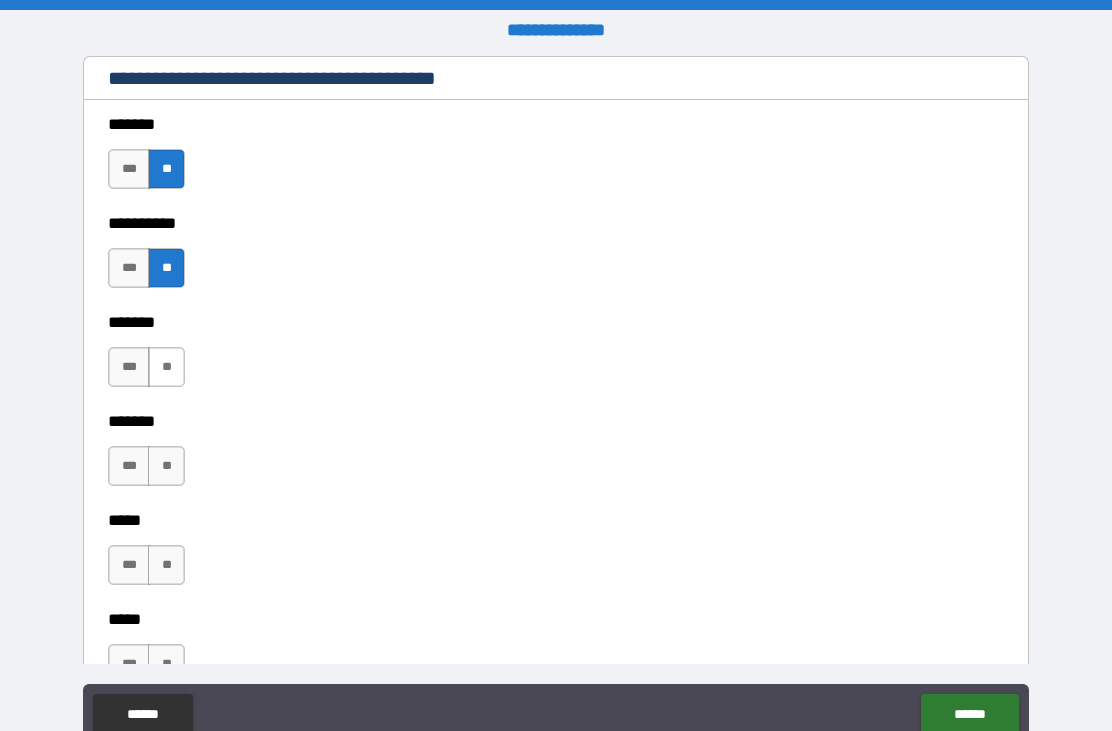 click on "**" at bounding box center [166, 367] 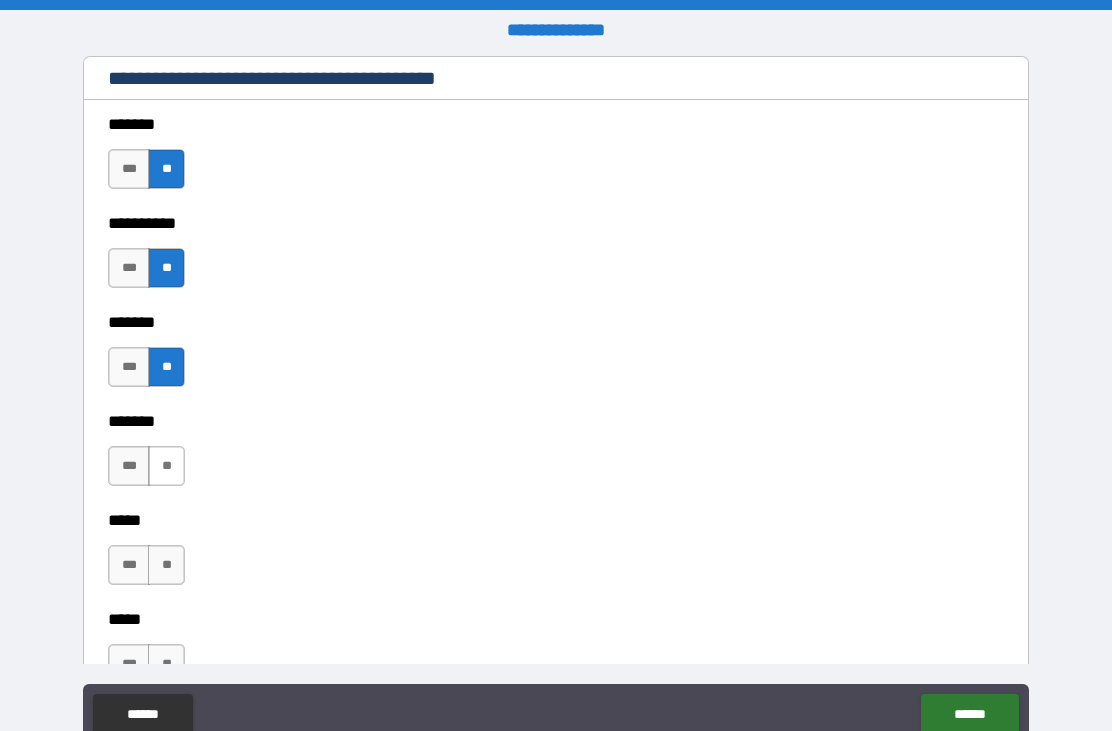 click on "**" at bounding box center (166, 466) 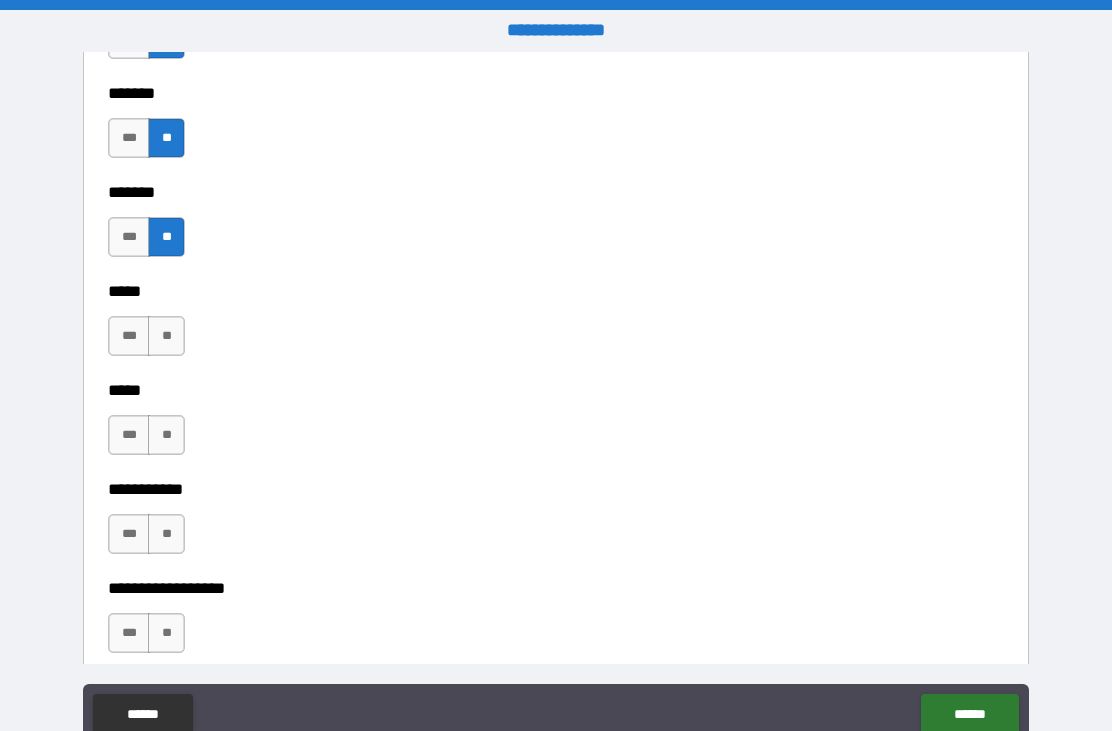 scroll, scrollTop: 1719, scrollLeft: 0, axis: vertical 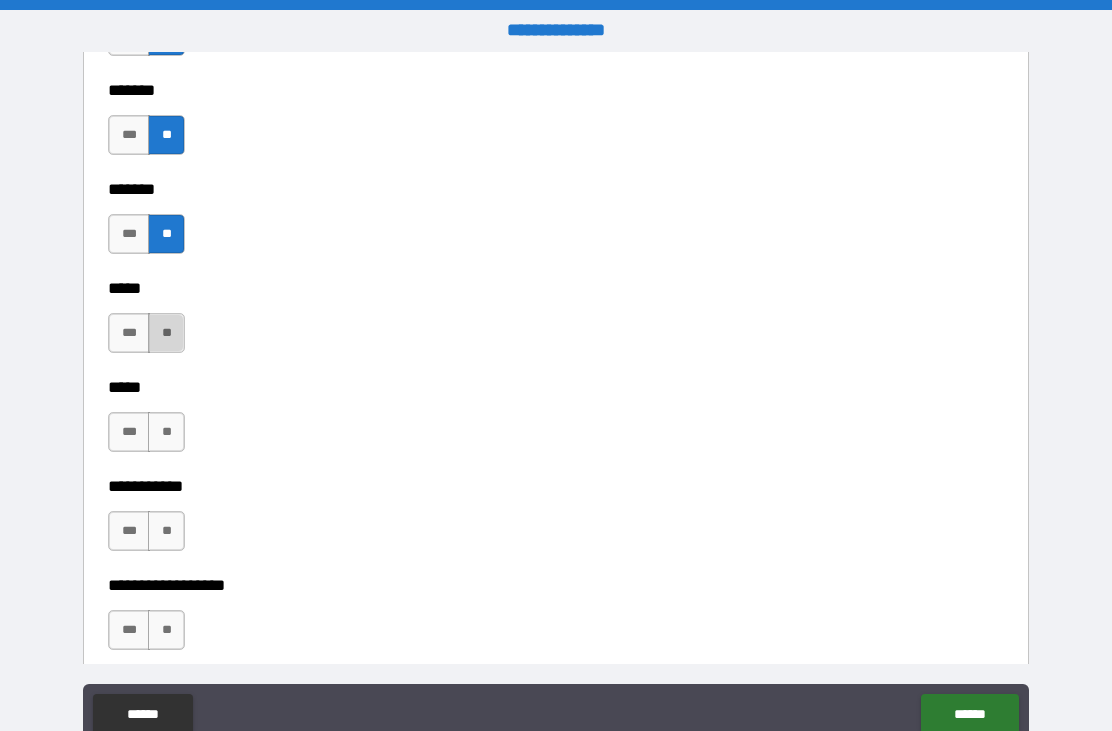 click on "**" at bounding box center [166, 333] 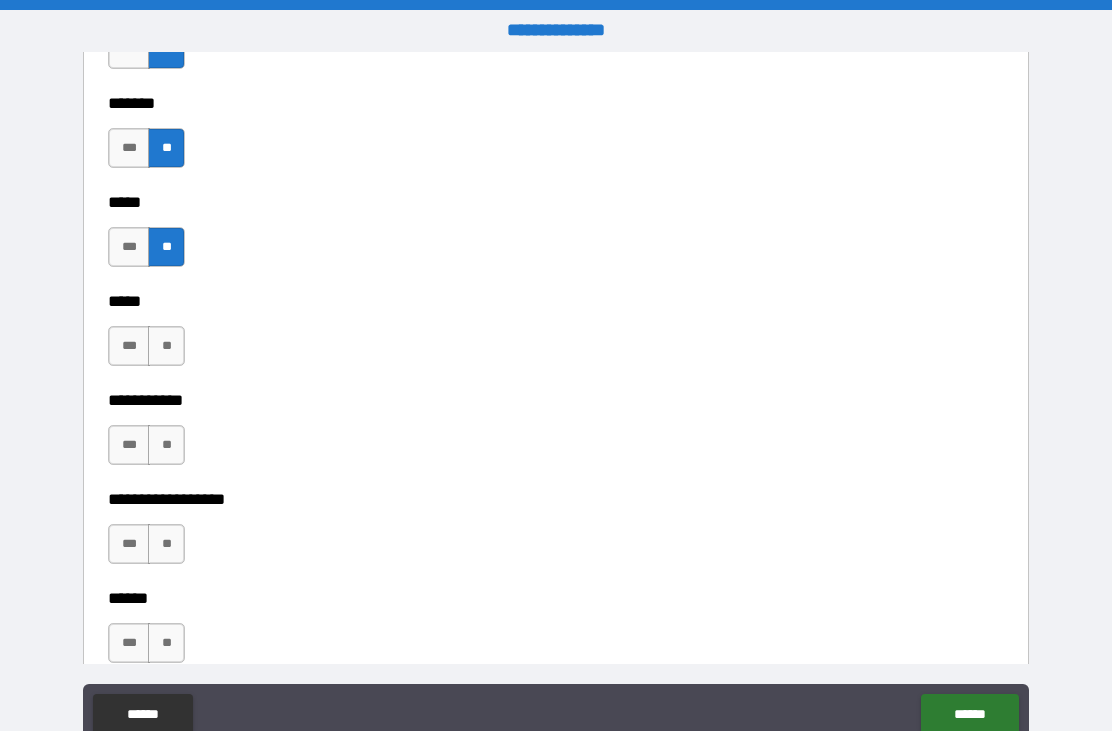 scroll, scrollTop: 1952, scrollLeft: 0, axis: vertical 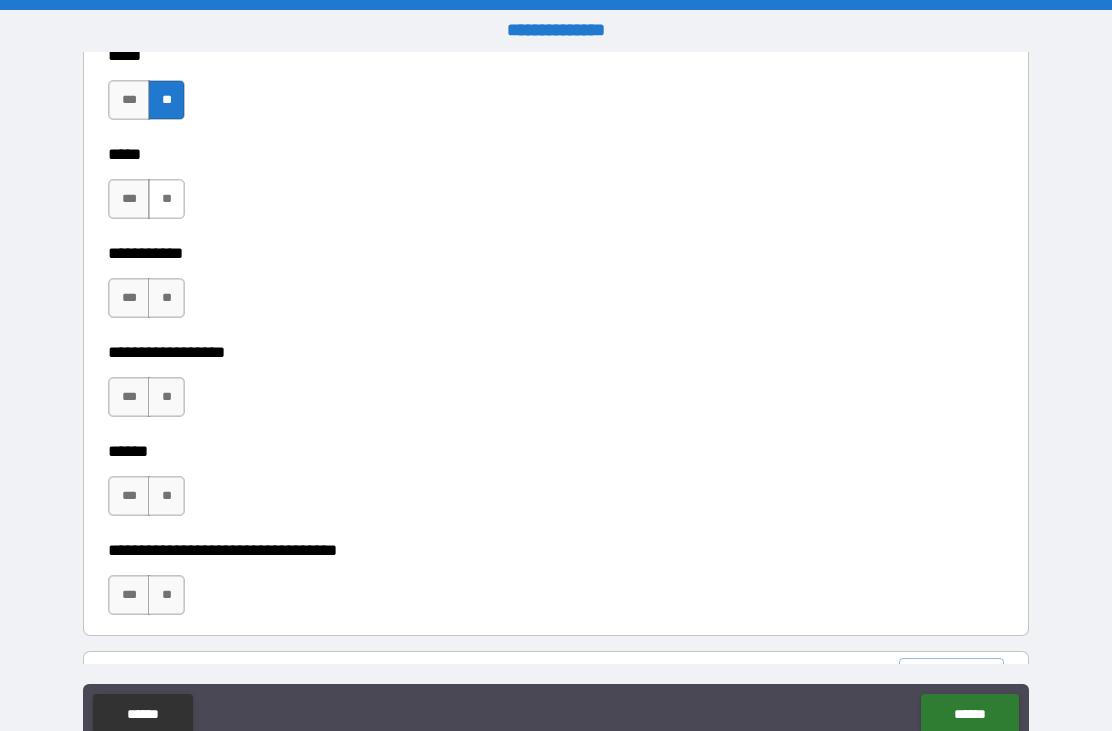 click on "**" at bounding box center (166, 199) 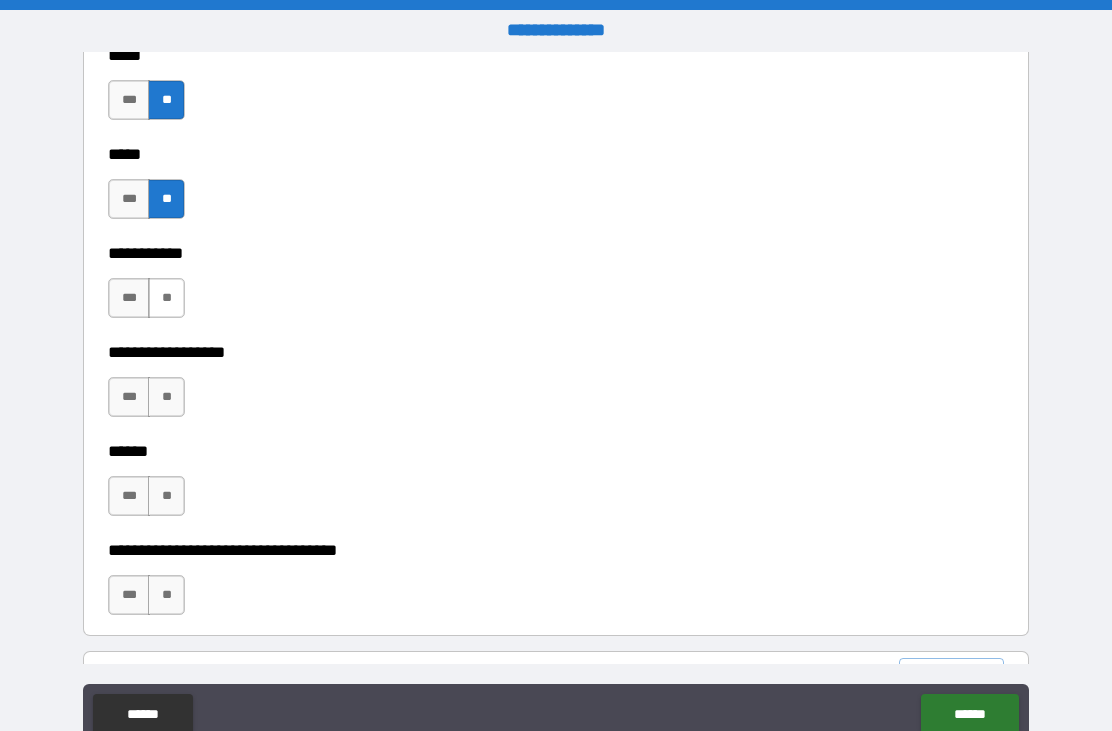 click on "**" at bounding box center (166, 298) 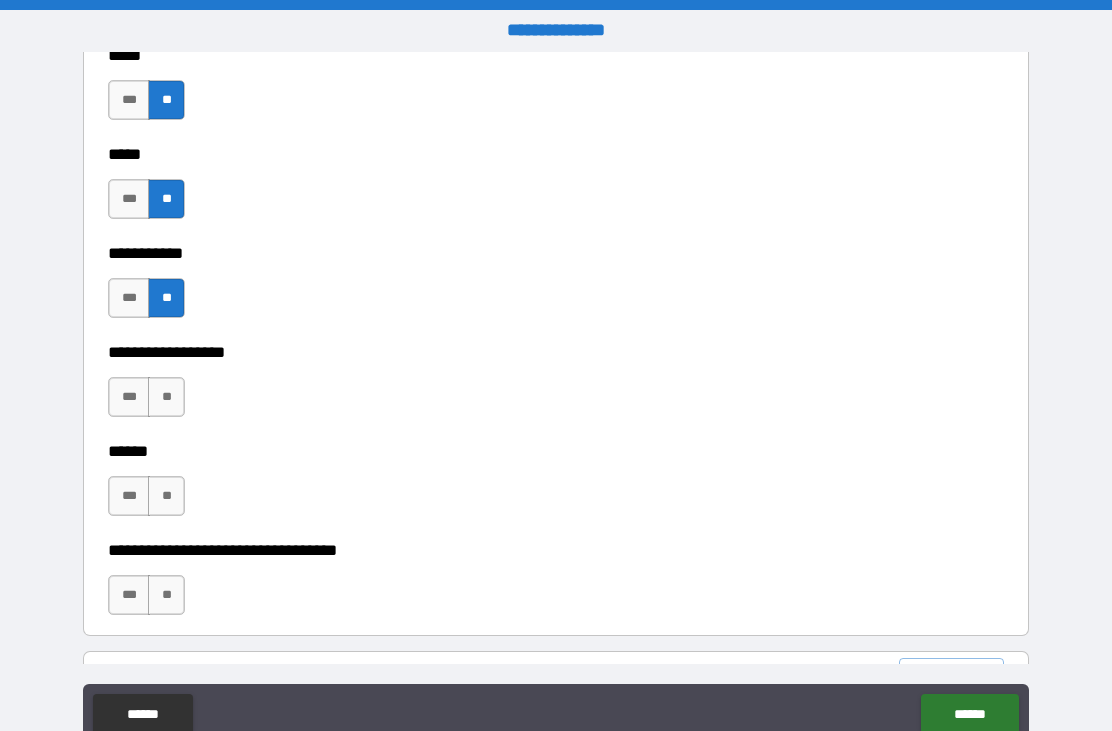 click on "**********" at bounding box center (556, 338) 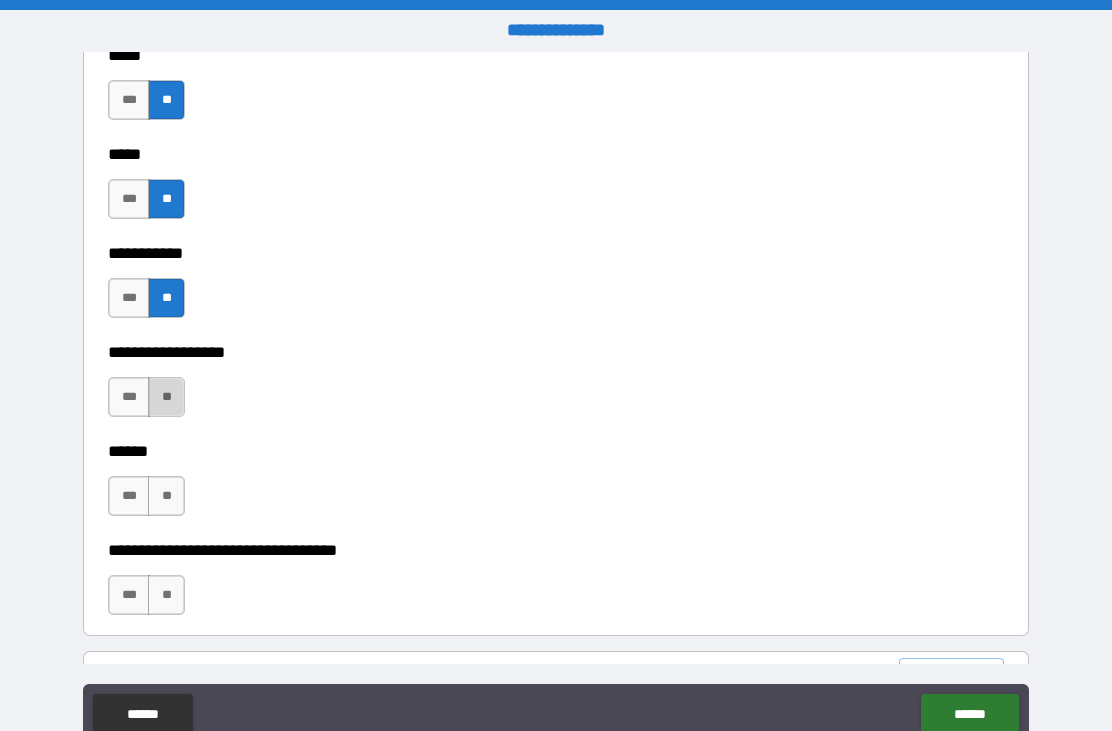 click on "**" at bounding box center (166, 397) 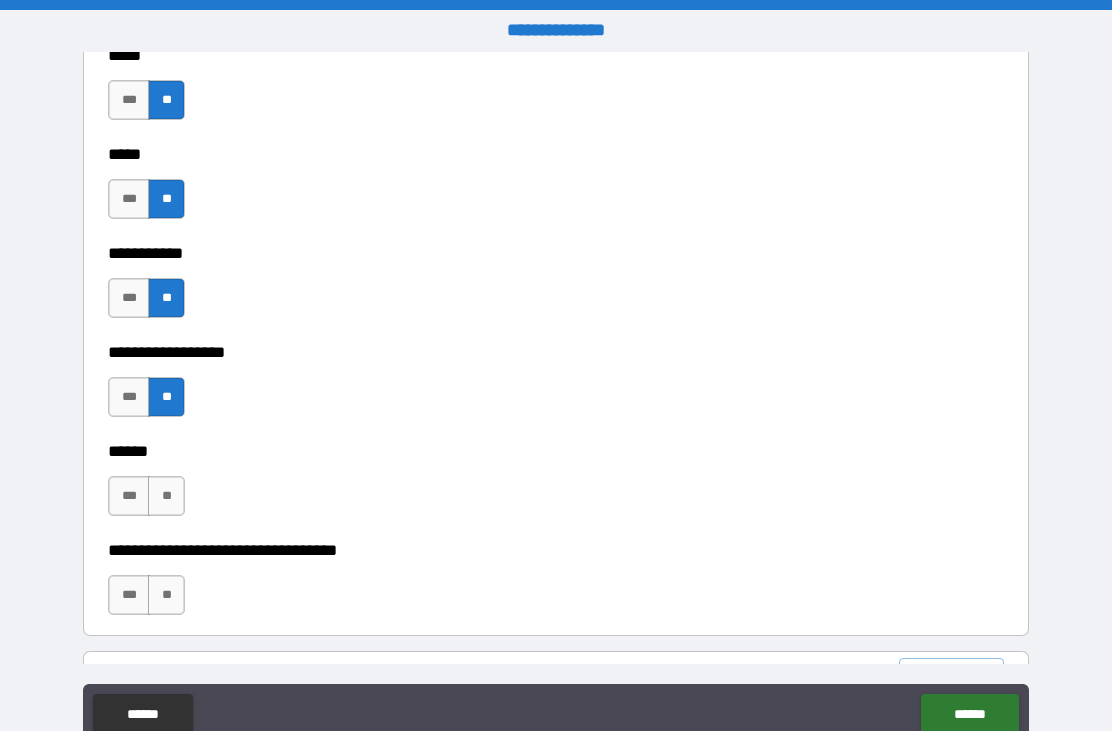 click on "*** **" at bounding box center (149, 501) 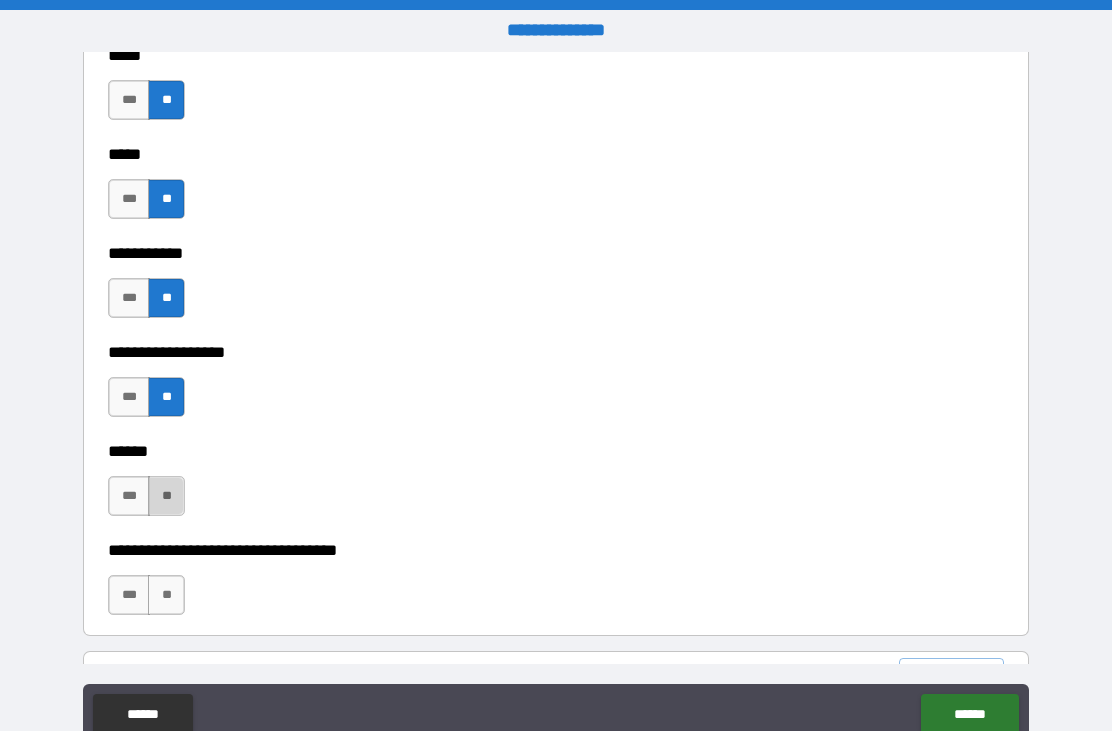click on "**" at bounding box center [166, 496] 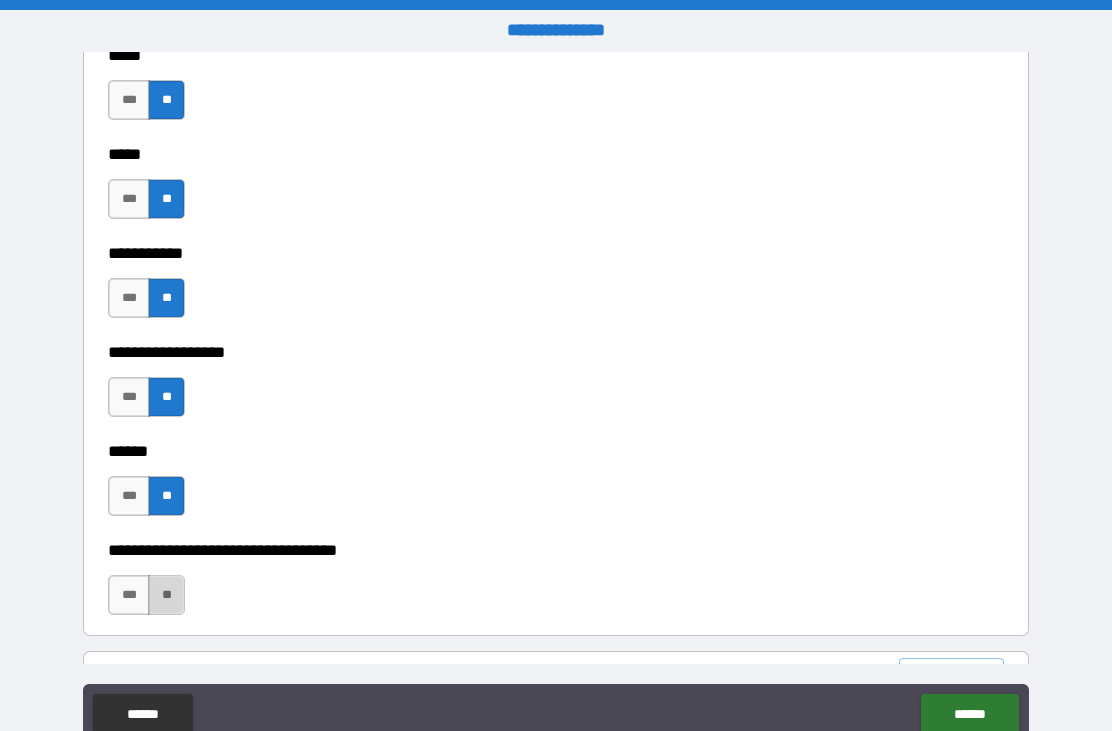 click on "**" at bounding box center [166, 595] 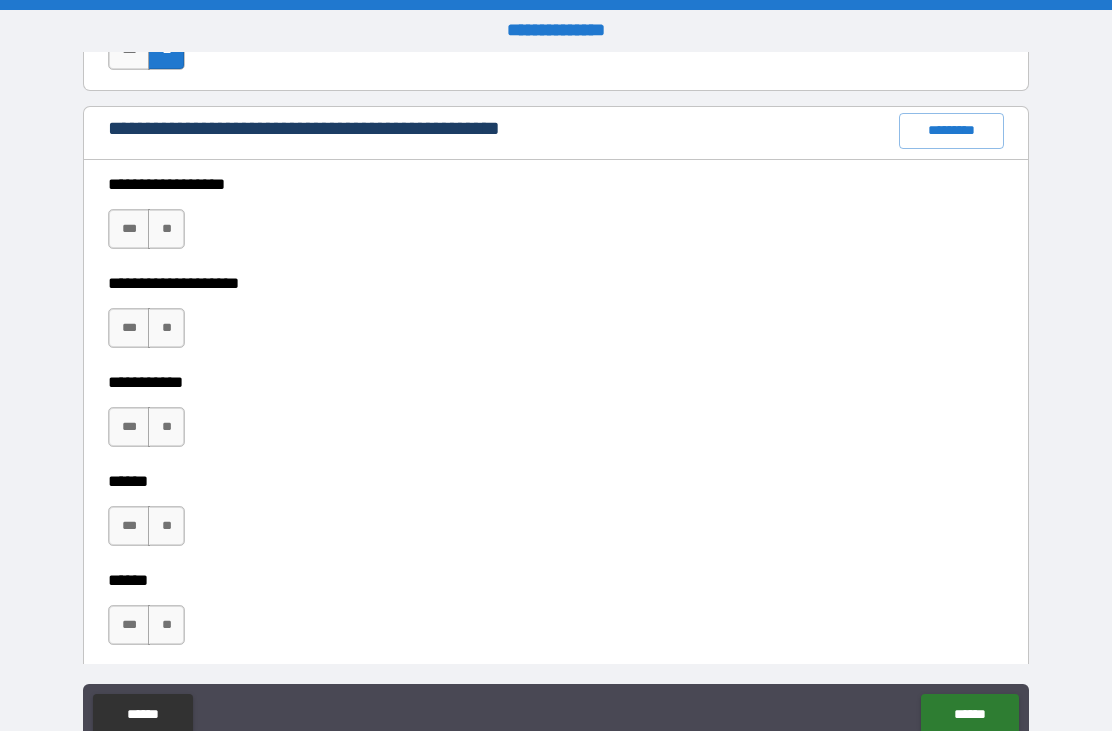scroll, scrollTop: 2500, scrollLeft: 0, axis: vertical 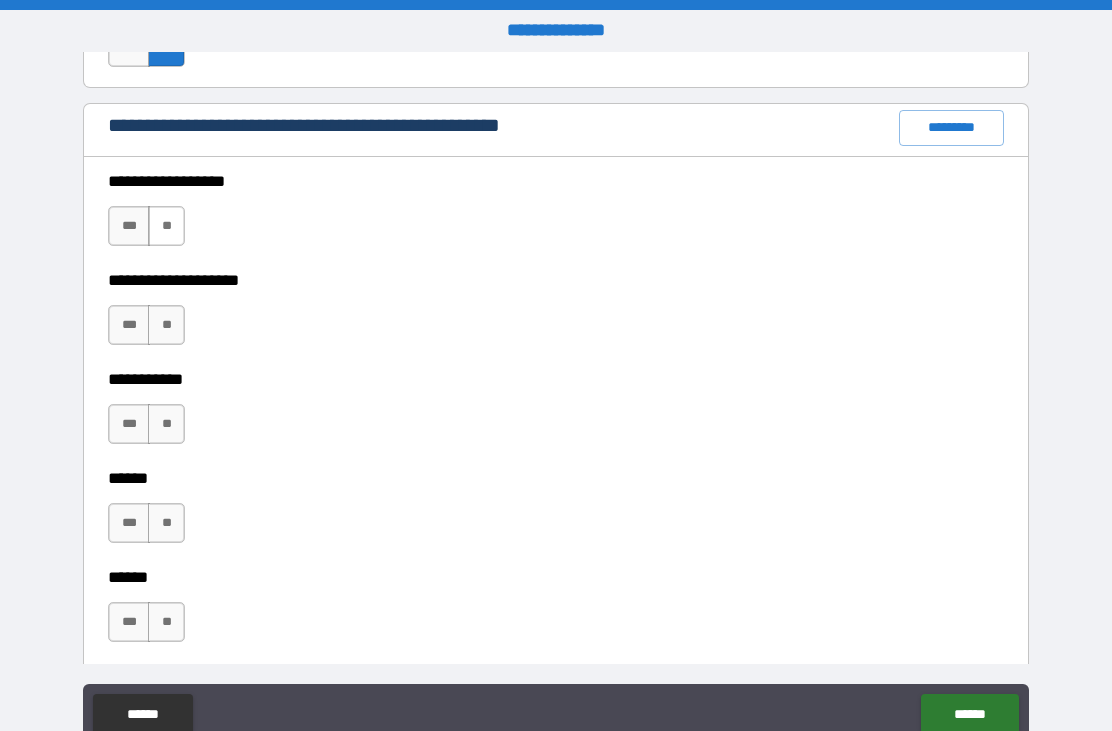 click on "**" at bounding box center [166, 226] 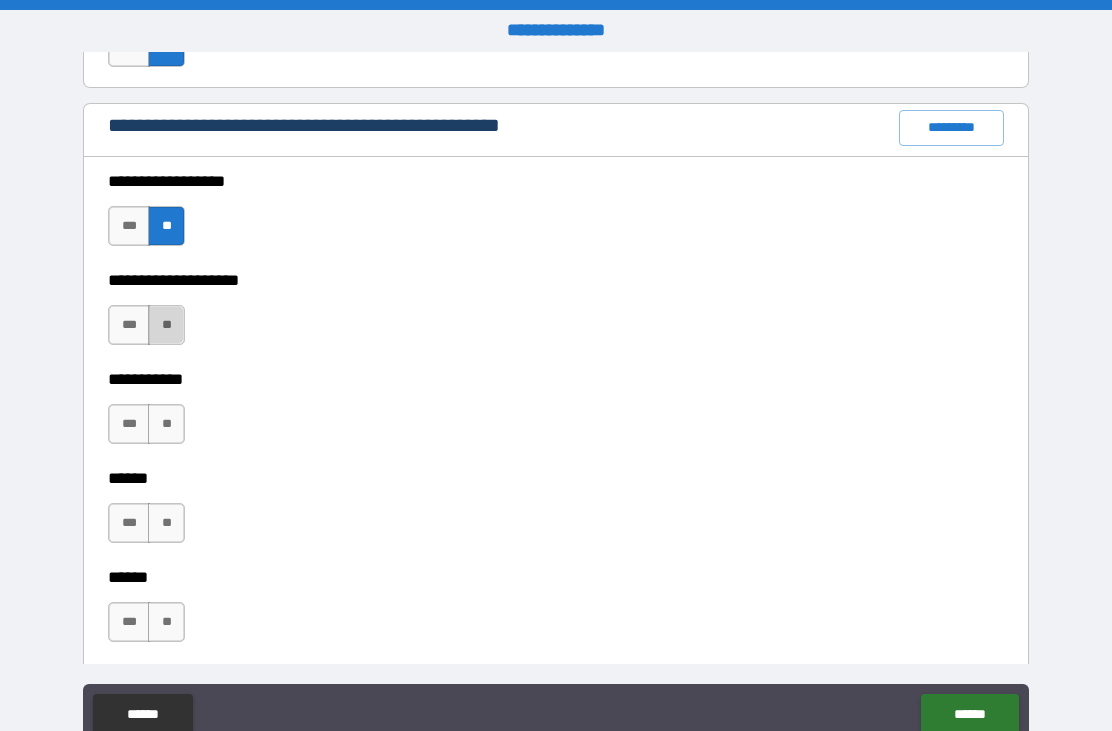 click on "**" at bounding box center (166, 325) 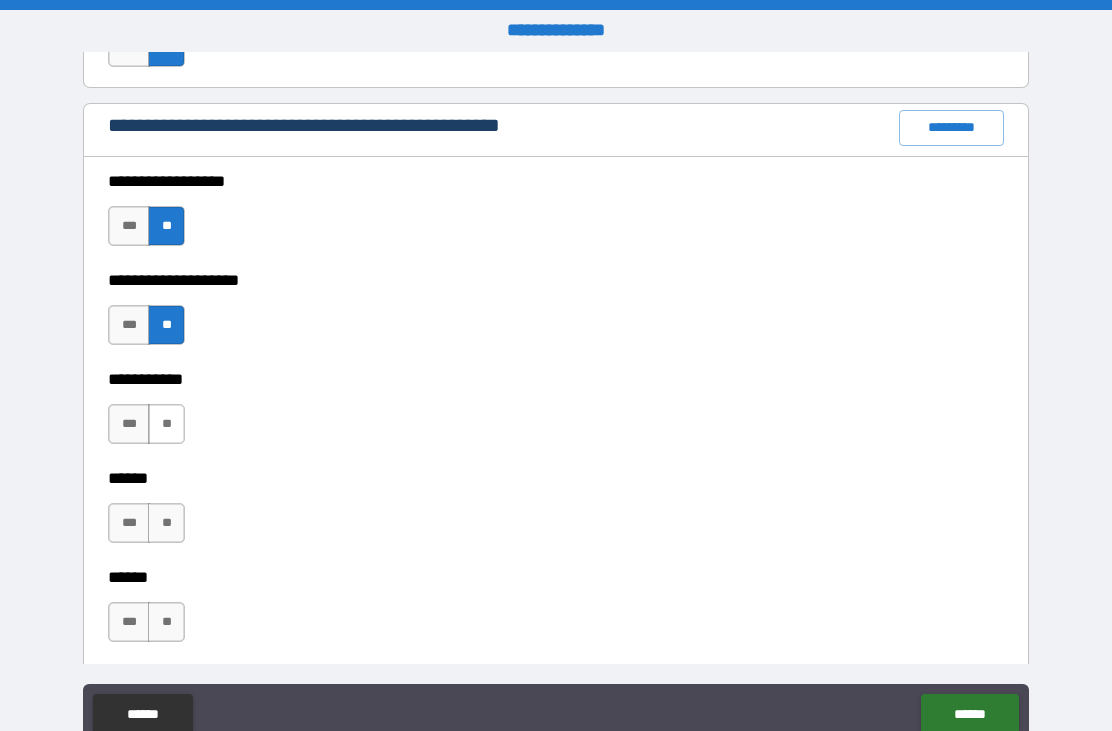 click on "**" at bounding box center (166, 424) 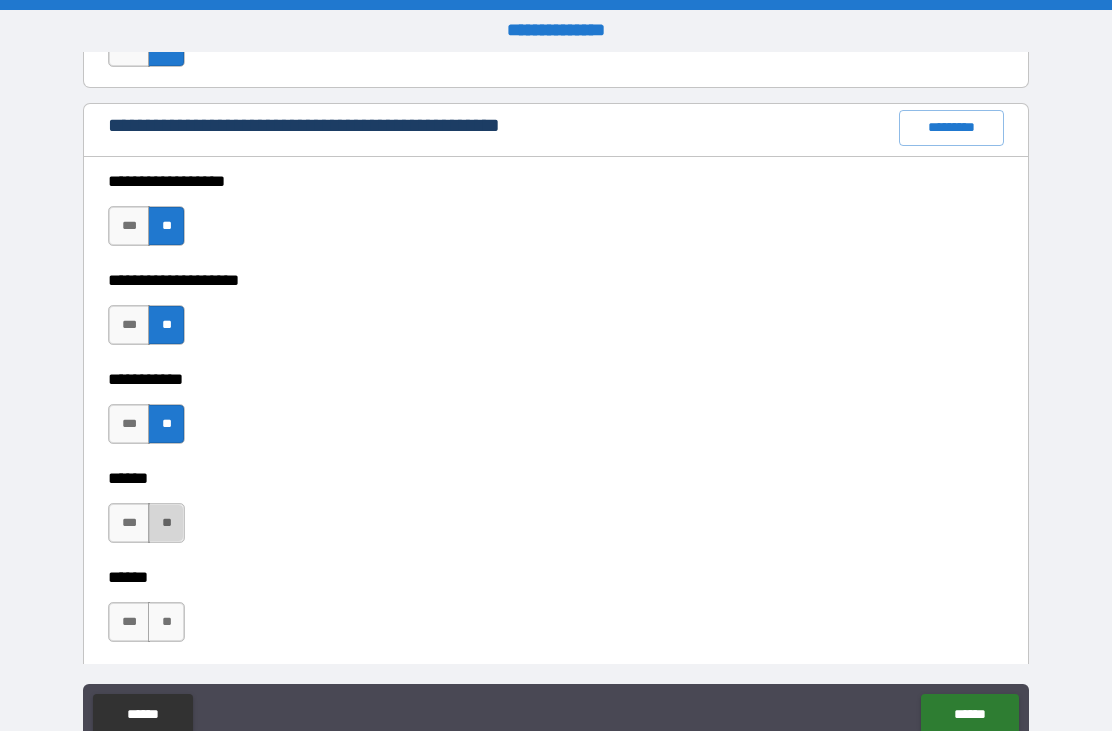 click on "**" at bounding box center [166, 523] 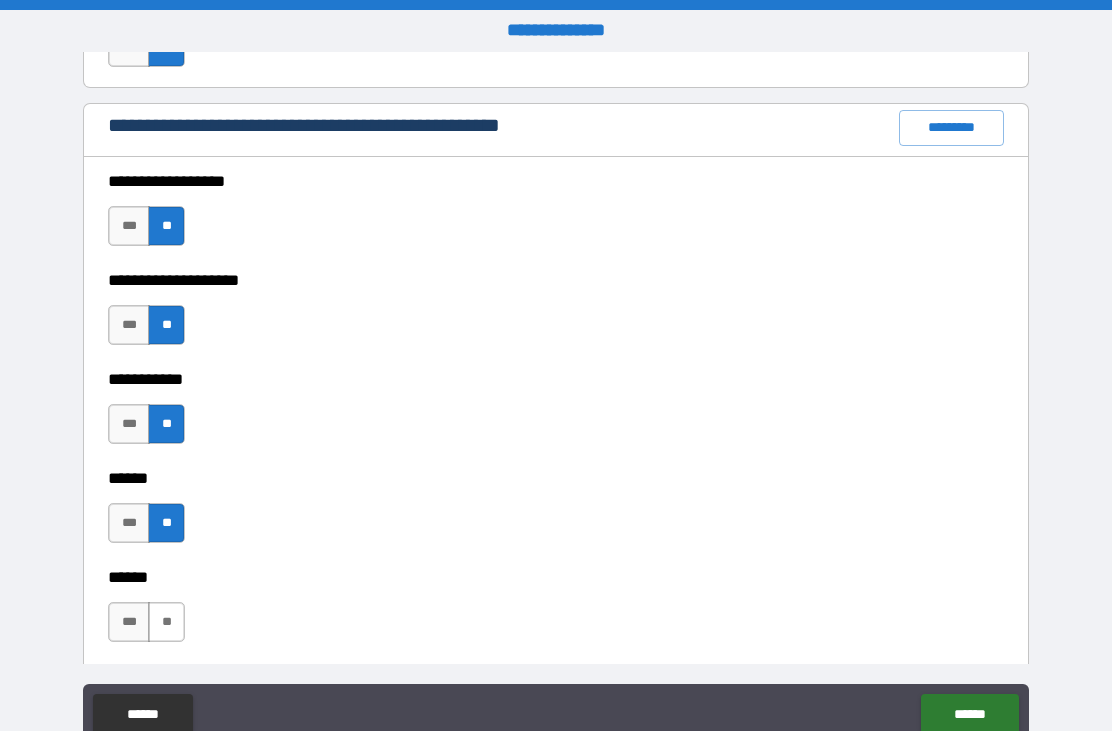 click on "**" at bounding box center [166, 622] 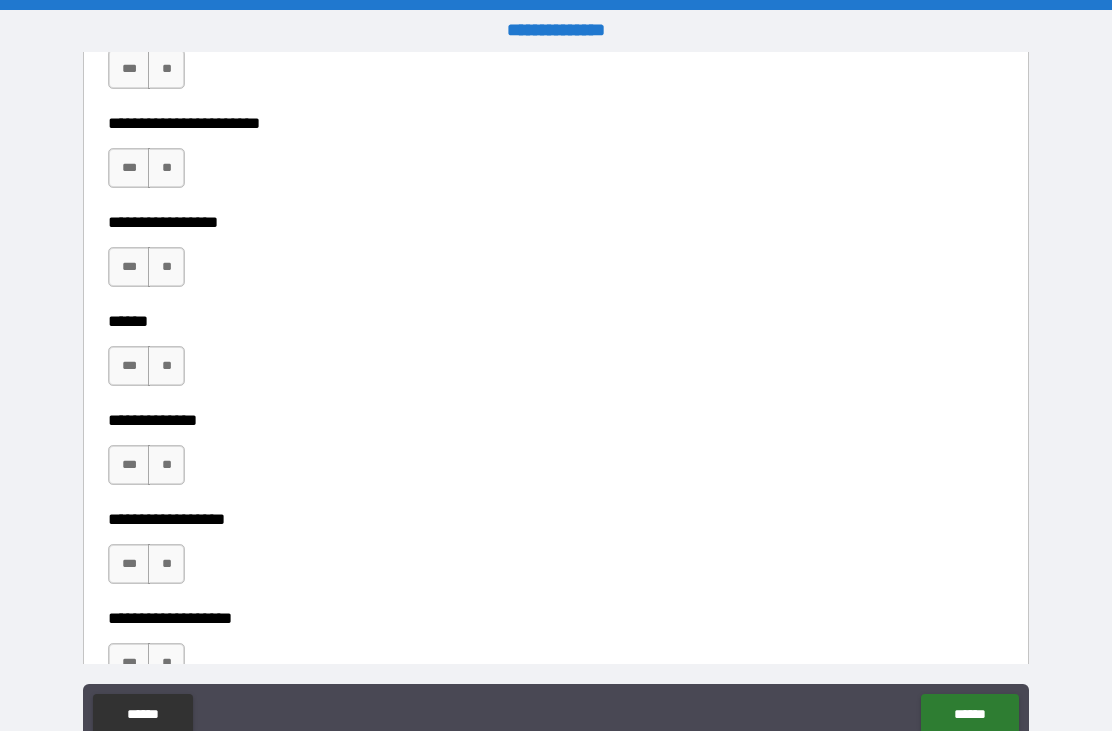 scroll, scrollTop: 3155, scrollLeft: 0, axis: vertical 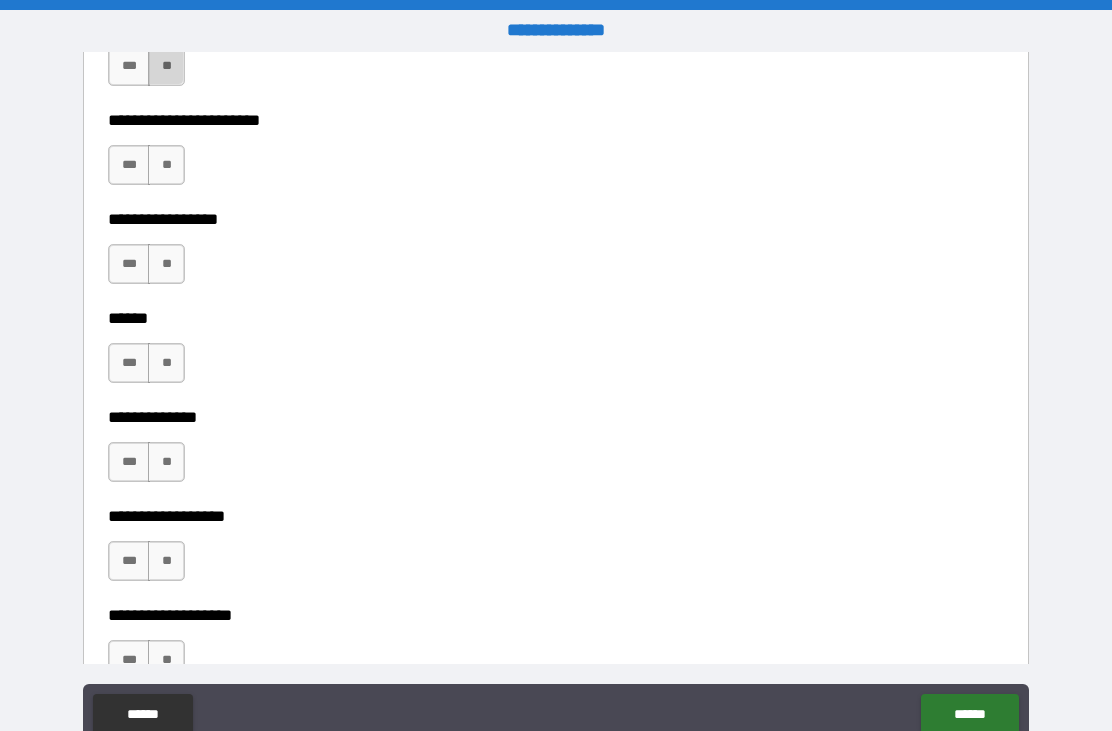 click on "**" at bounding box center [166, 66] 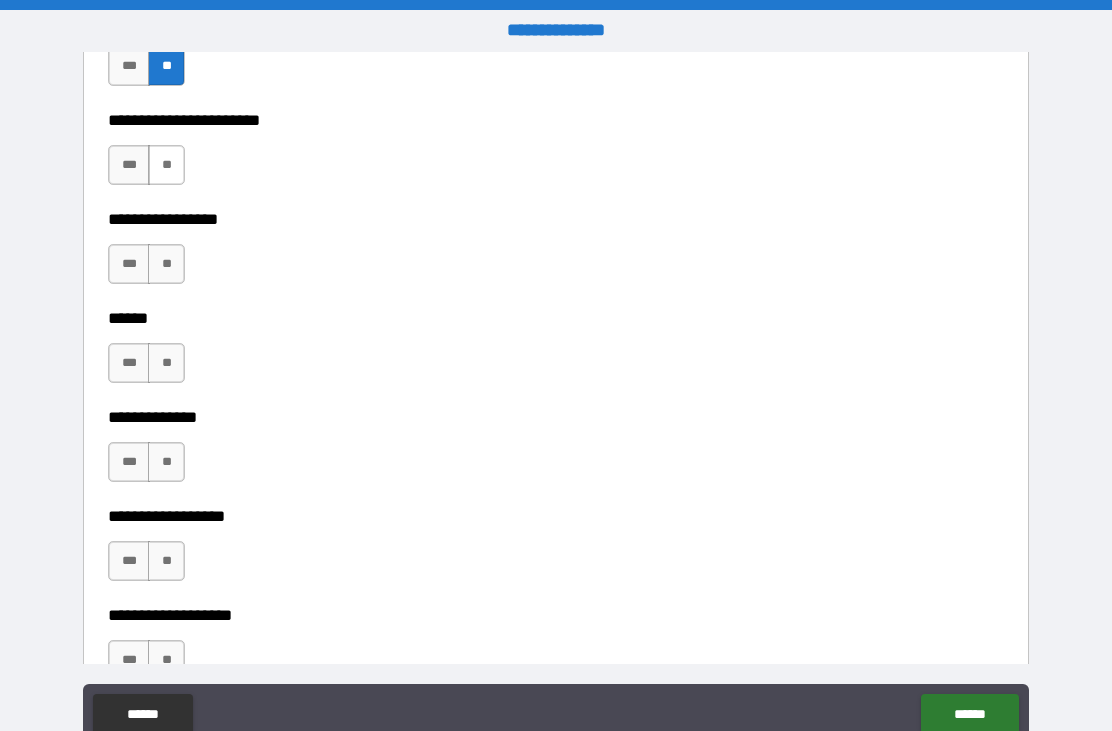 click on "**" at bounding box center (166, 165) 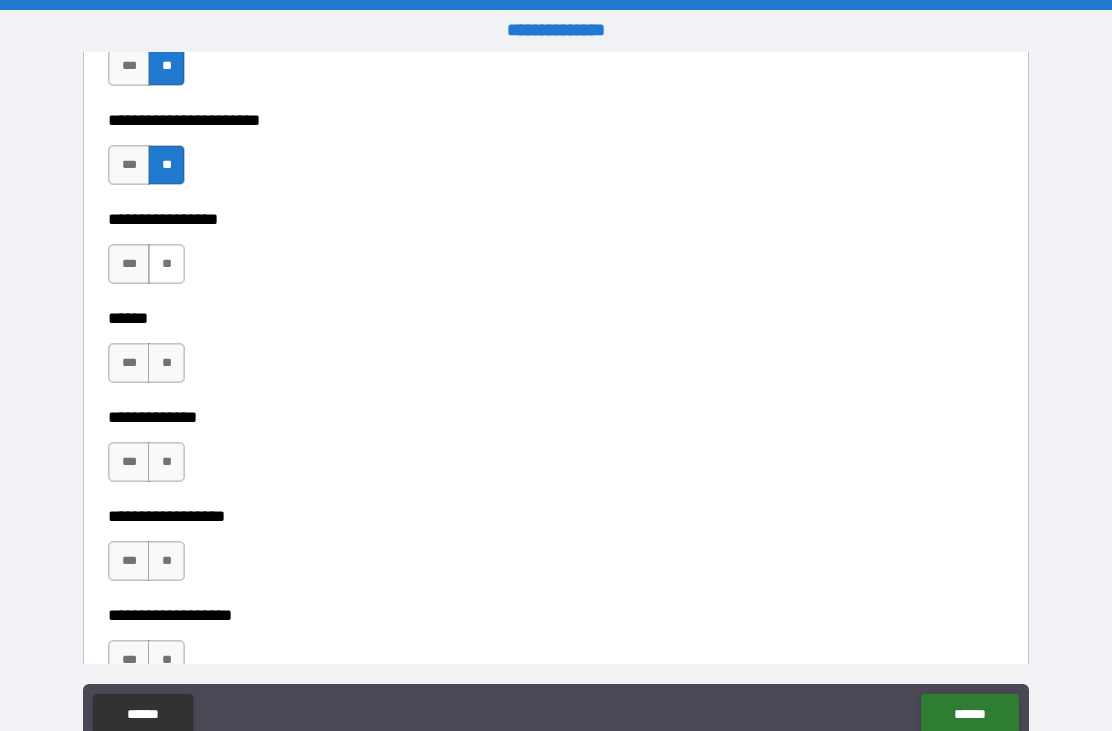 click on "**" at bounding box center (166, 264) 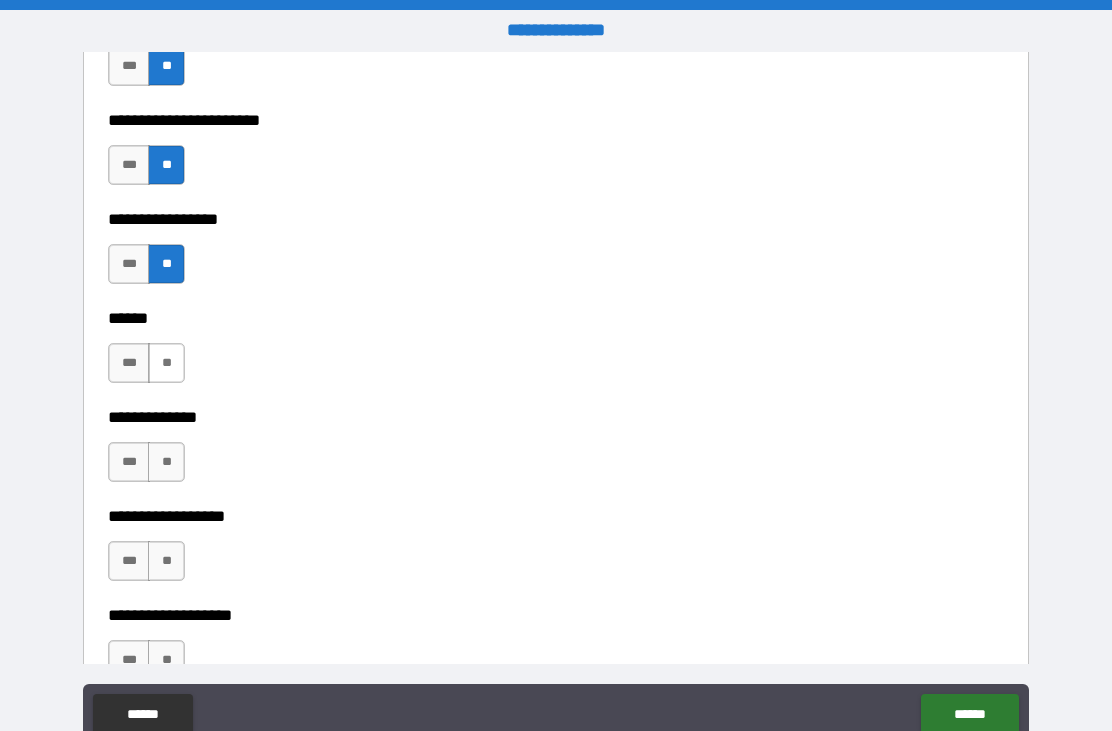 click on "**" at bounding box center [166, 363] 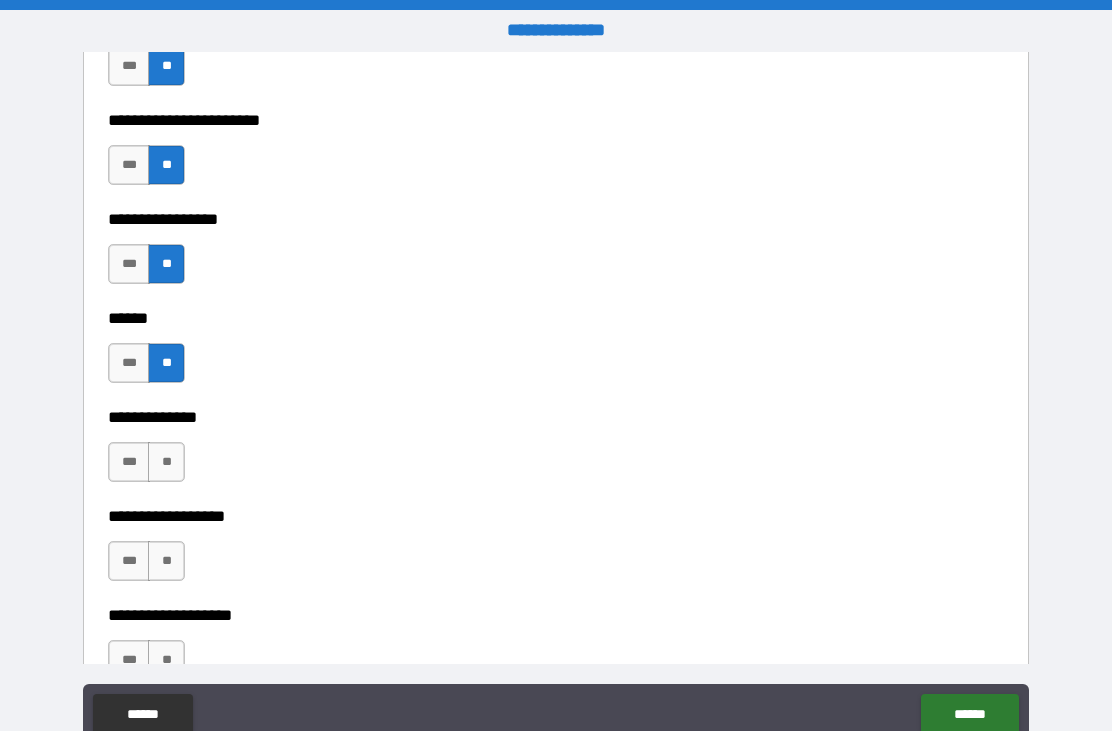 click on "**********" at bounding box center (556, 403) 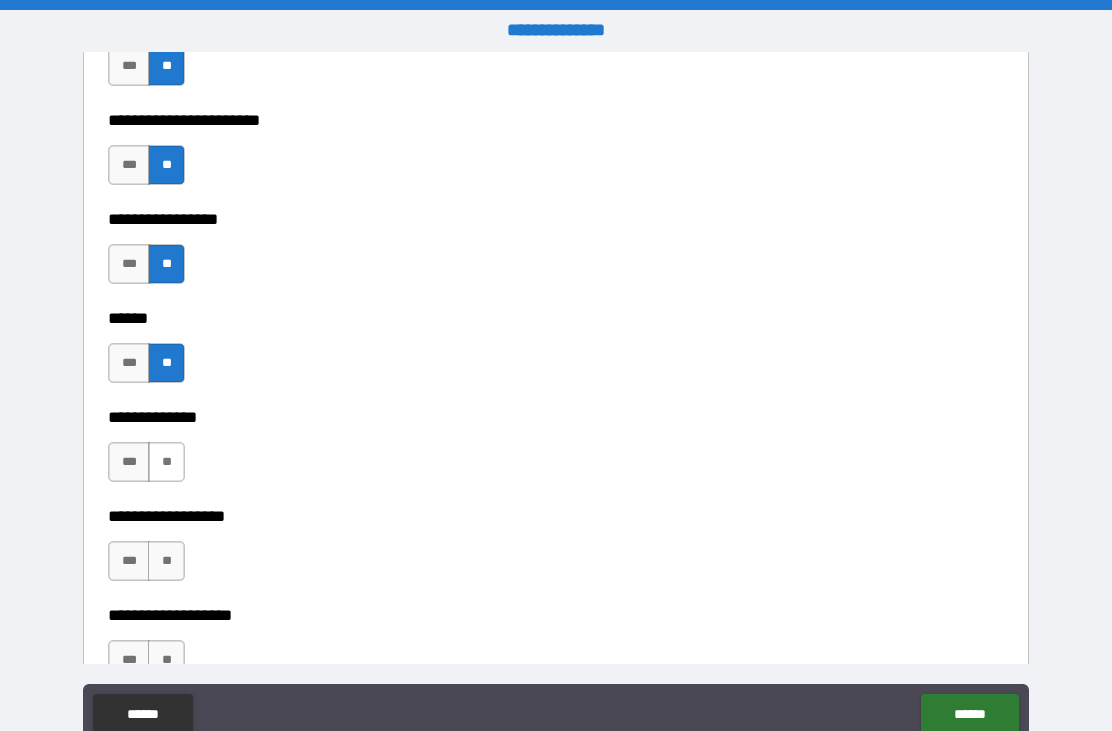 click on "**" at bounding box center (166, 462) 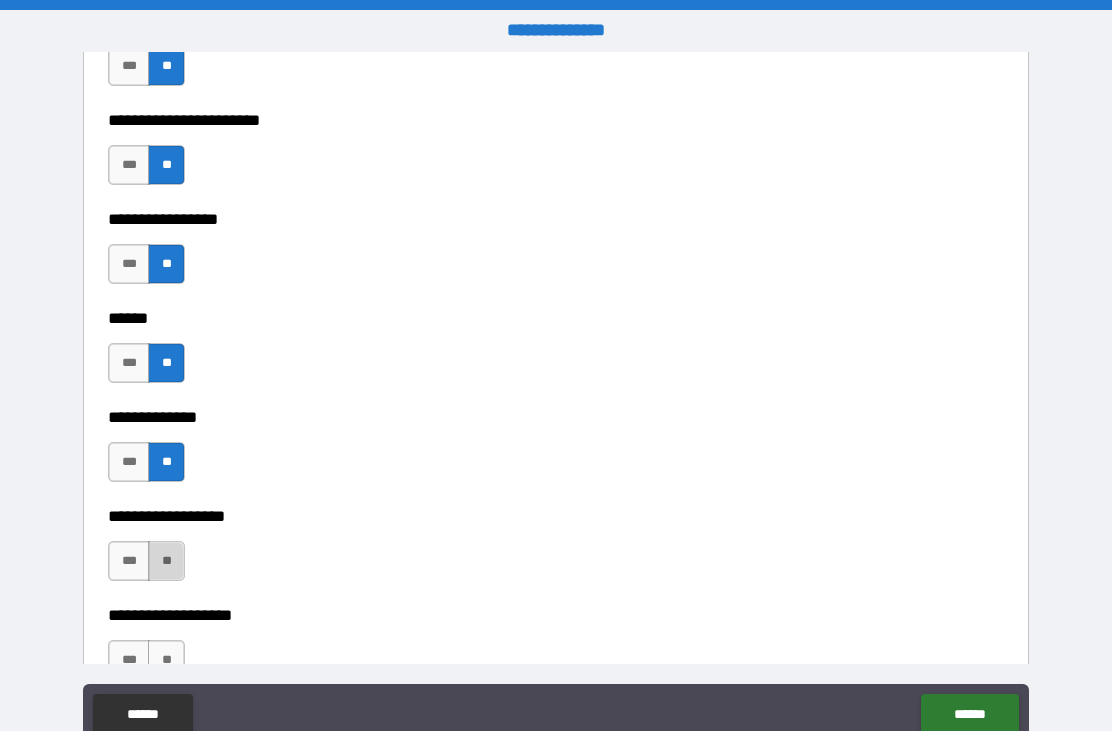 click on "**" at bounding box center (166, 561) 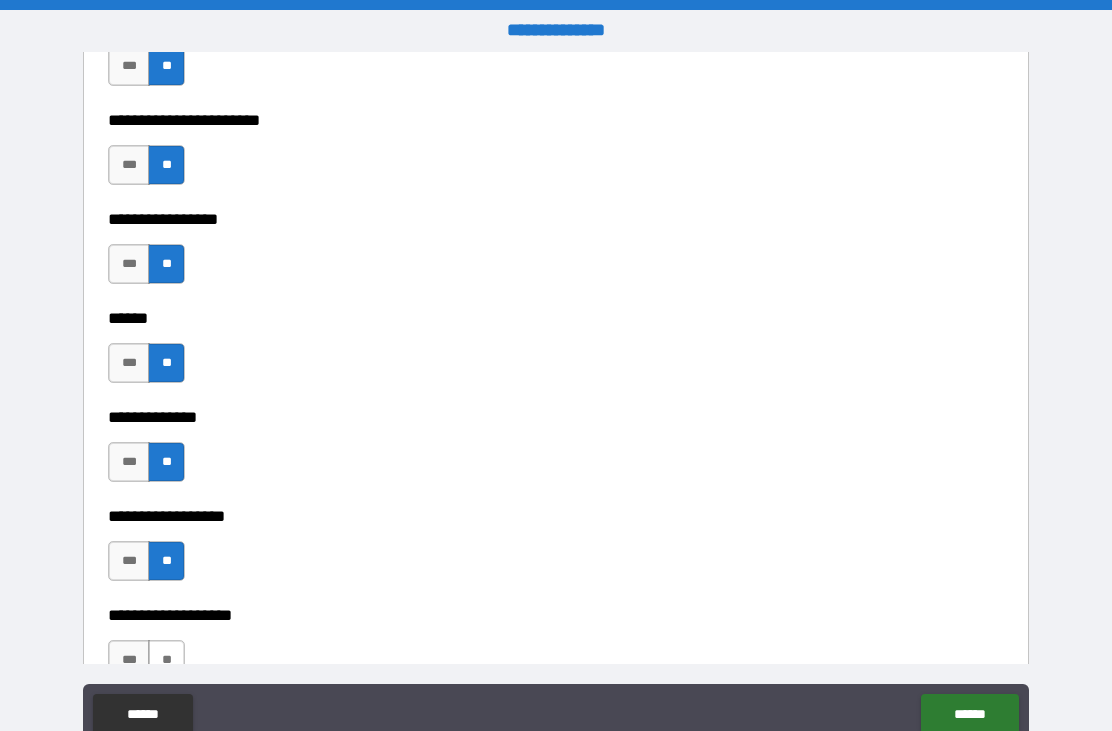 click on "**" at bounding box center [166, 660] 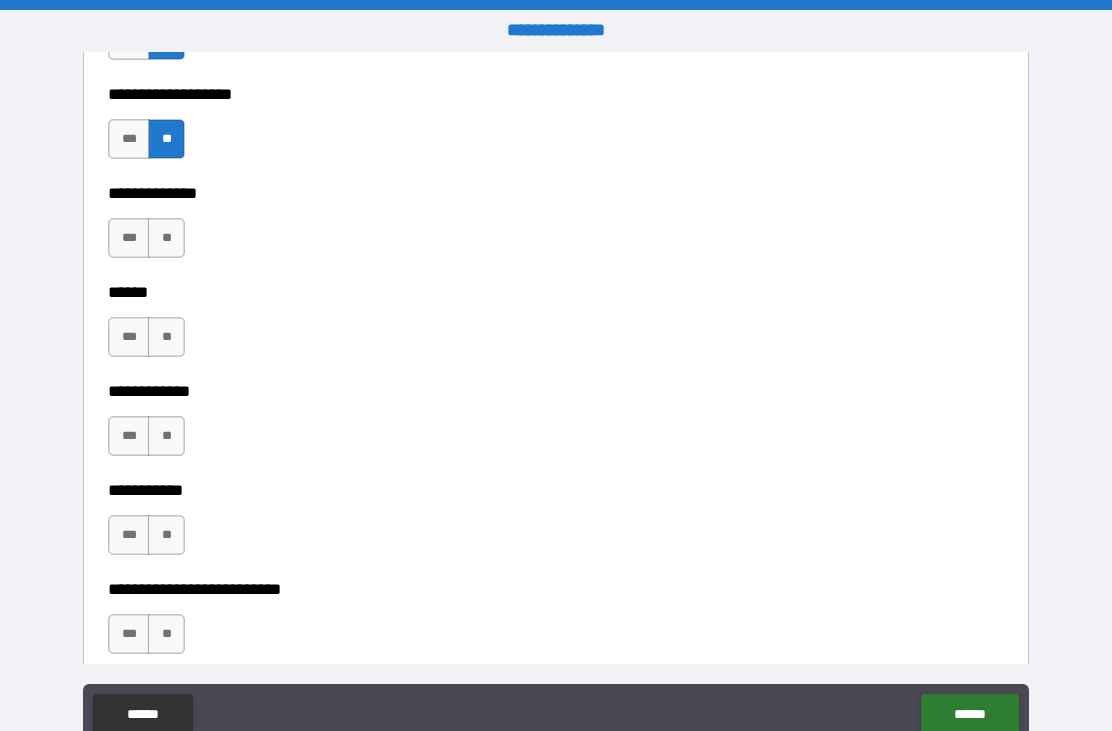 scroll, scrollTop: 3682, scrollLeft: 0, axis: vertical 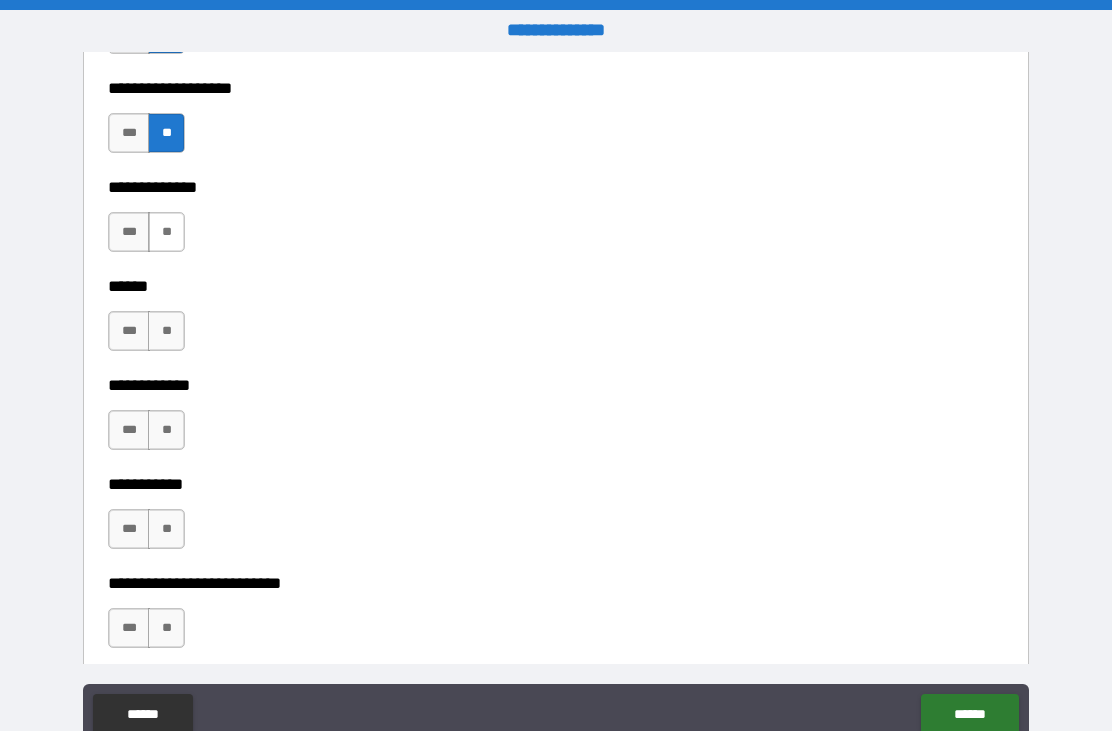 click on "**" at bounding box center [166, 232] 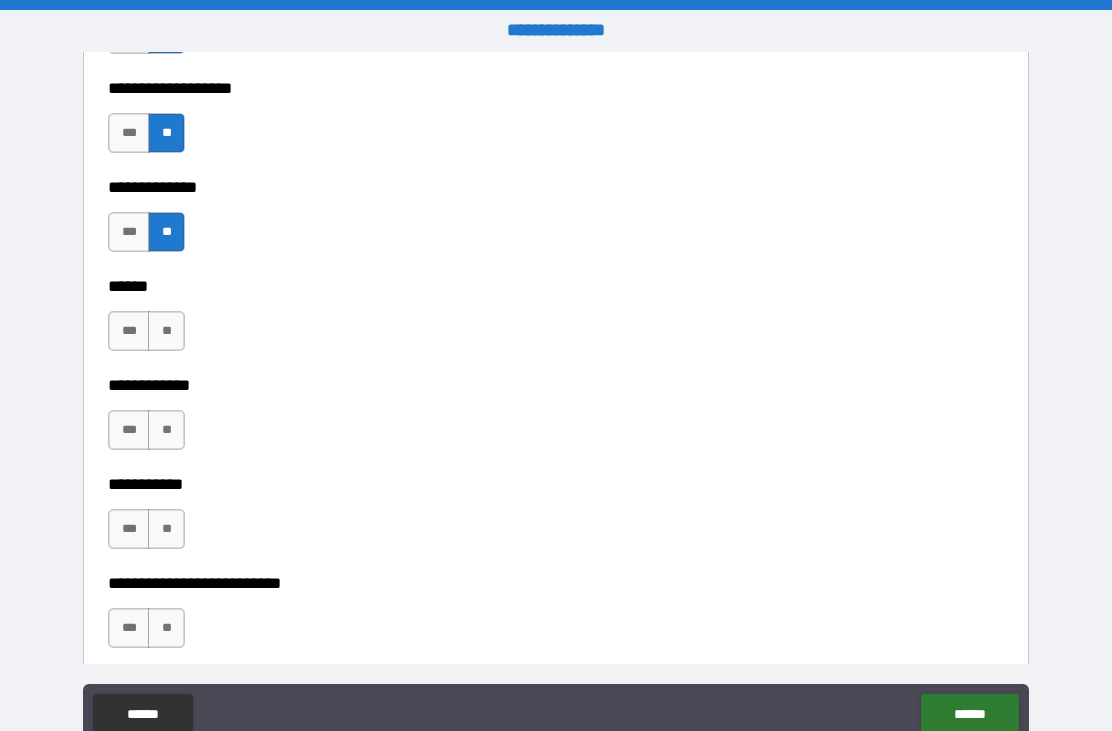 click on "*** **" at bounding box center (149, 336) 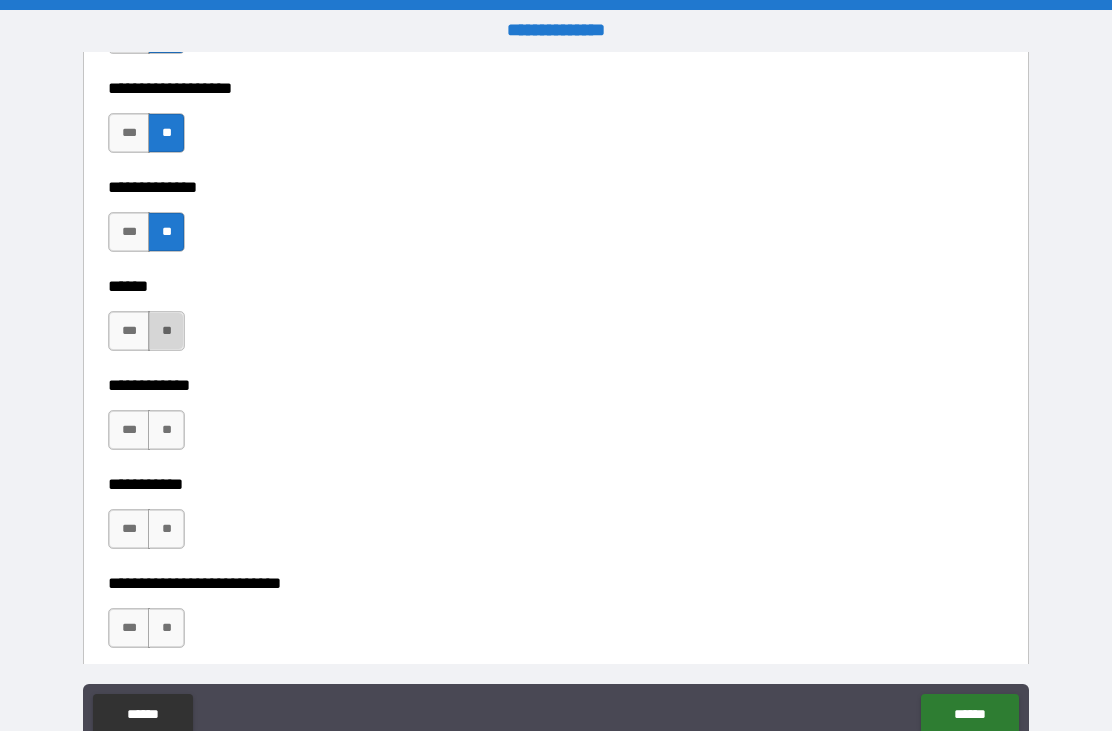 click on "**" at bounding box center (166, 331) 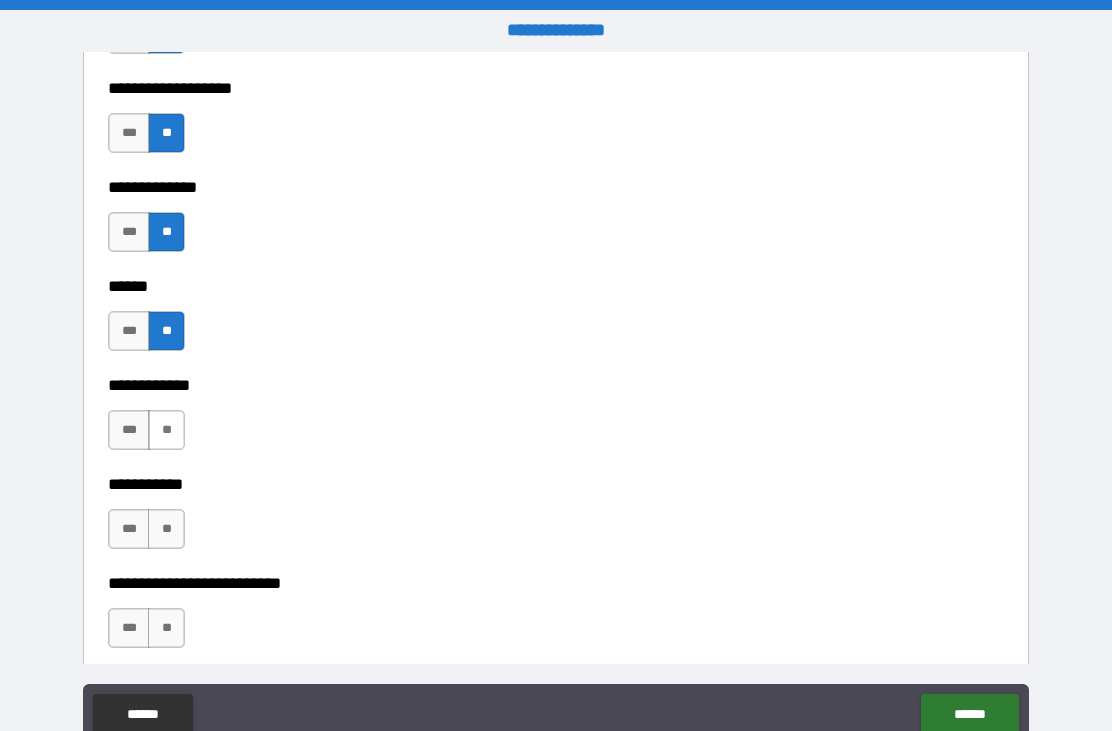click on "**" at bounding box center [166, 430] 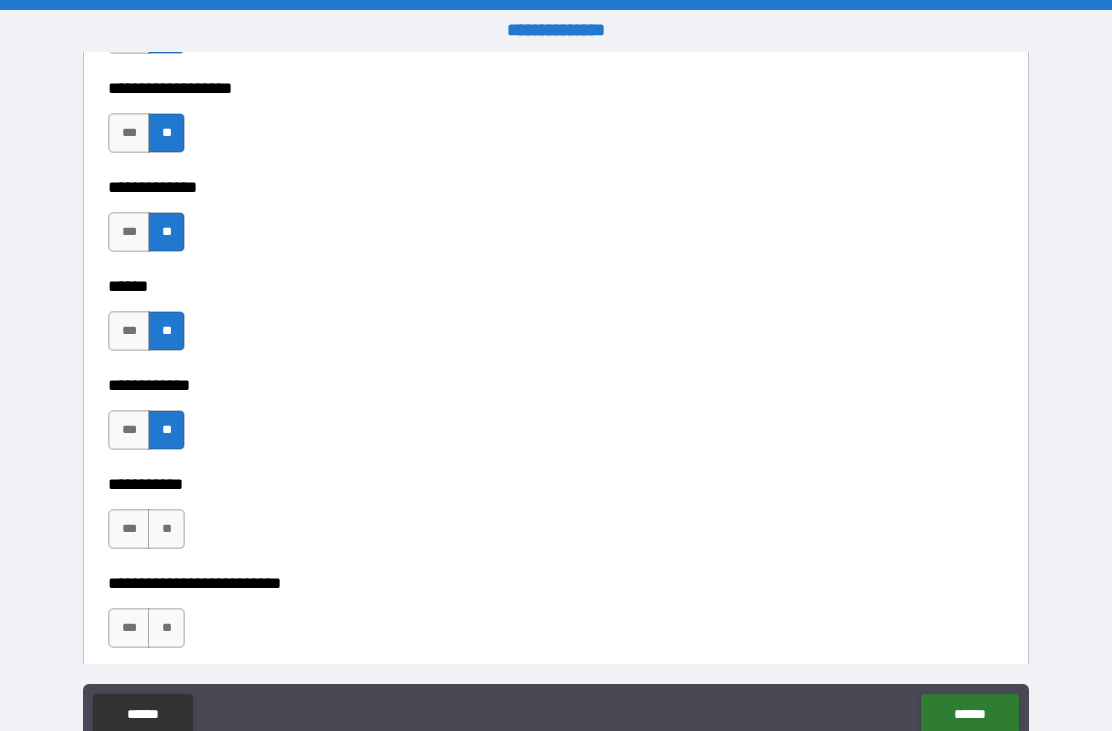 click on "*** **" at bounding box center [149, 534] 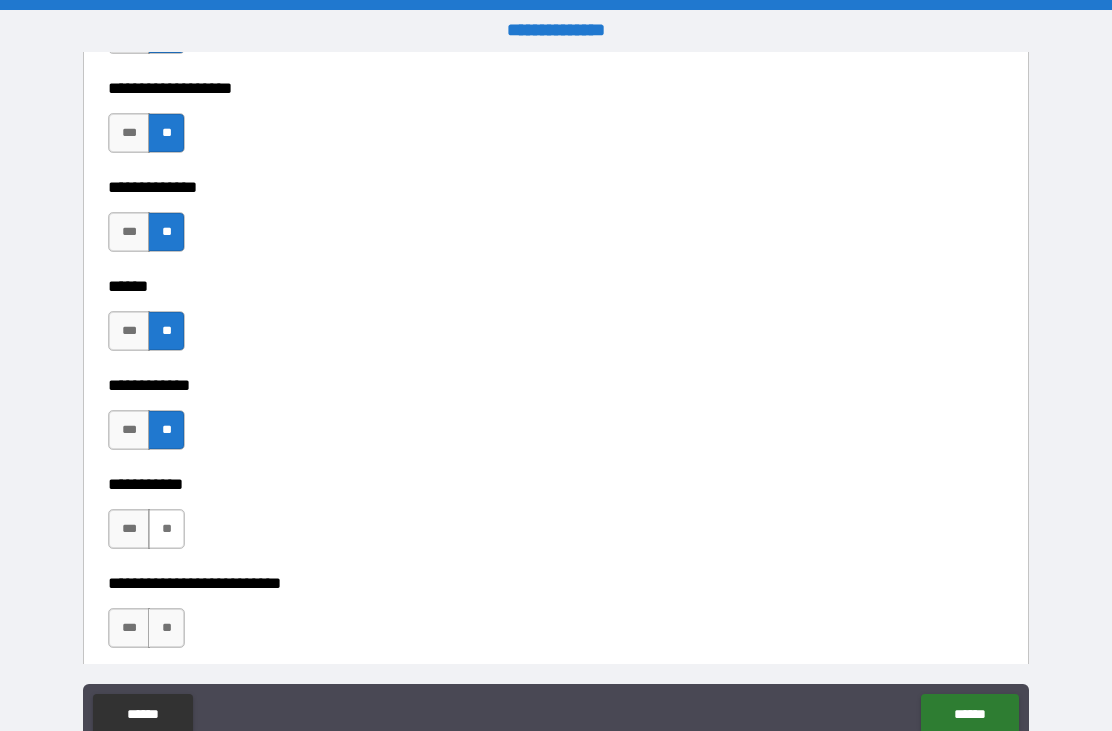 click on "**" at bounding box center (166, 529) 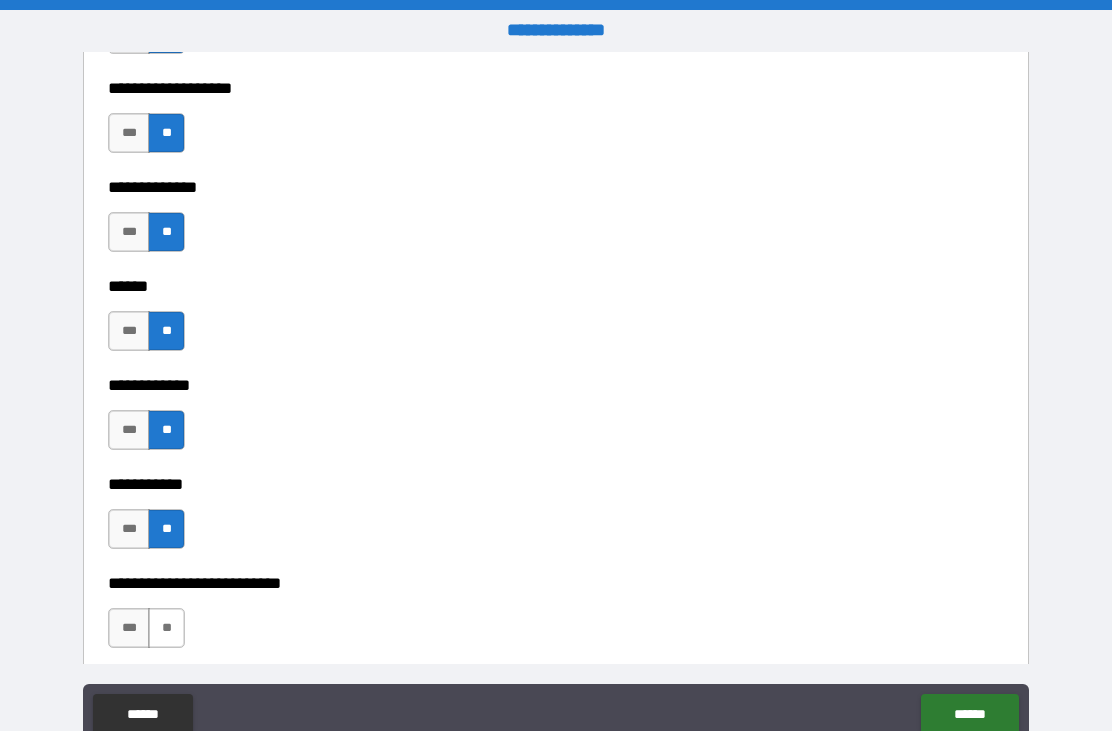 click on "**" at bounding box center [166, 628] 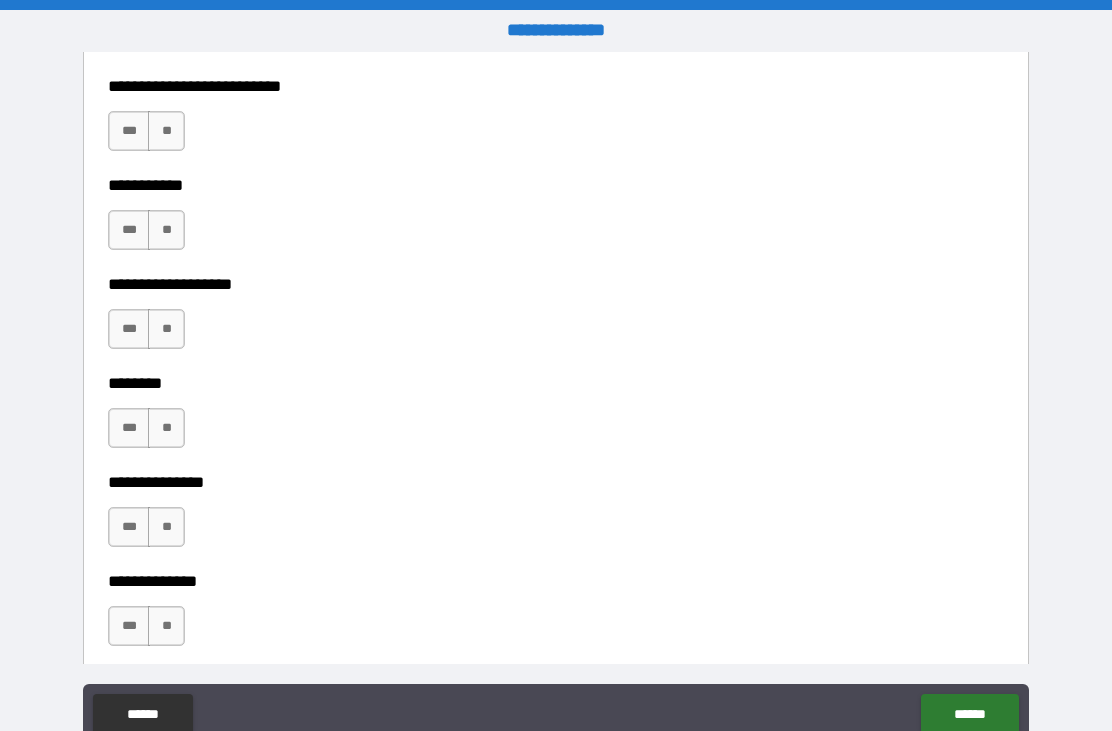 scroll, scrollTop: 4278, scrollLeft: 0, axis: vertical 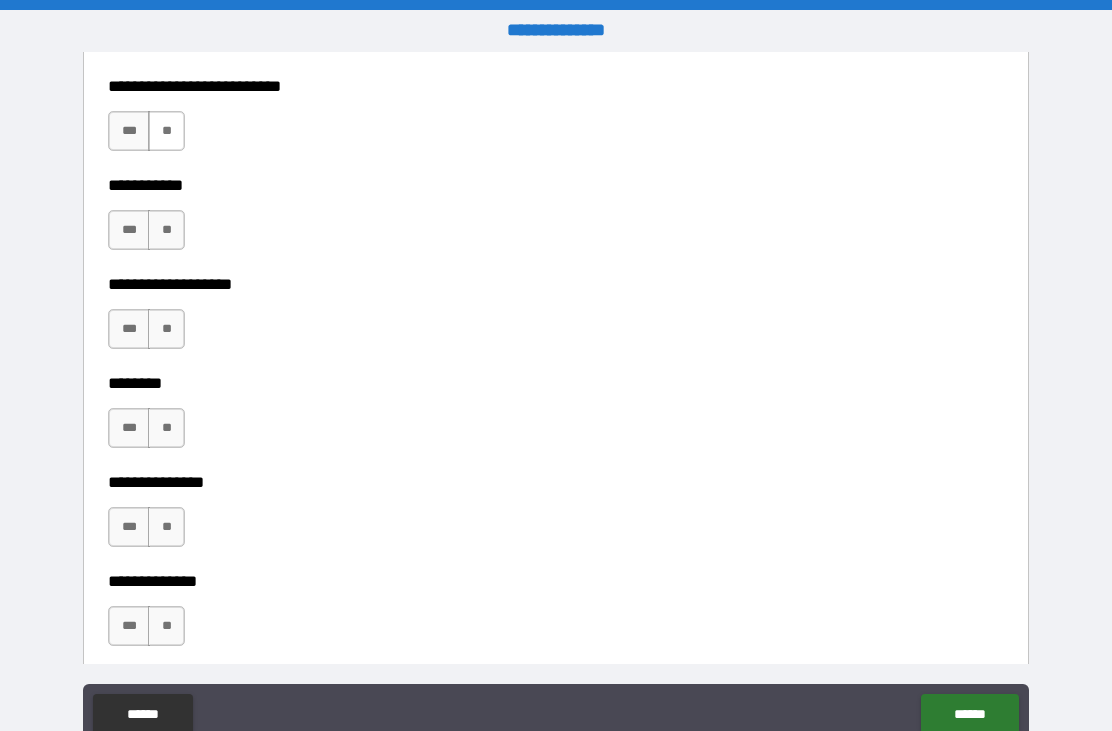 click on "**" at bounding box center [166, 131] 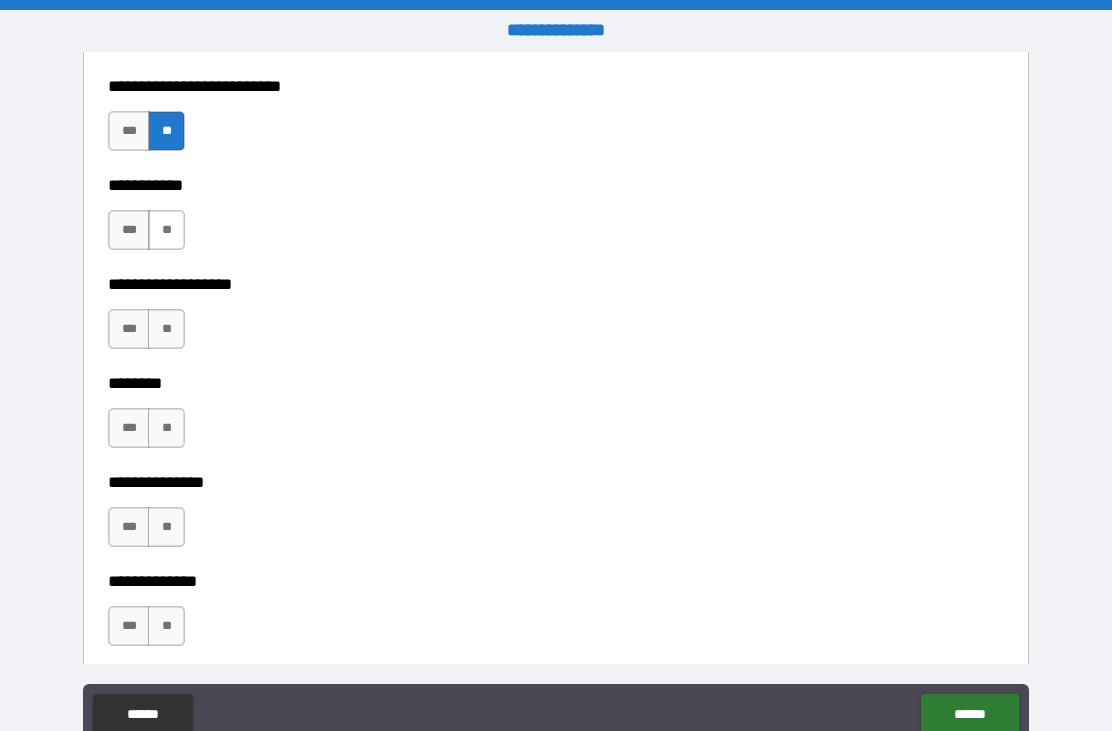 click on "**" at bounding box center [166, 230] 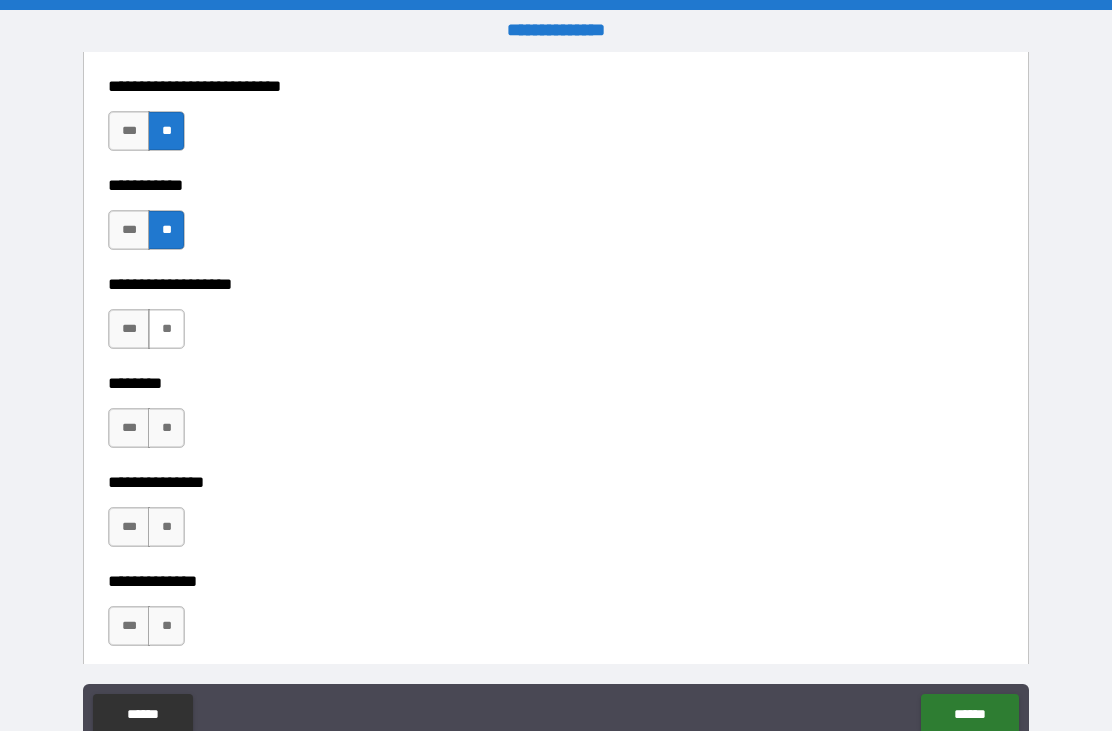 click on "**" at bounding box center [166, 329] 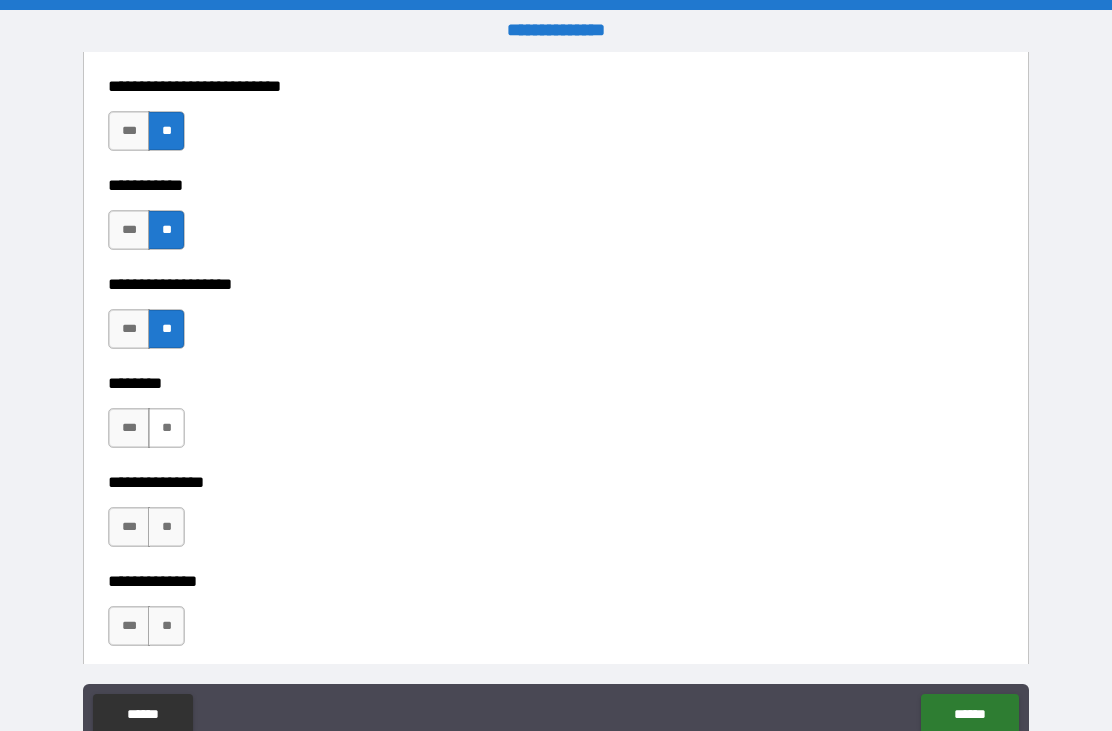 click on "**" at bounding box center [166, 428] 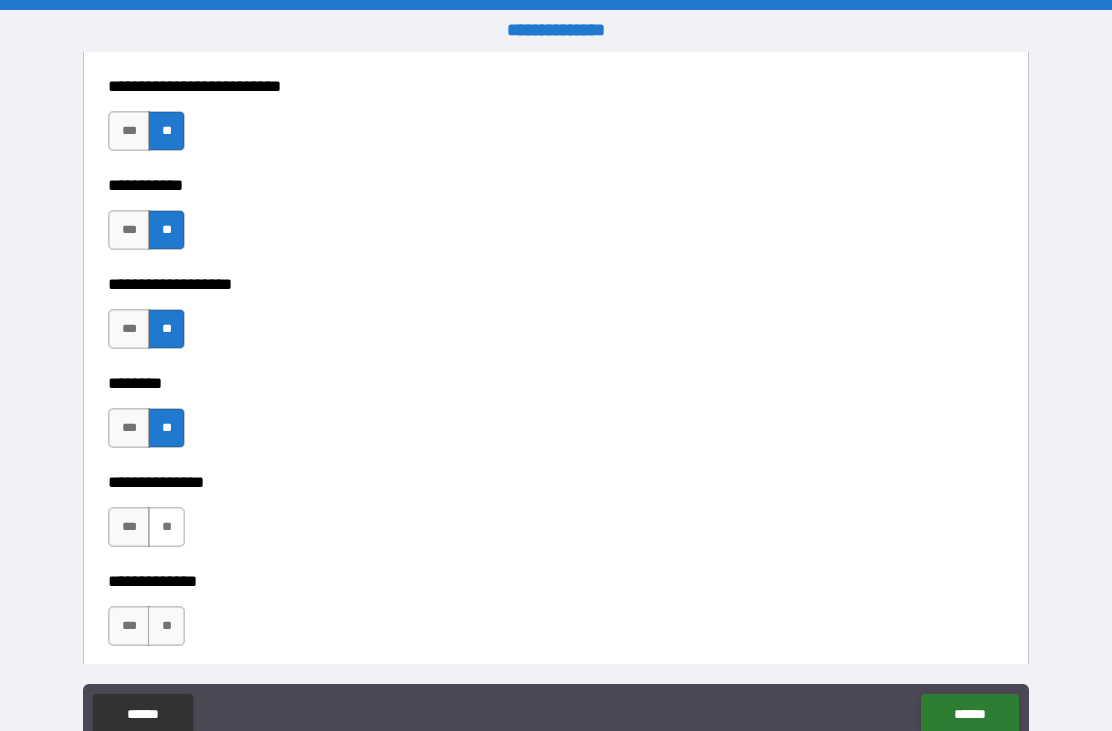 click on "**" at bounding box center (166, 527) 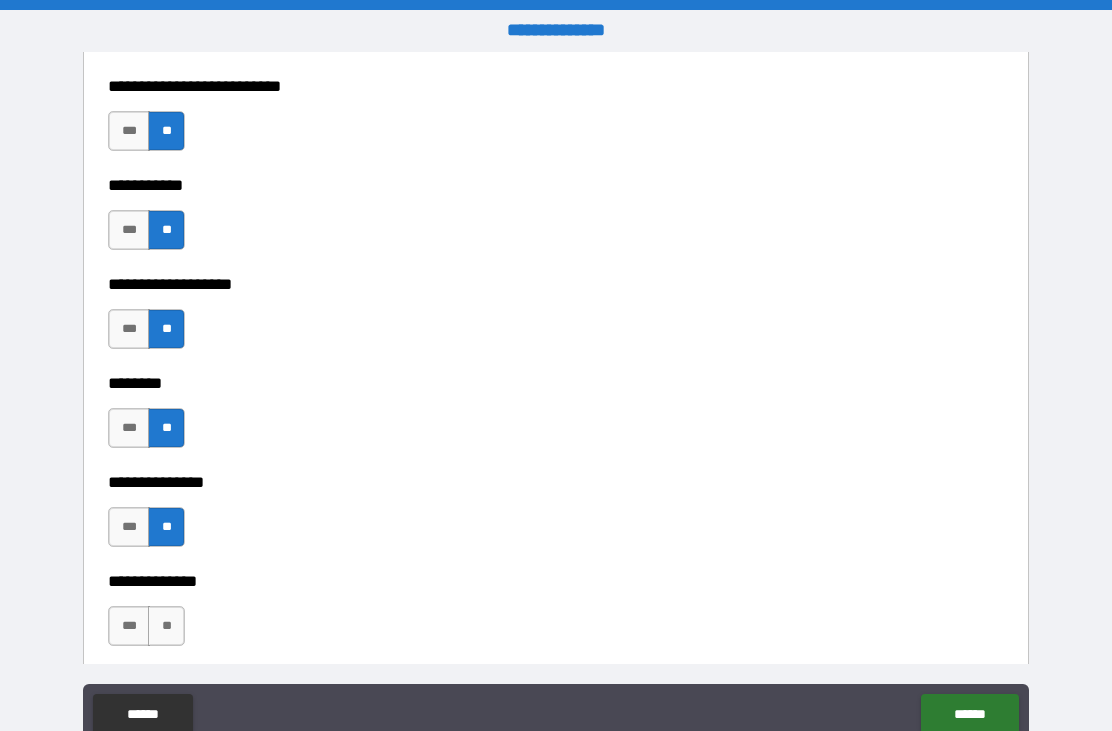 click on "**********" at bounding box center [556, 666] 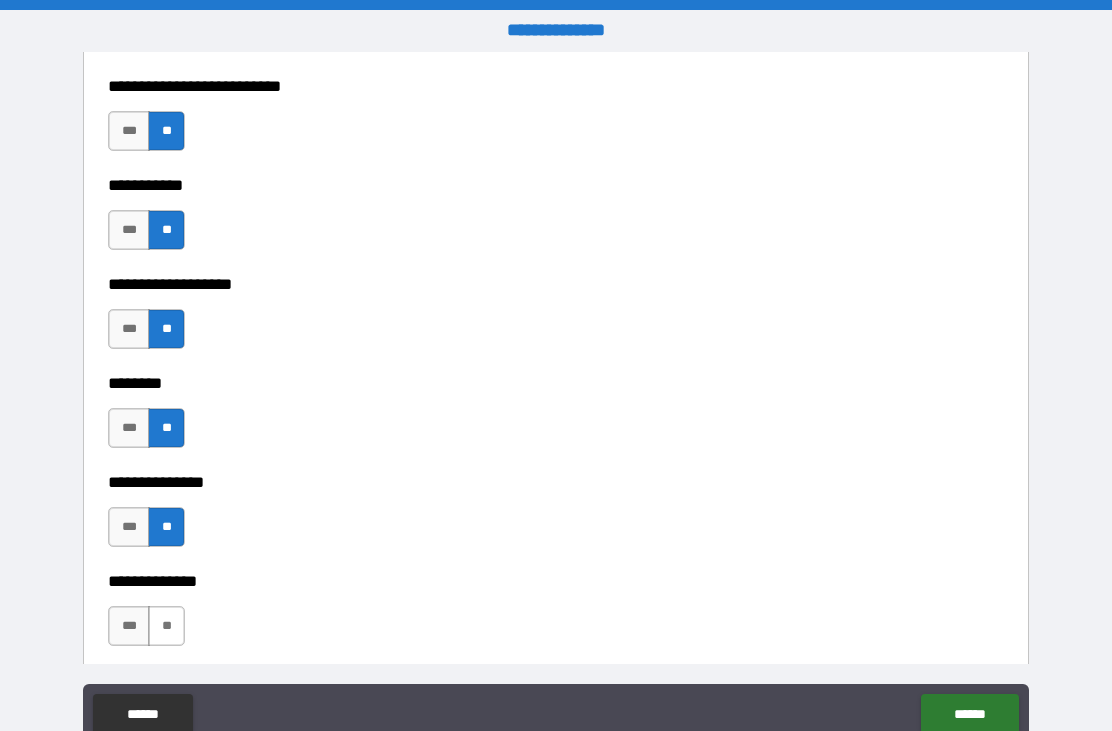 click on "**" at bounding box center [166, 626] 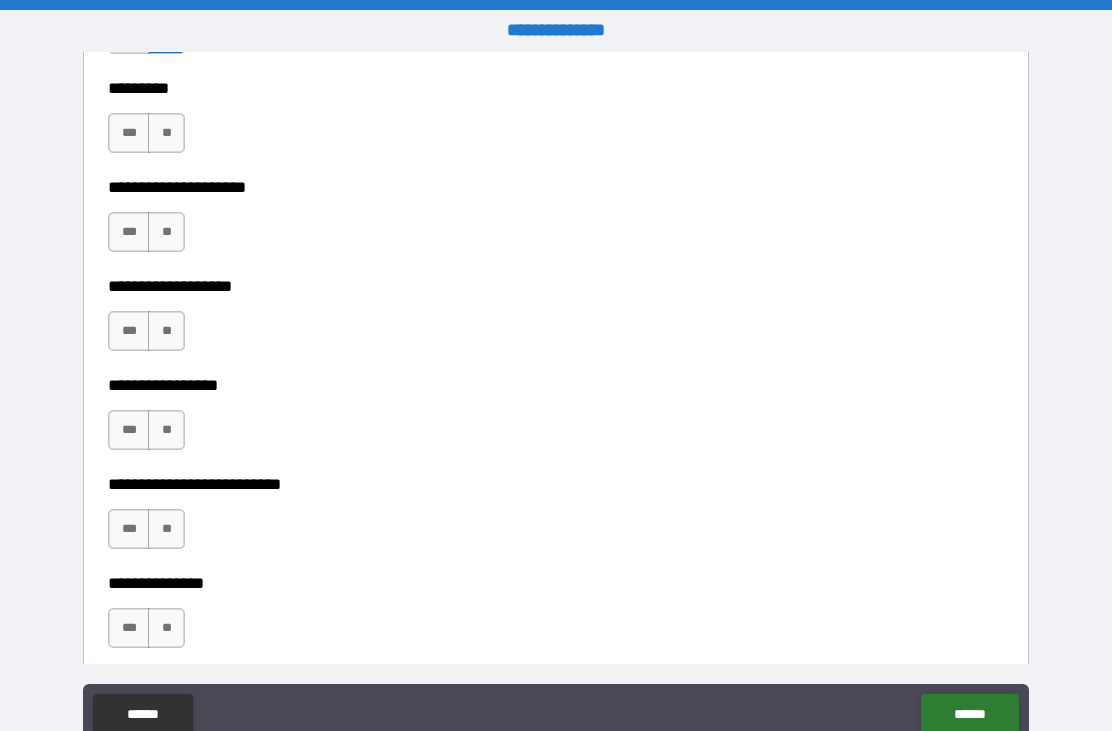 scroll, scrollTop: 4872, scrollLeft: 0, axis: vertical 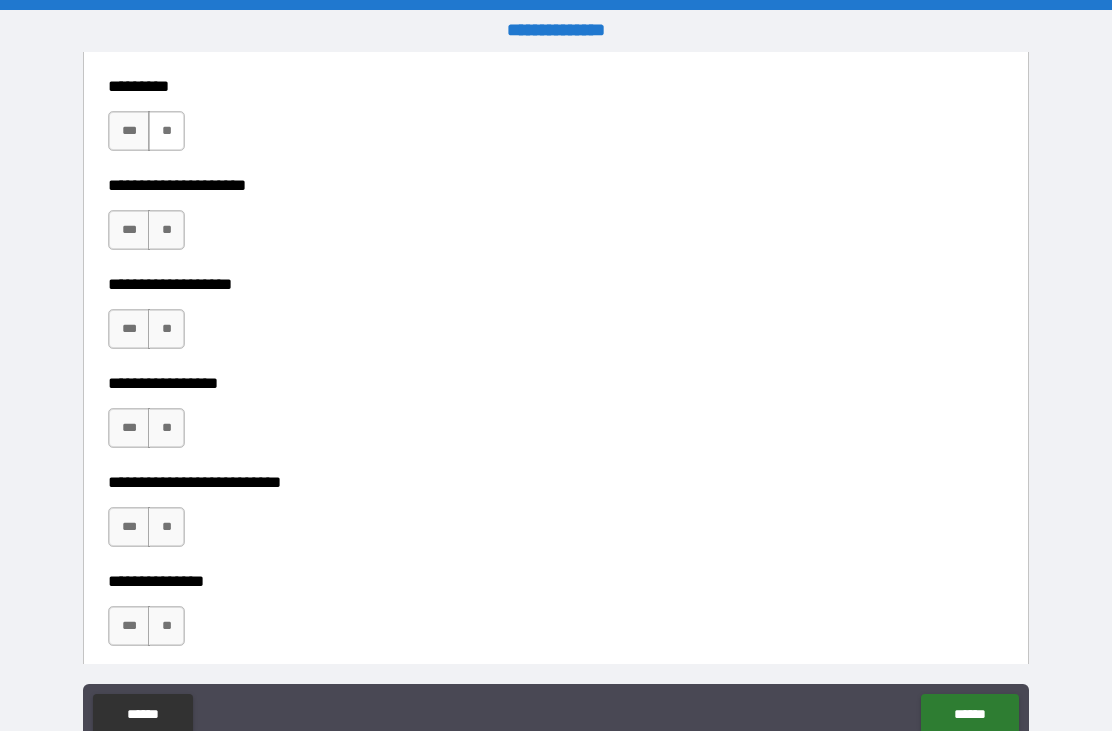 click on "**" at bounding box center [166, 131] 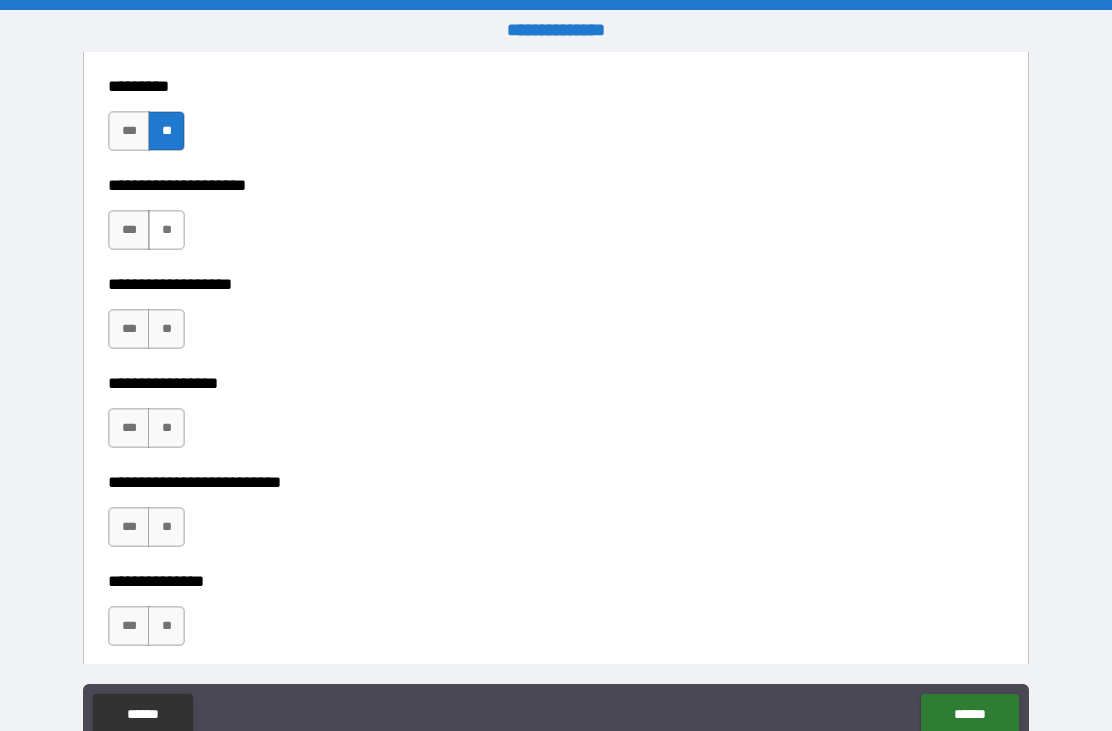 click on "**" at bounding box center [166, 230] 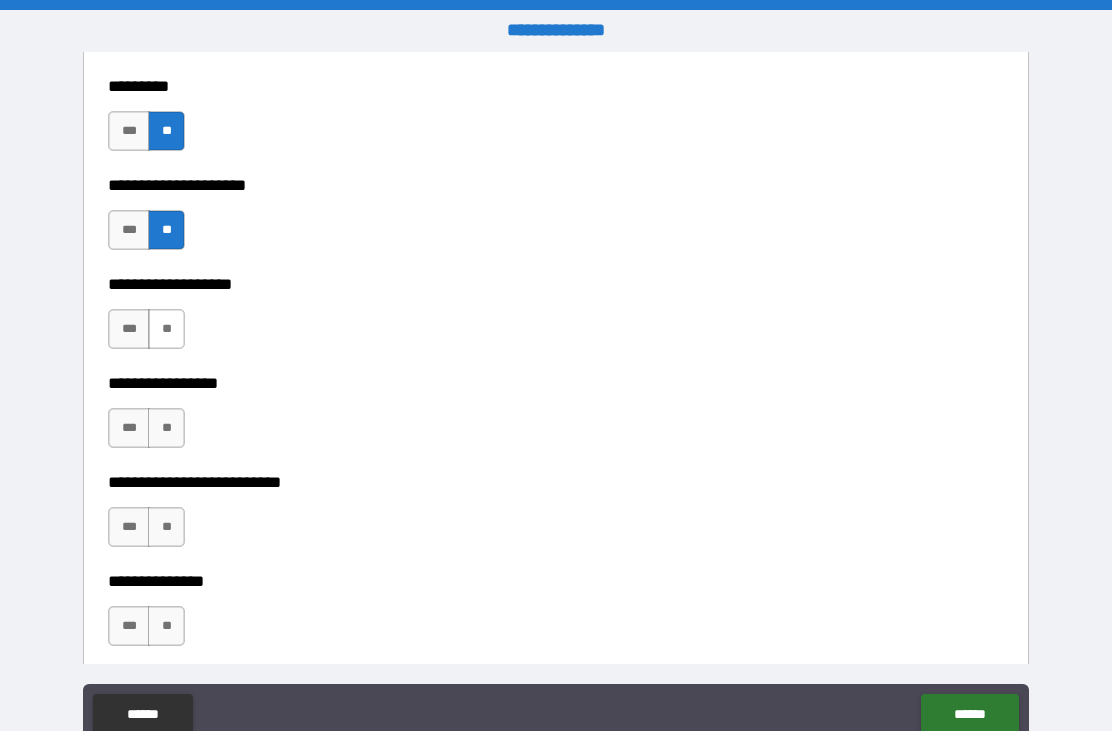 click on "**" at bounding box center (166, 329) 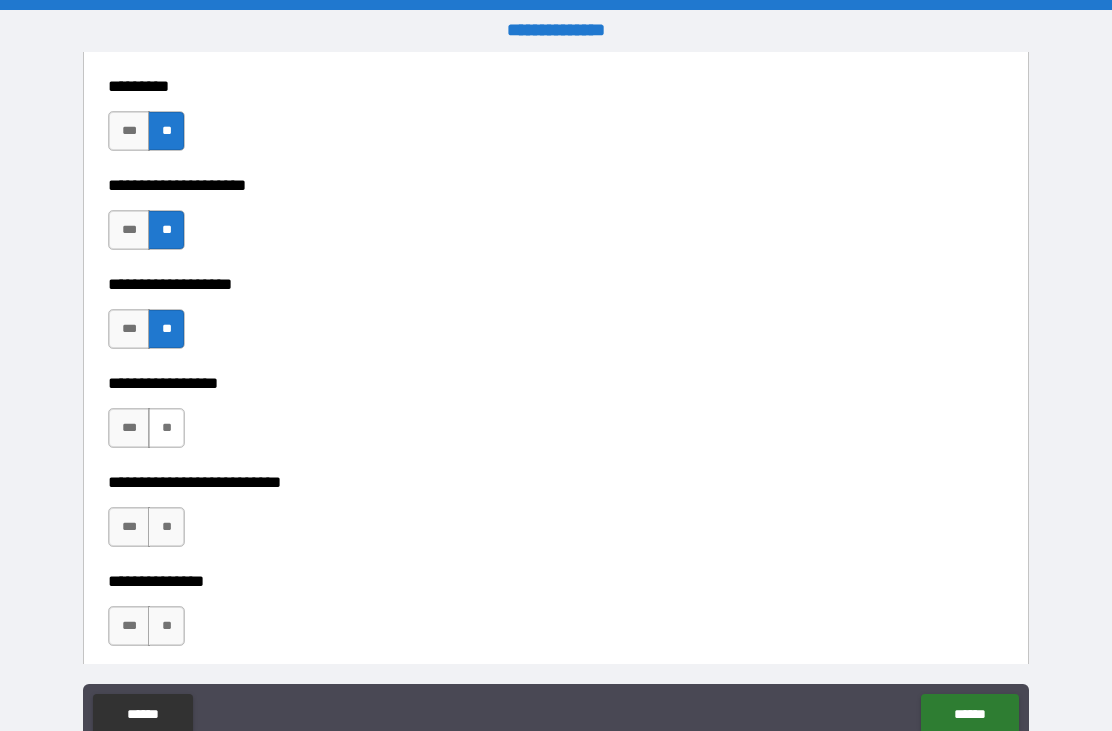 click on "**" at bounding box center [166, 428] 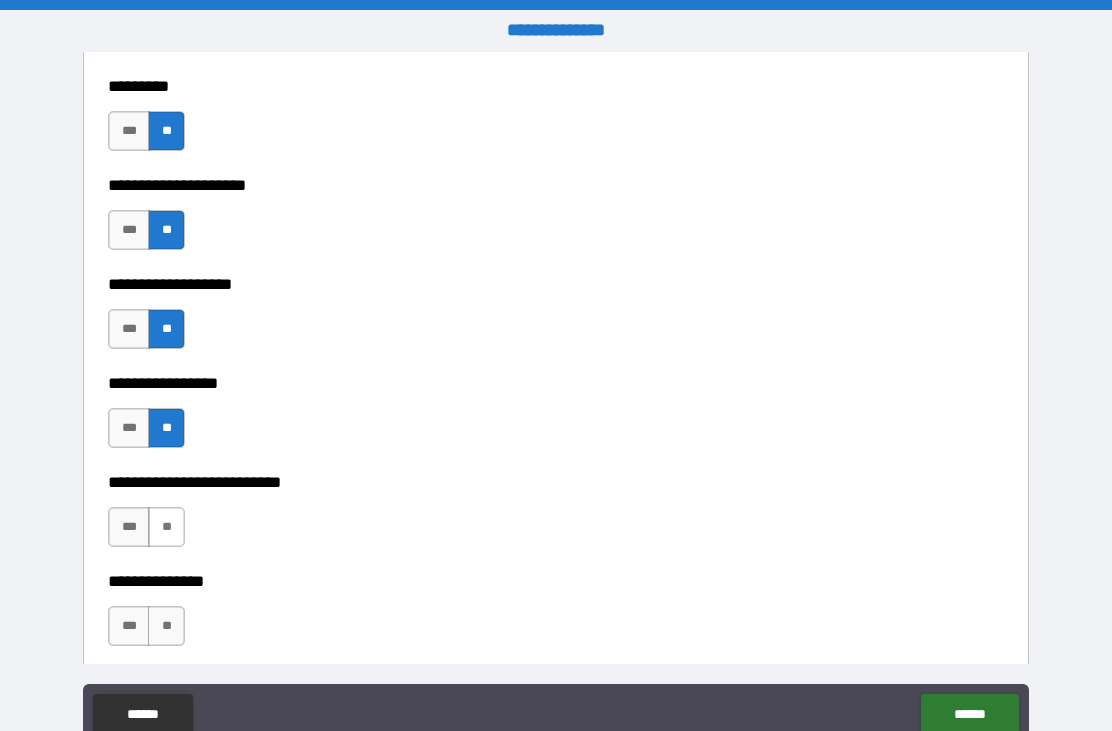 click on "**" at bounding box center (166, 527) 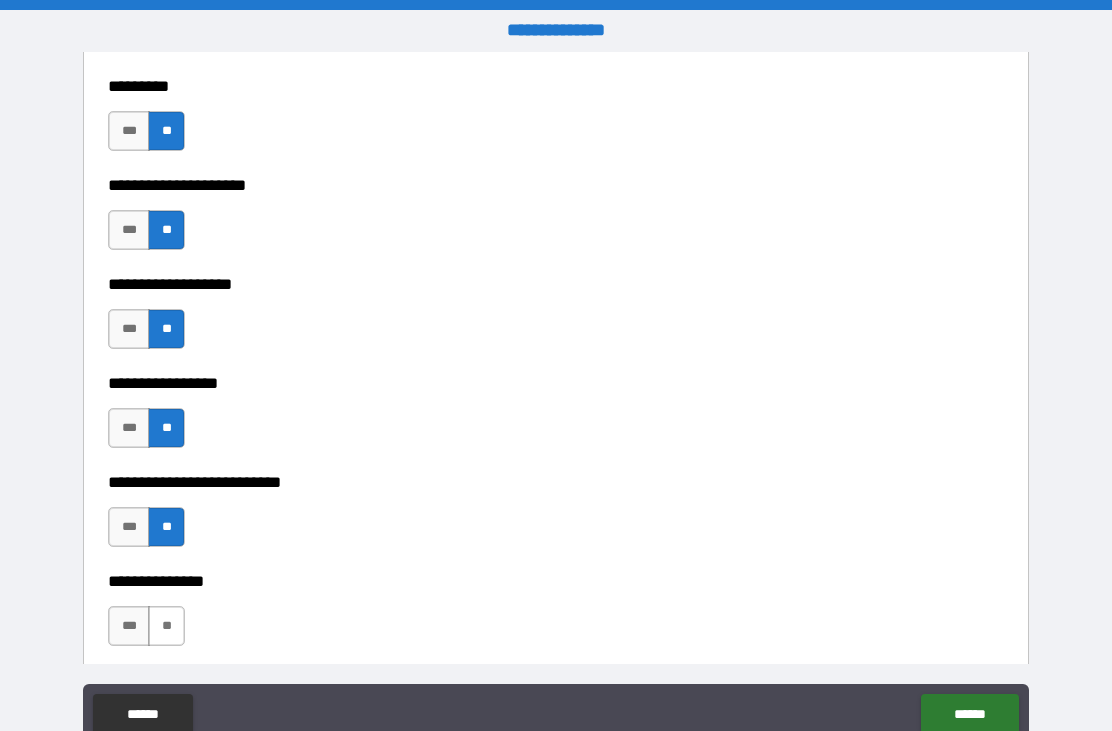 click on "**" at bounding box center (166, 626) 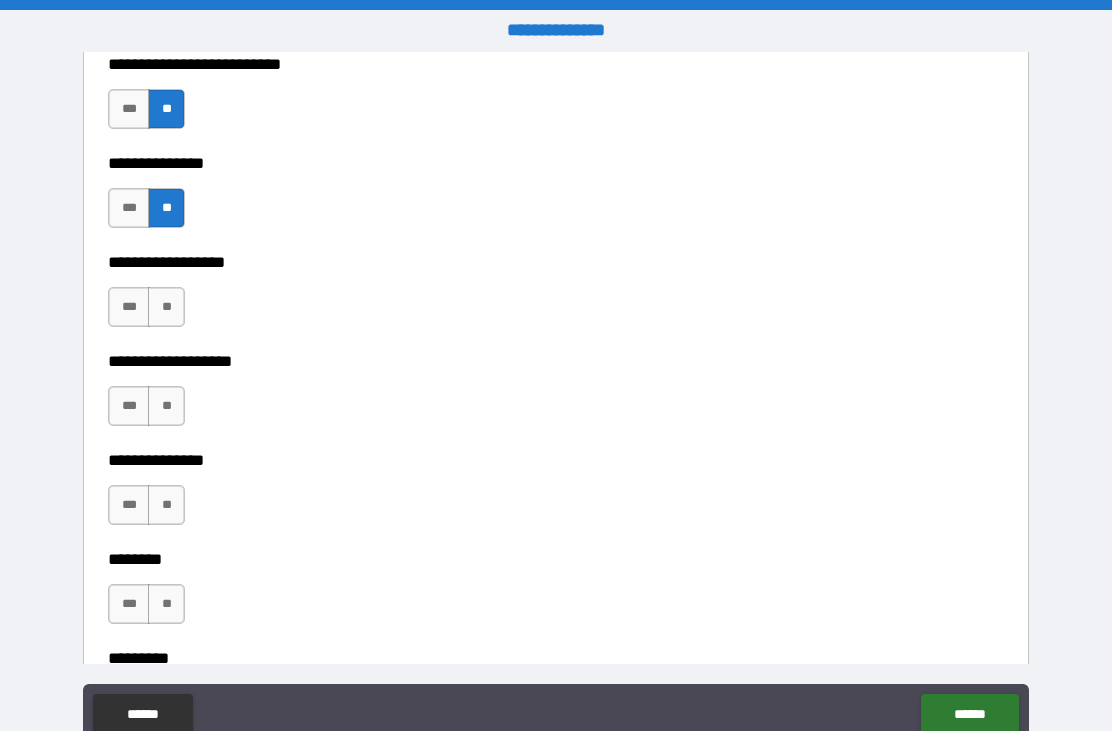scroll, scrollTop: 5297, scrollLeft: 0, axis: vertical 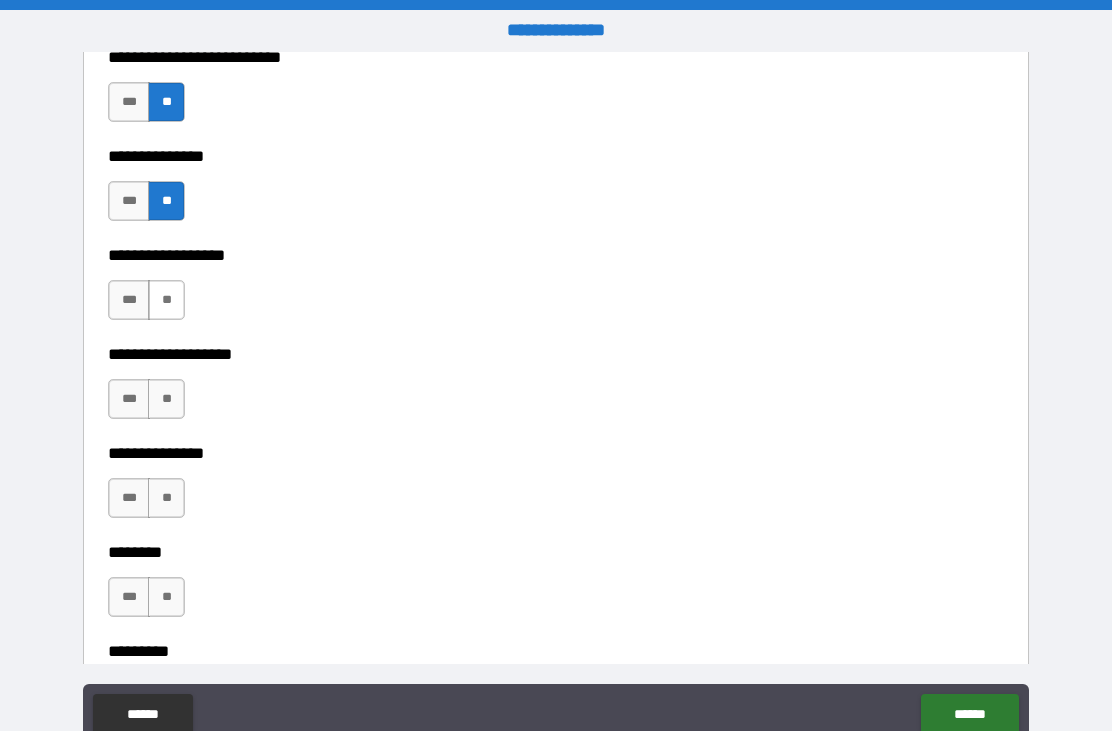 click on "**" at bounding box center (166, 300) 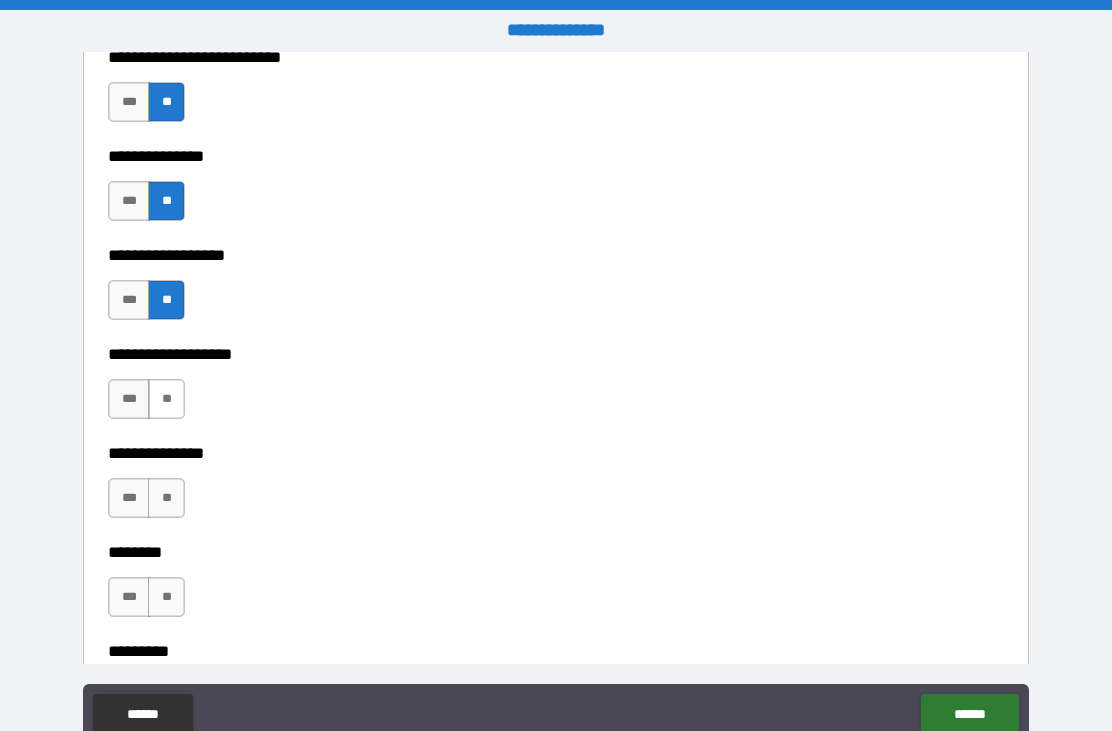 click on "**" at bounding box center (166, 399) 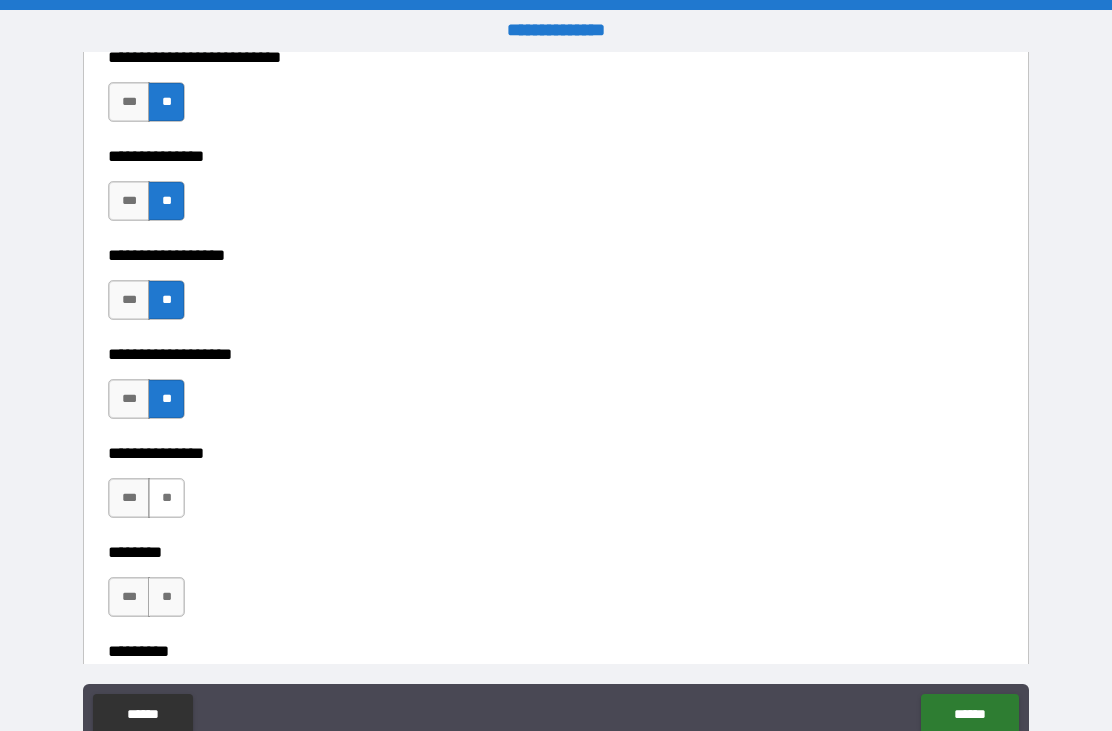 click on "**" at bounding box center [166, 498] 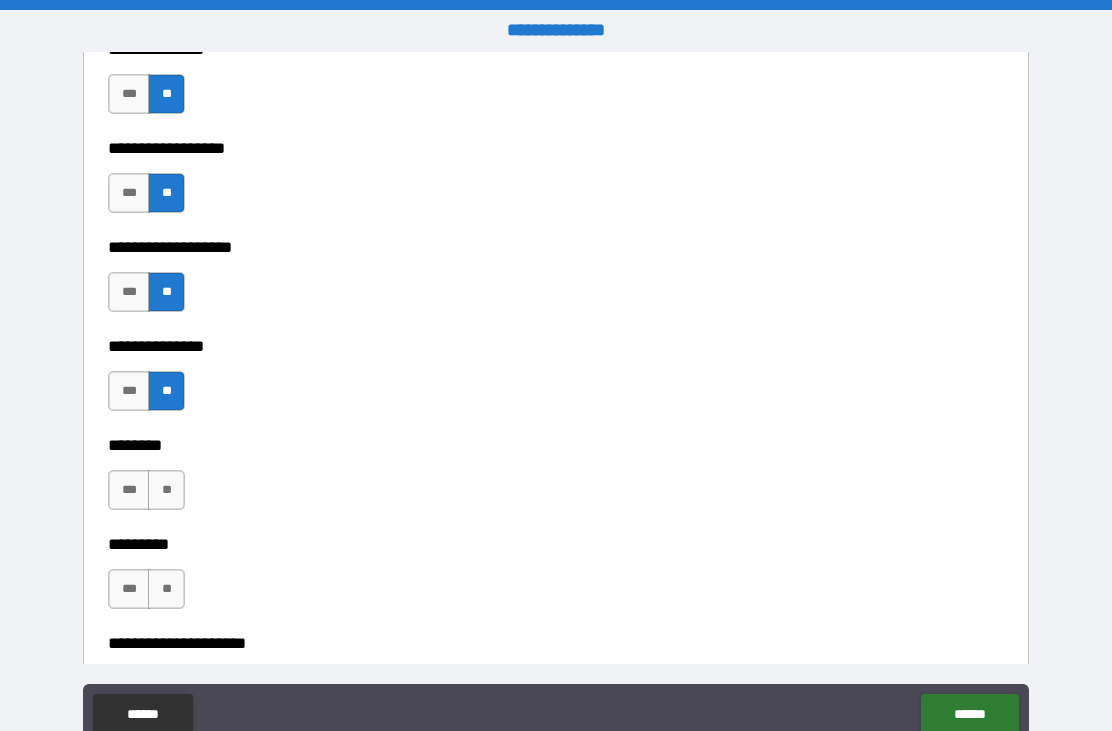 scroll, scrollTop: 5447, scrollLeft: 0, axis: vertical 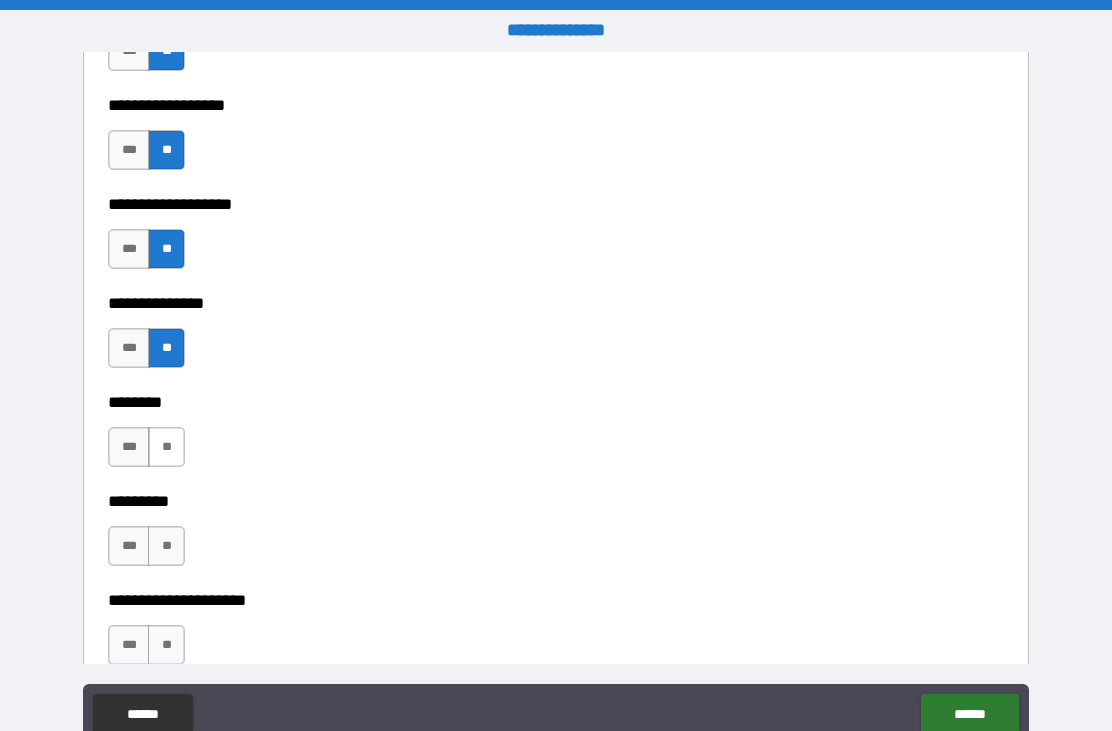 click on "**" at bounding box center (166, 447) 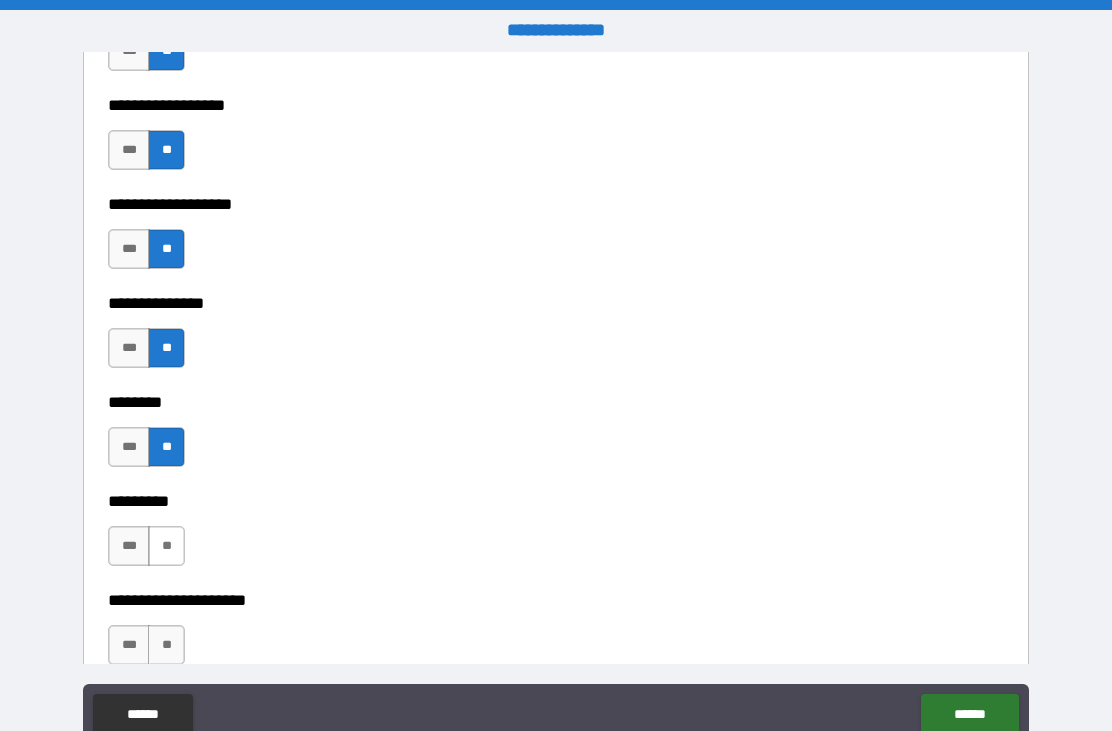 click on "**" at bounding box center (166, 546) 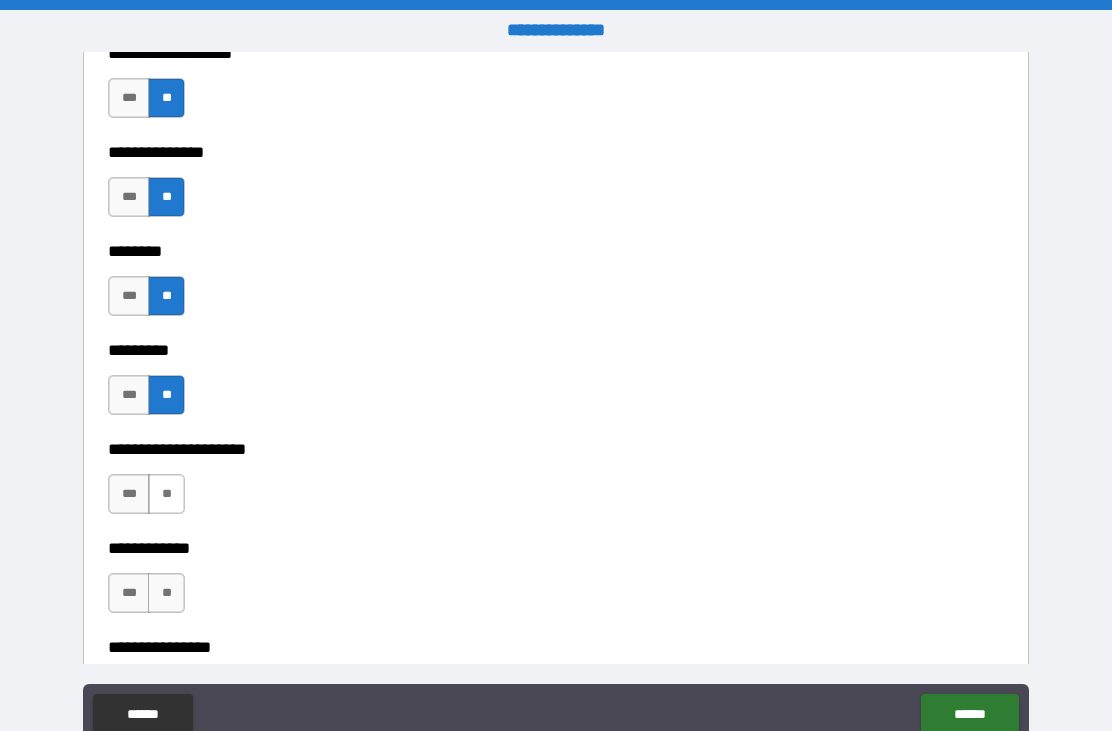 click on "**" at bounding box center (166, 494) 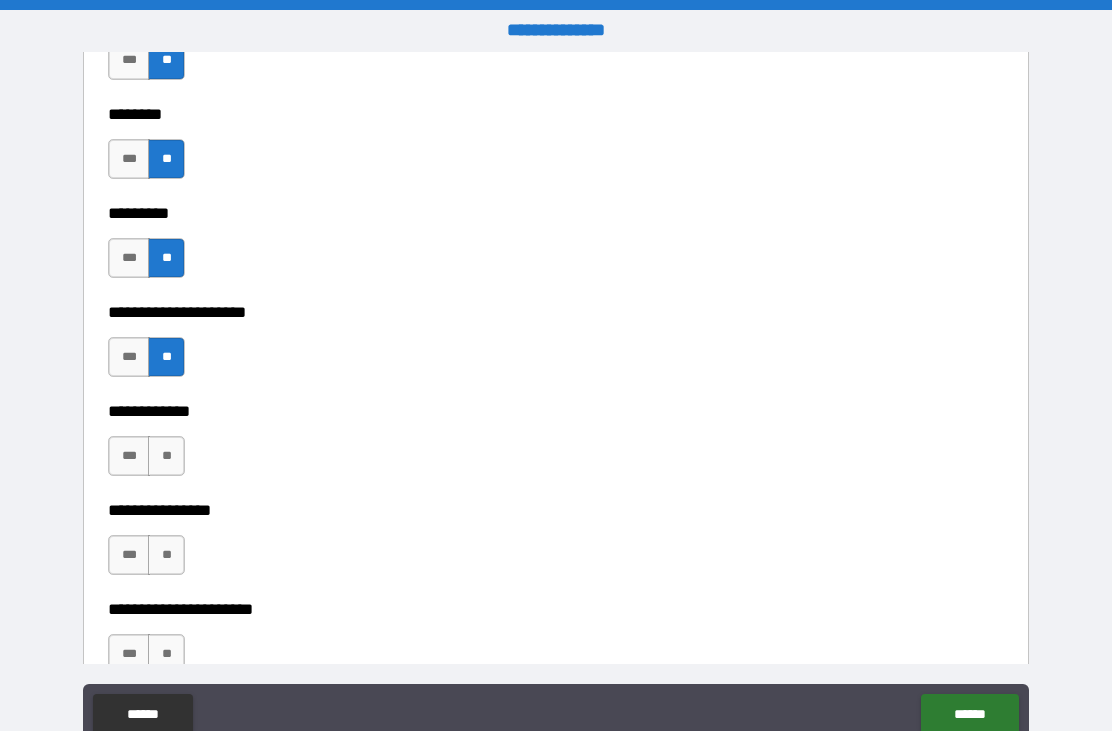 scroll, scrollTop: 5748, scrollLeft: 0, axis: vertical 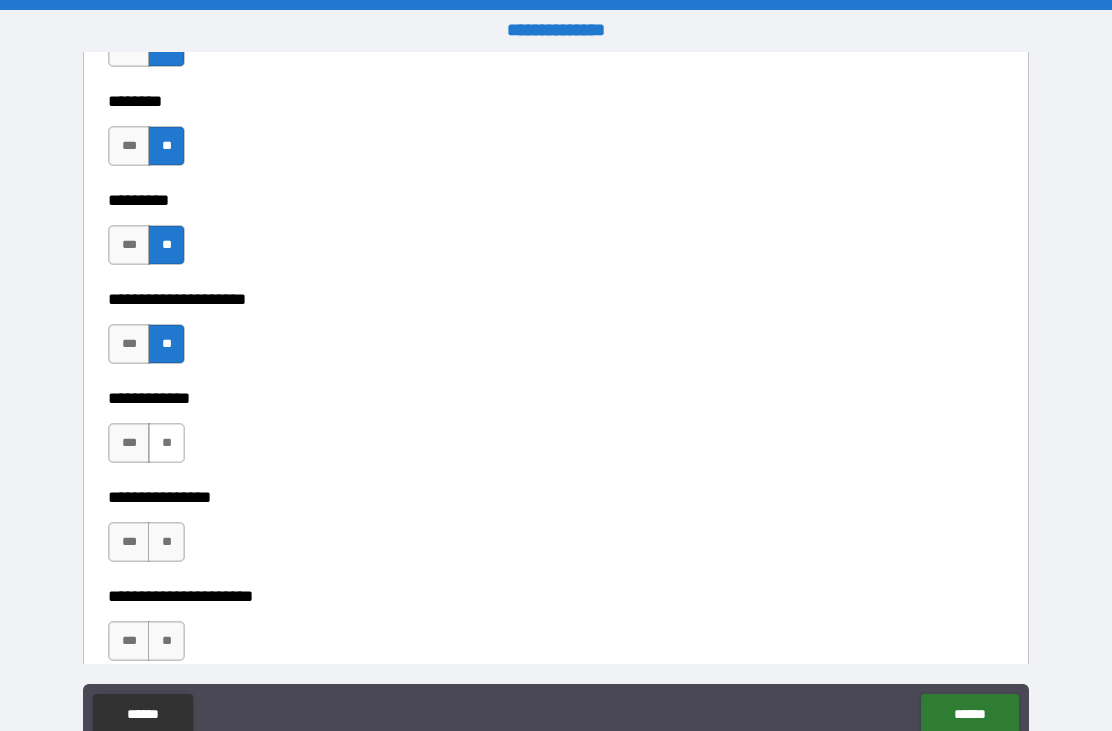 click on "**" at bounding box center [166, 443] 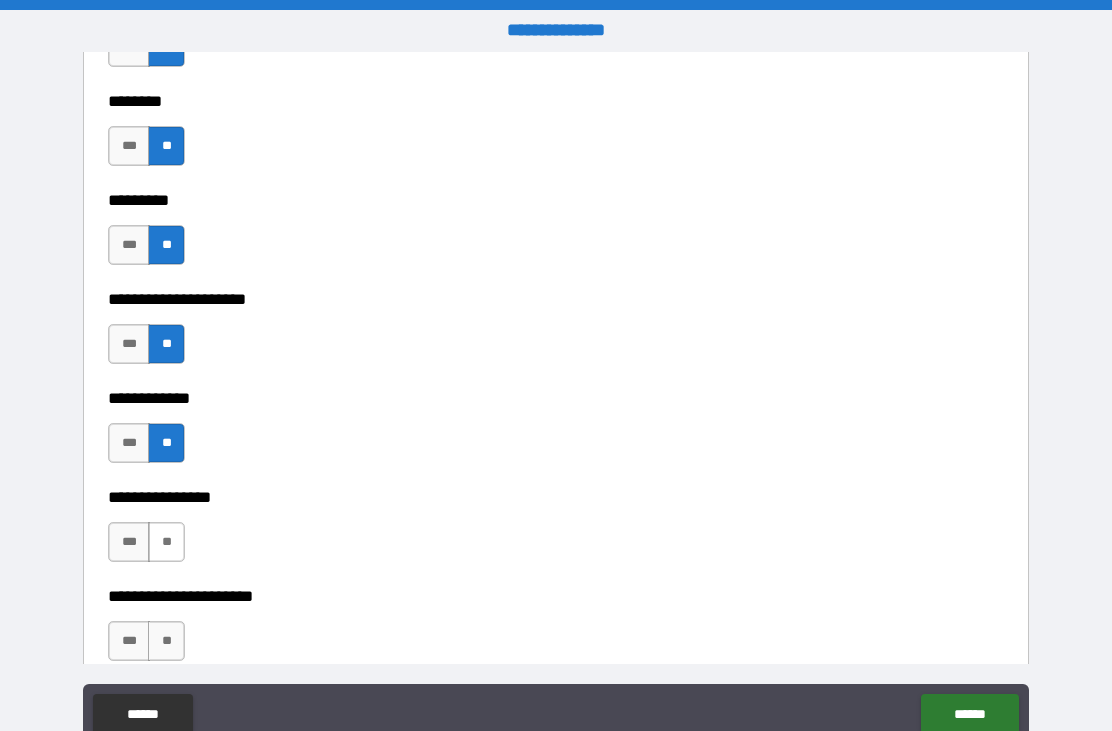 click on "**" at bounding box center [166, 542] 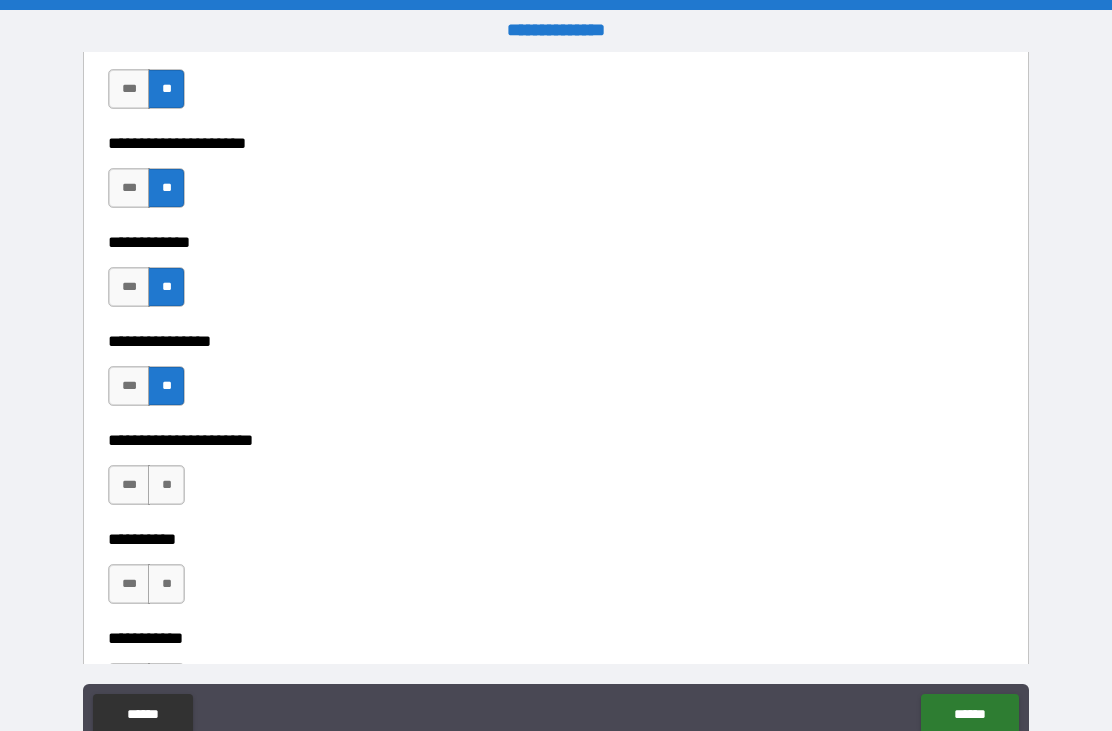 scroll, scrollTop: 5917, scrollLeft: 0, axis: vertical 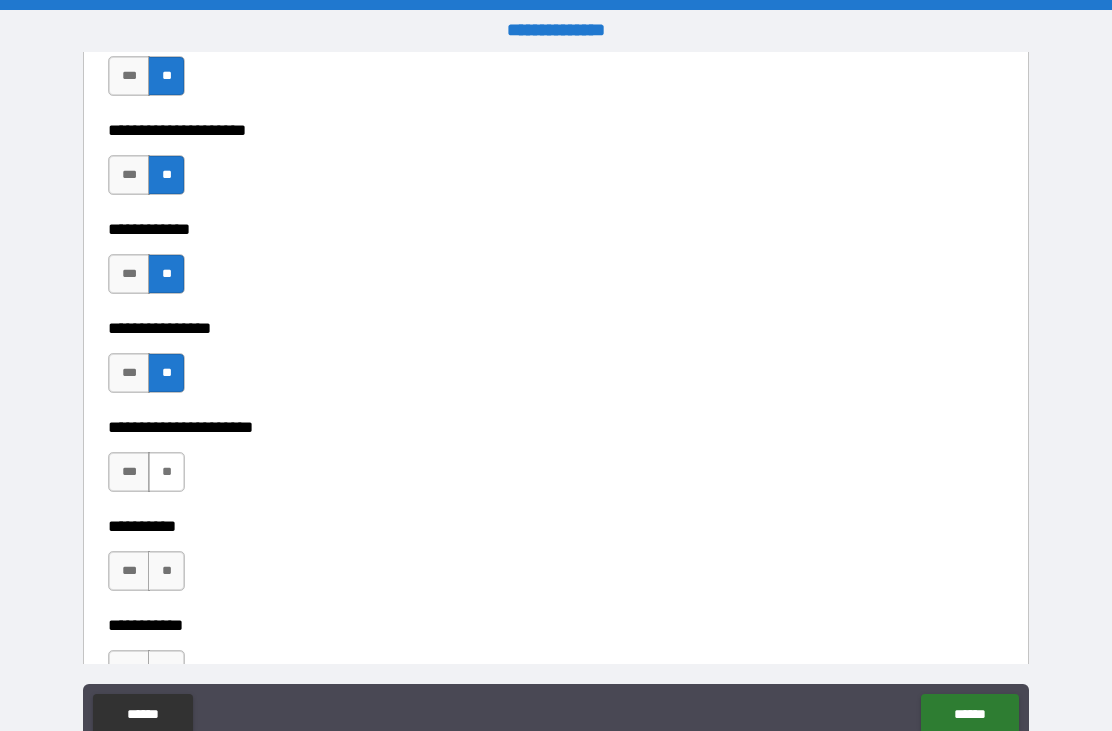 click on "**" at bounding box center [166, 472] 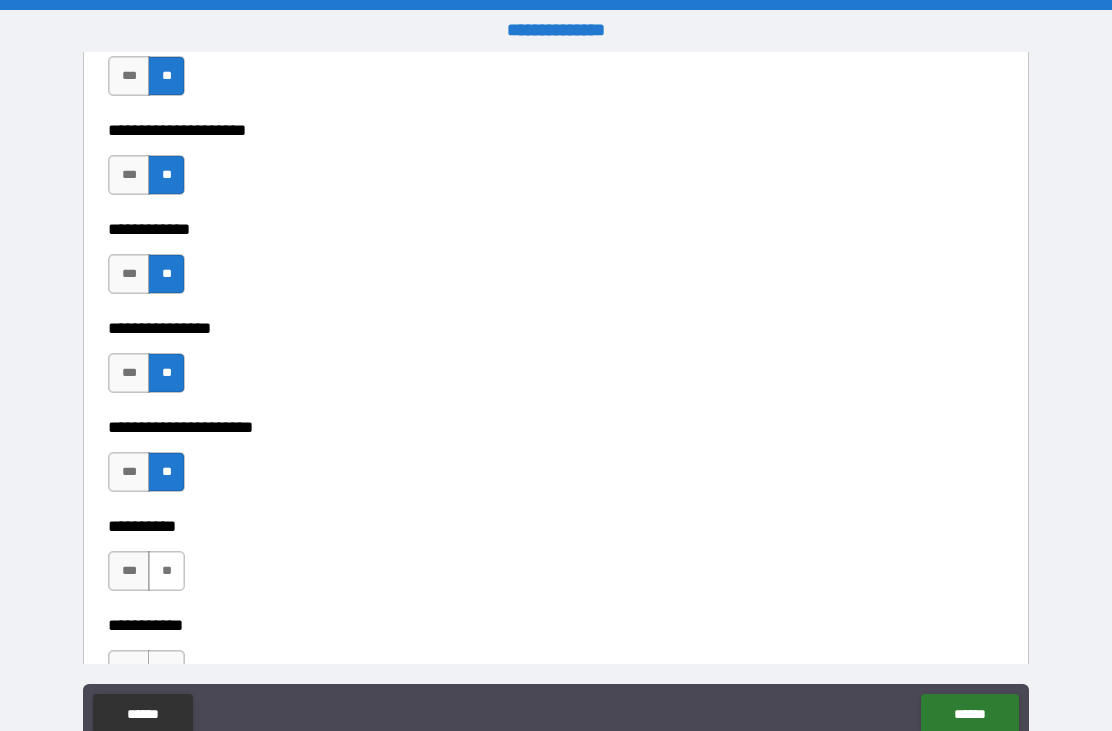 click on "**" at bounding box center [166, 571] 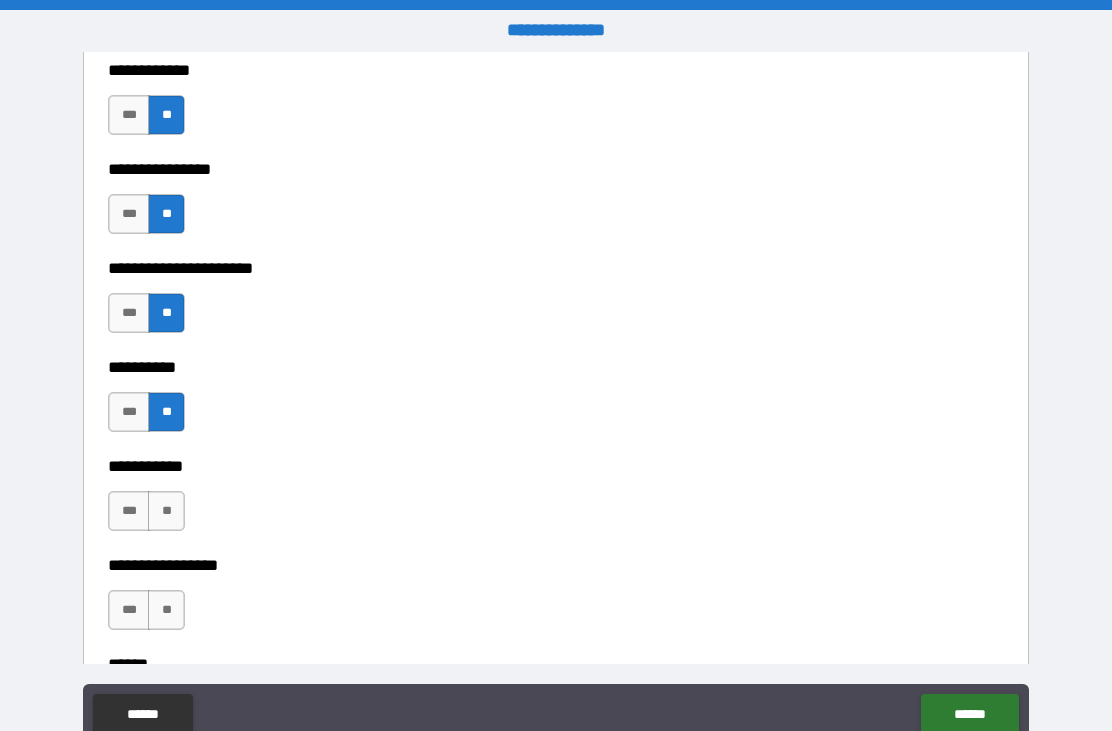 scroll, scrollTop: 6079, scrollLeft: 0, axis: vertical 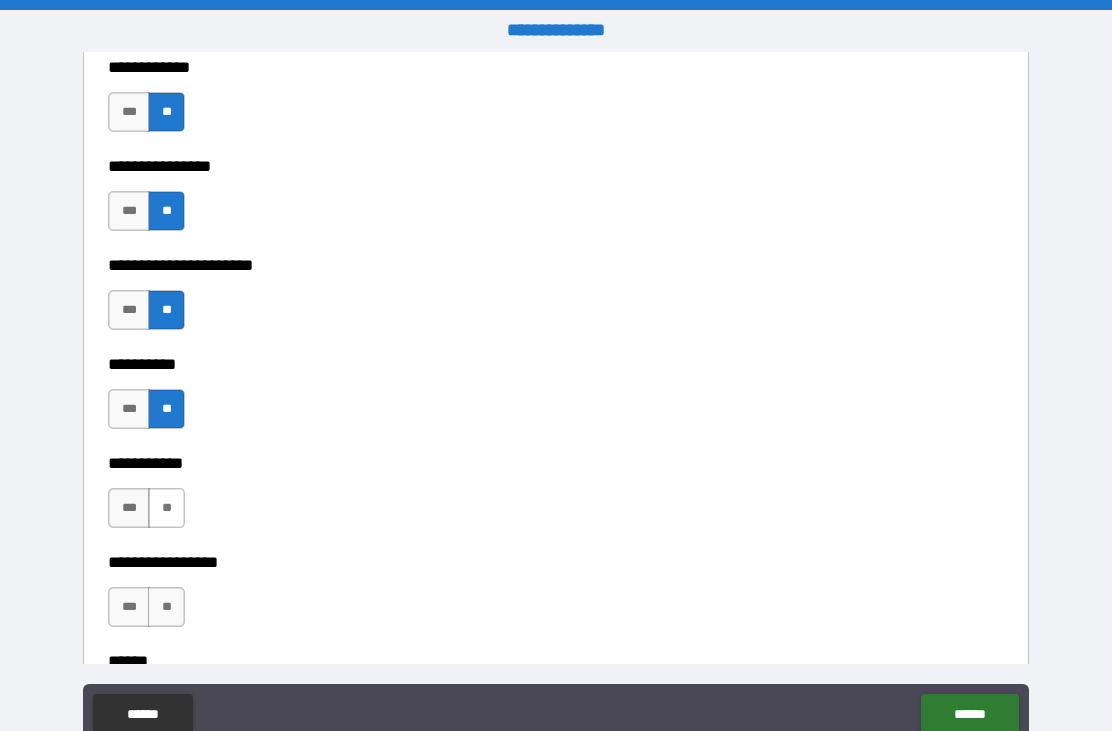click on "**" at bounding box center (166, 508) 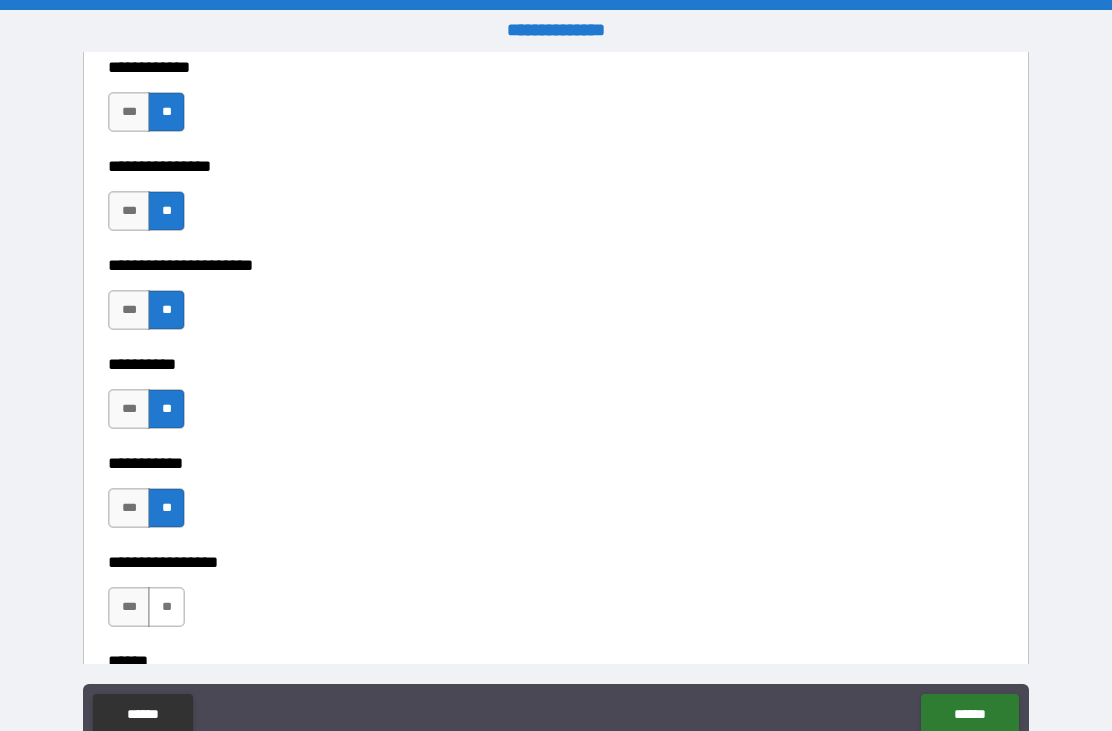 click on "**" at bounding box center (166, 607) 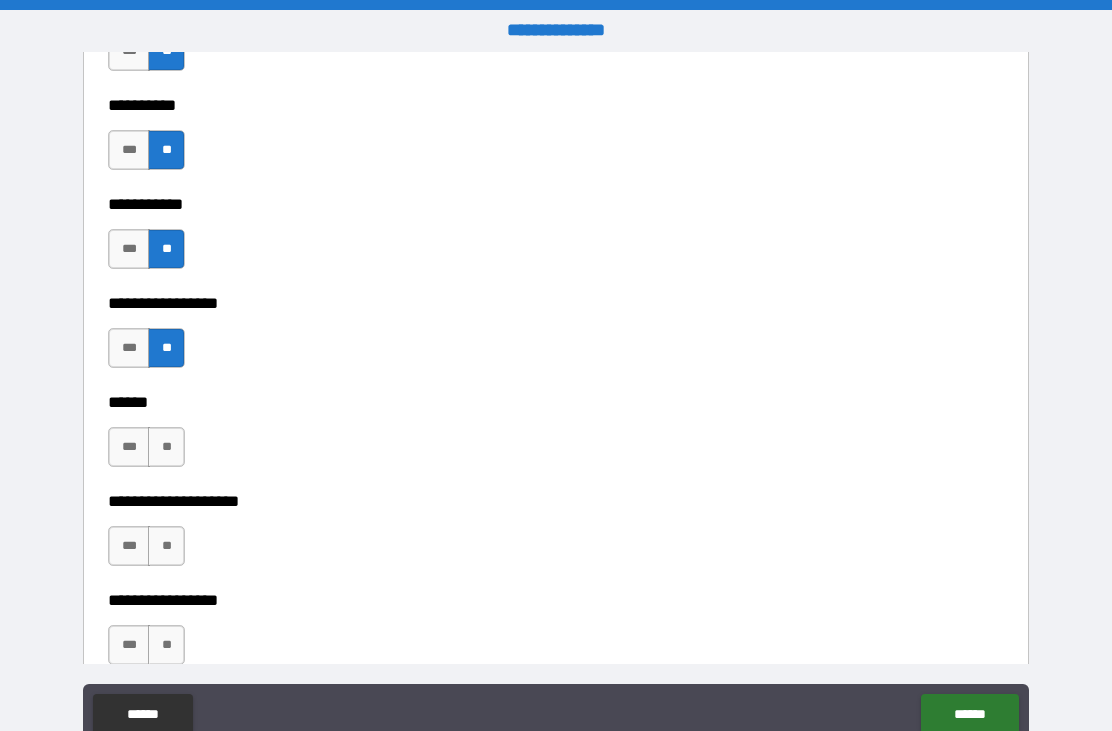 scroll, scrollTop: 6341, scrollLeft: 0, axis: vertical 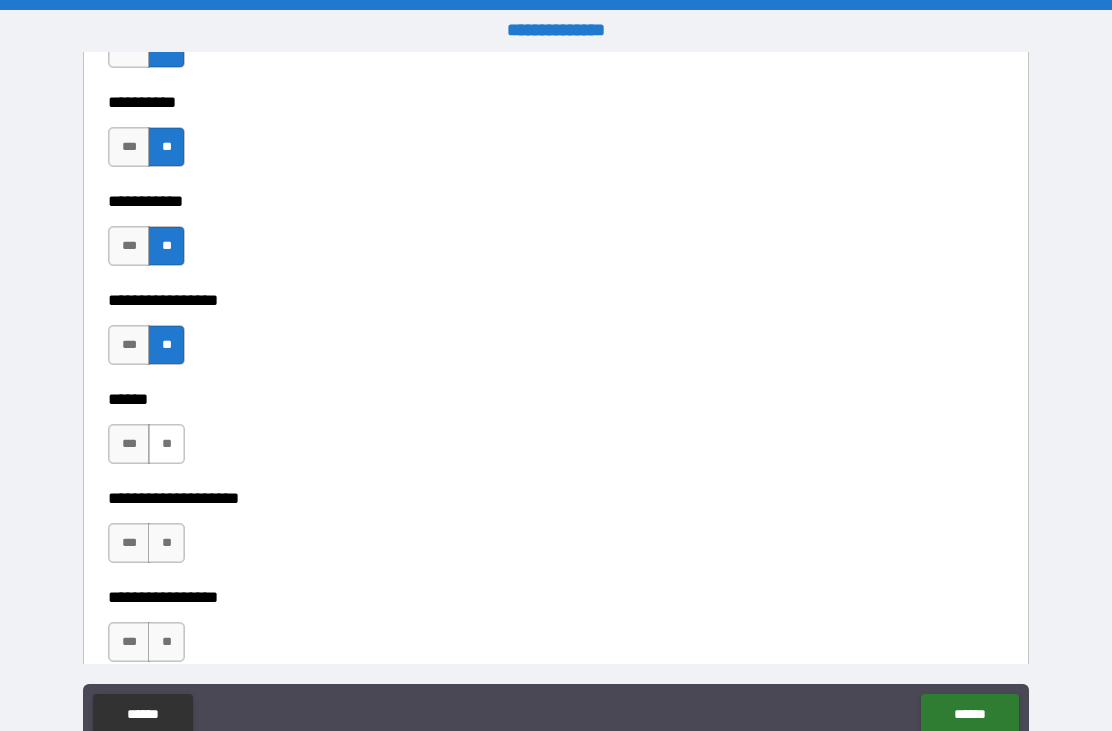 click on "**" at bounding box center [166, 444] 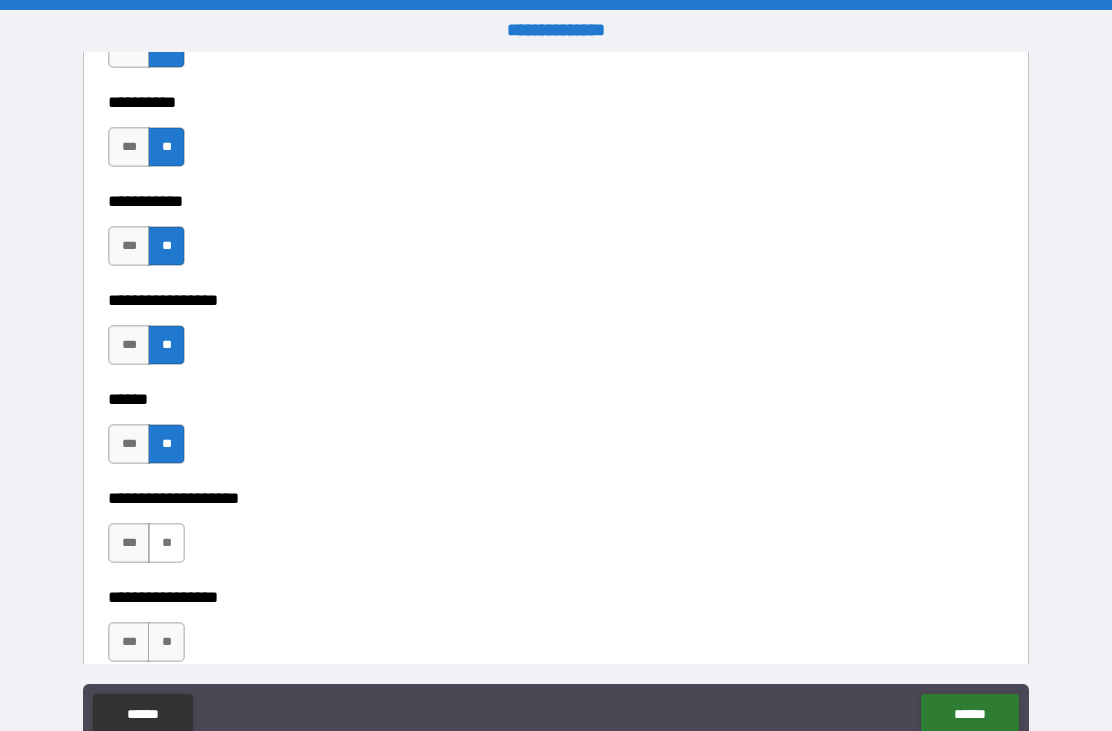 click on "**" at bounding box center [166, 543] 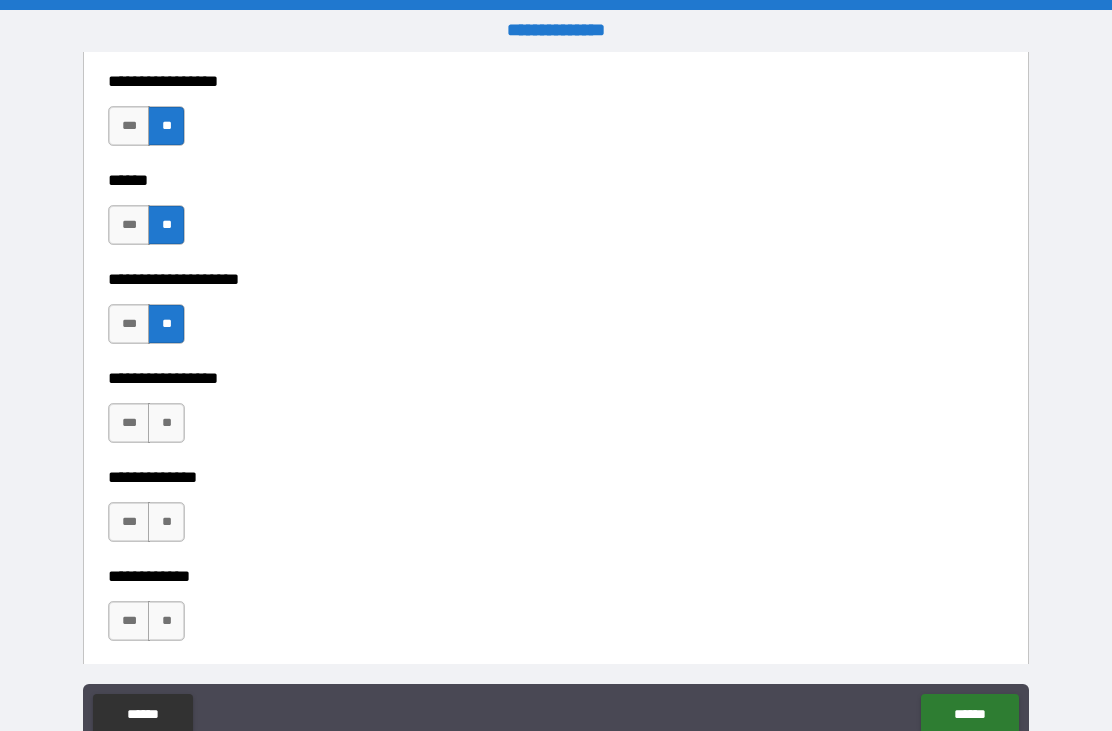 scroll, scrollTop: 6601, scrollLeft: 0, axis: vertical 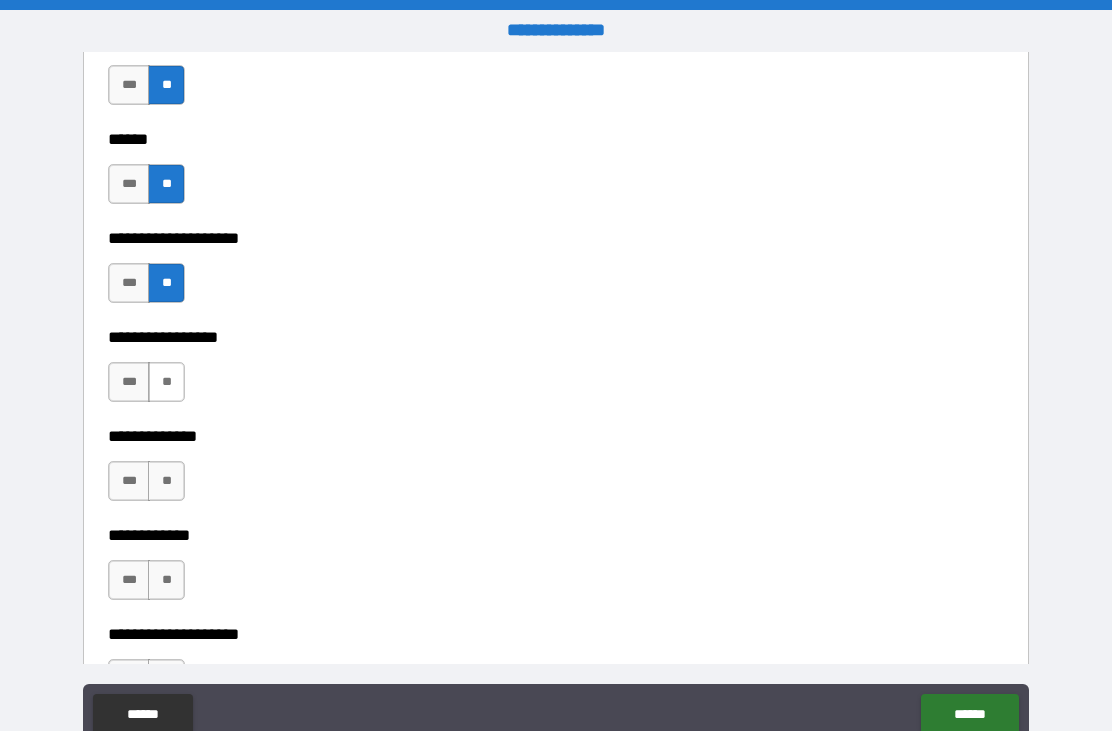 click on "**" at bounding box center [166, 382] 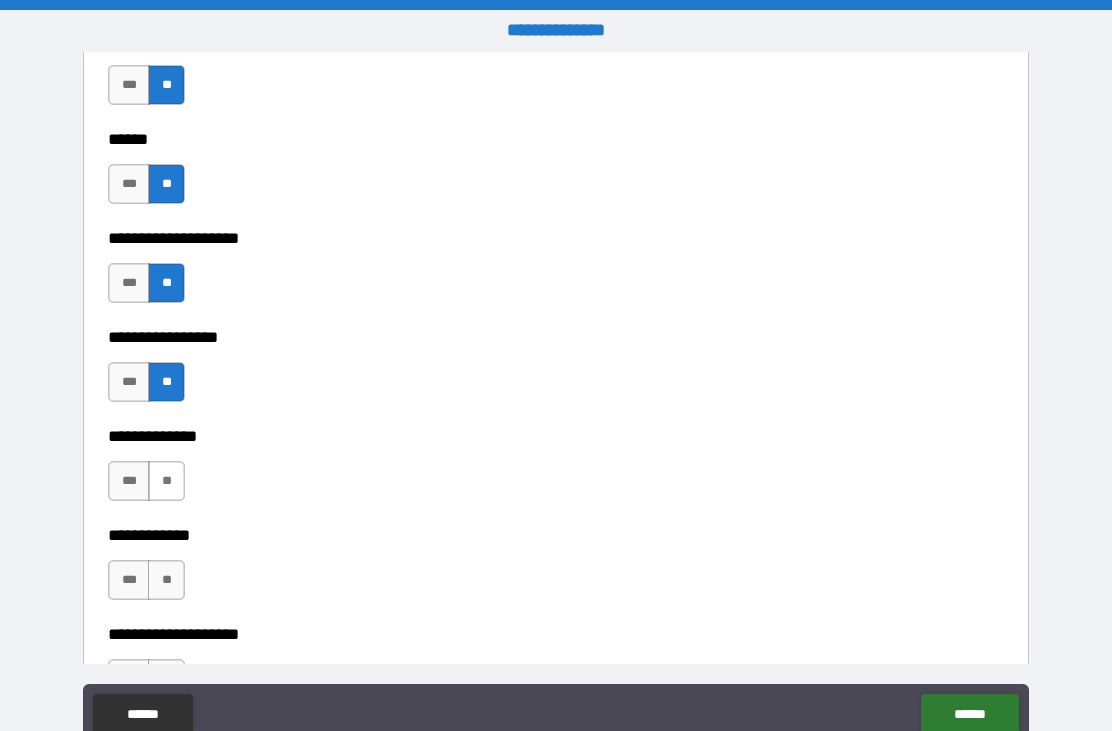 click on "**" at bounding box center (166, 481) 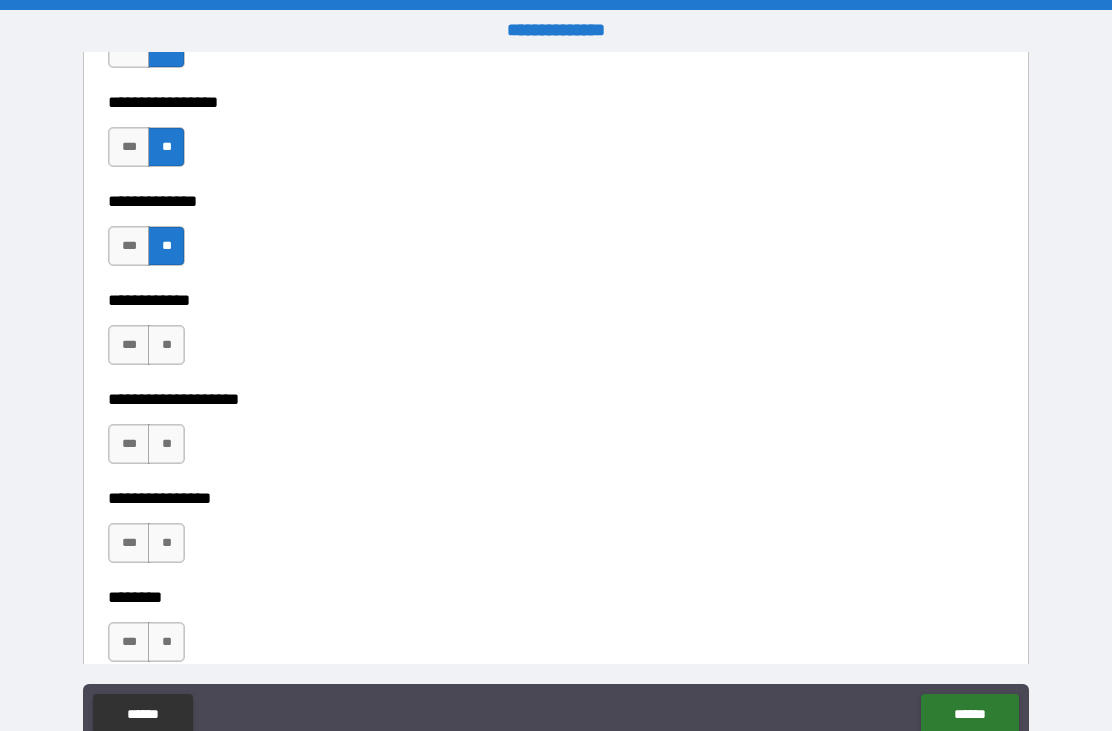 scroll, scrollTop: 6846, scrollLeft: 0, axis: vertical 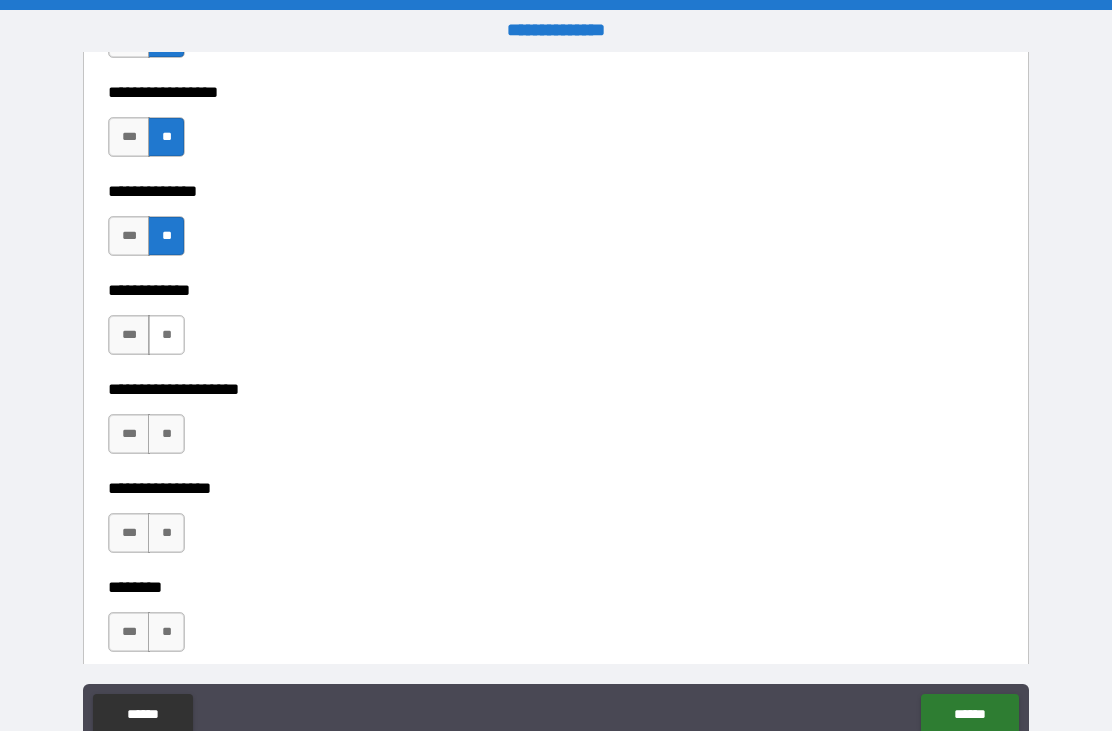 click on "**" at bounding box center [166, 335] 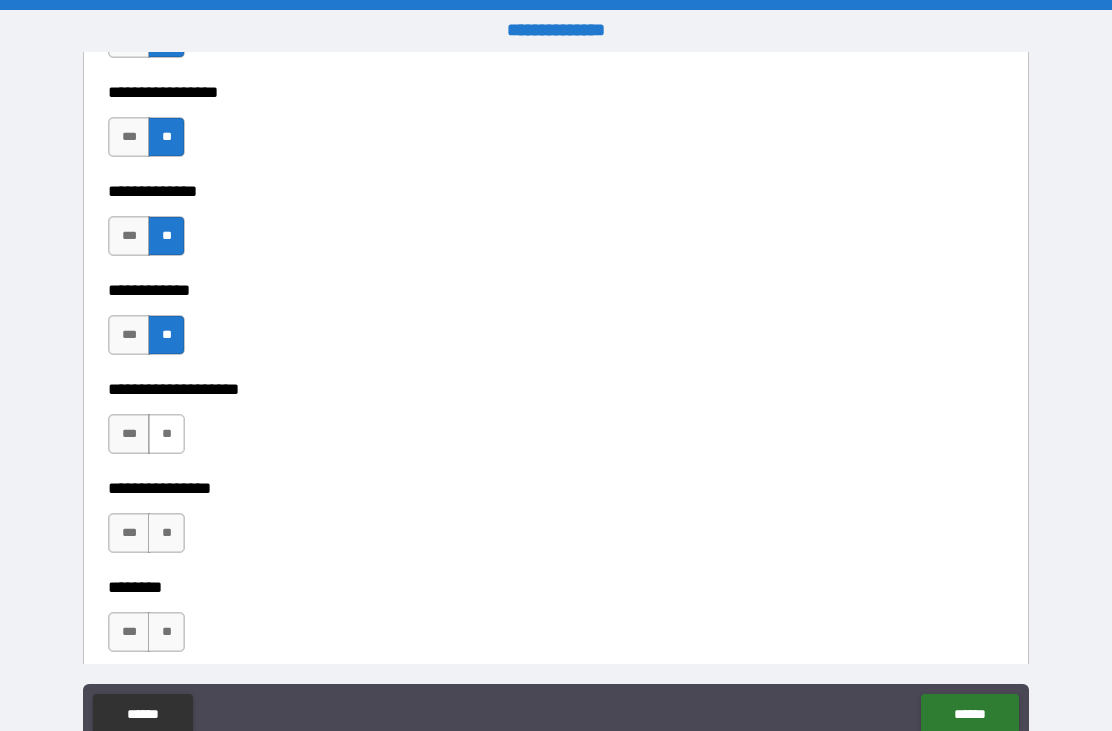 click on "**" at bounding box center (166, 434) 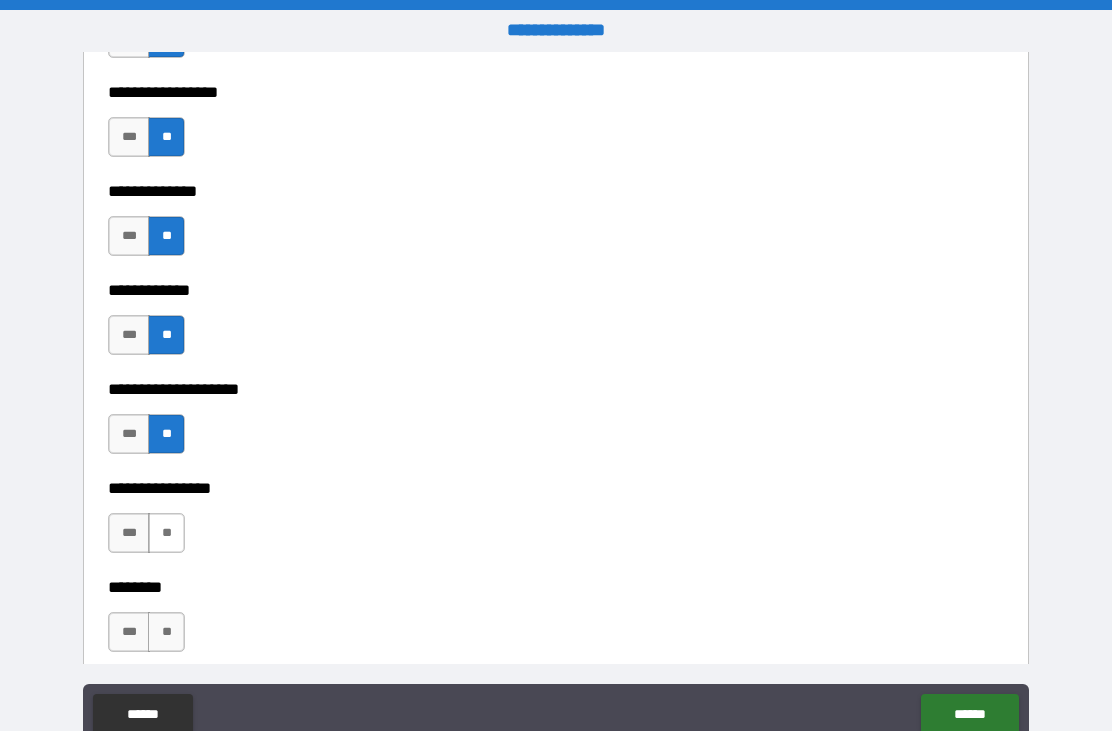 click on "**" at bounding box center (166, 533) 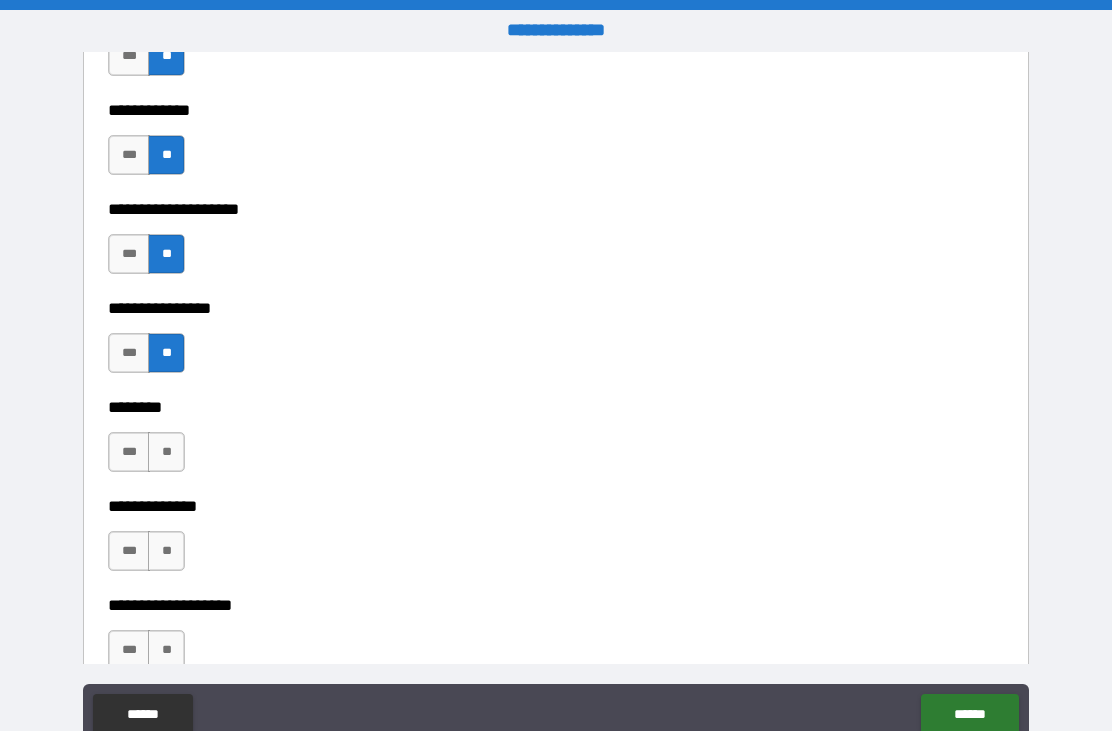 scroll, scrollTop: 7093, scrollLeft: 0, axis: vertical 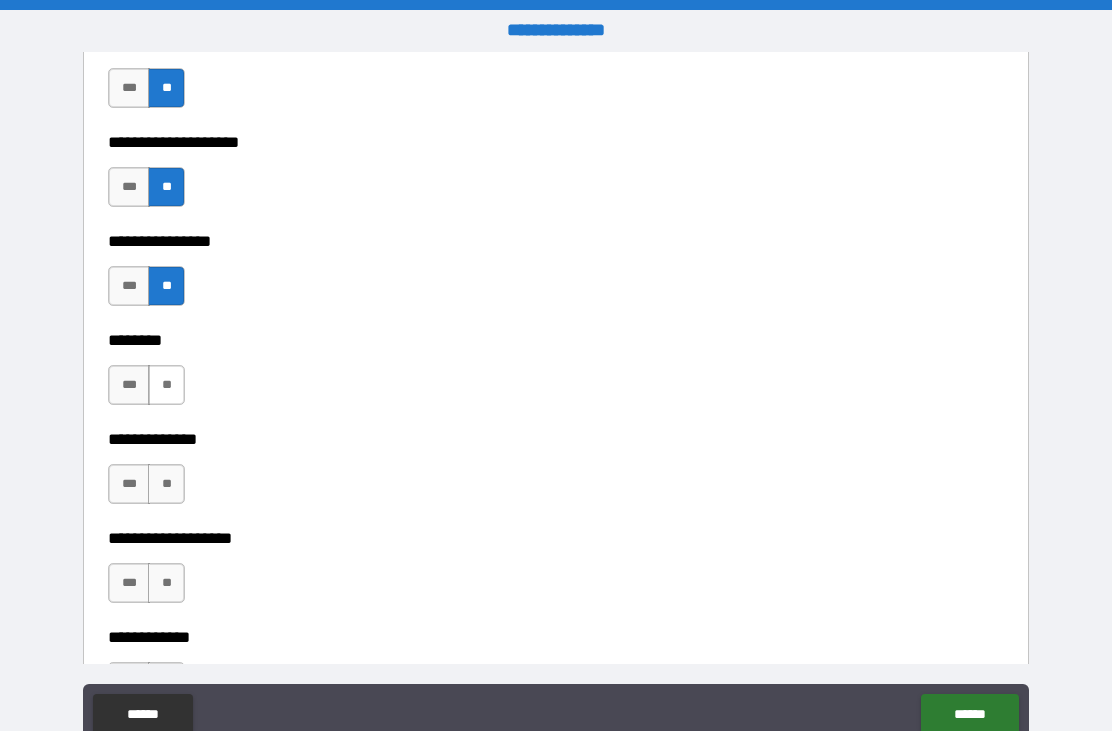 click on "**" at bounding box center [166, 385] 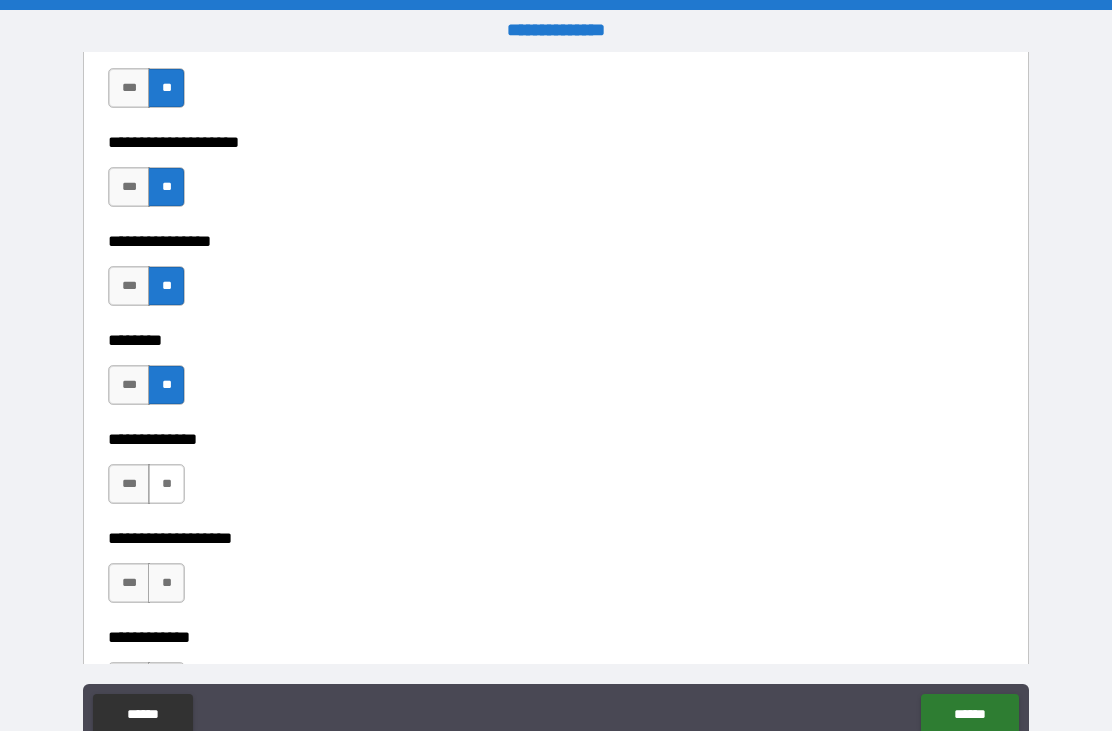 click on "**" at bounding box center [166, 484] 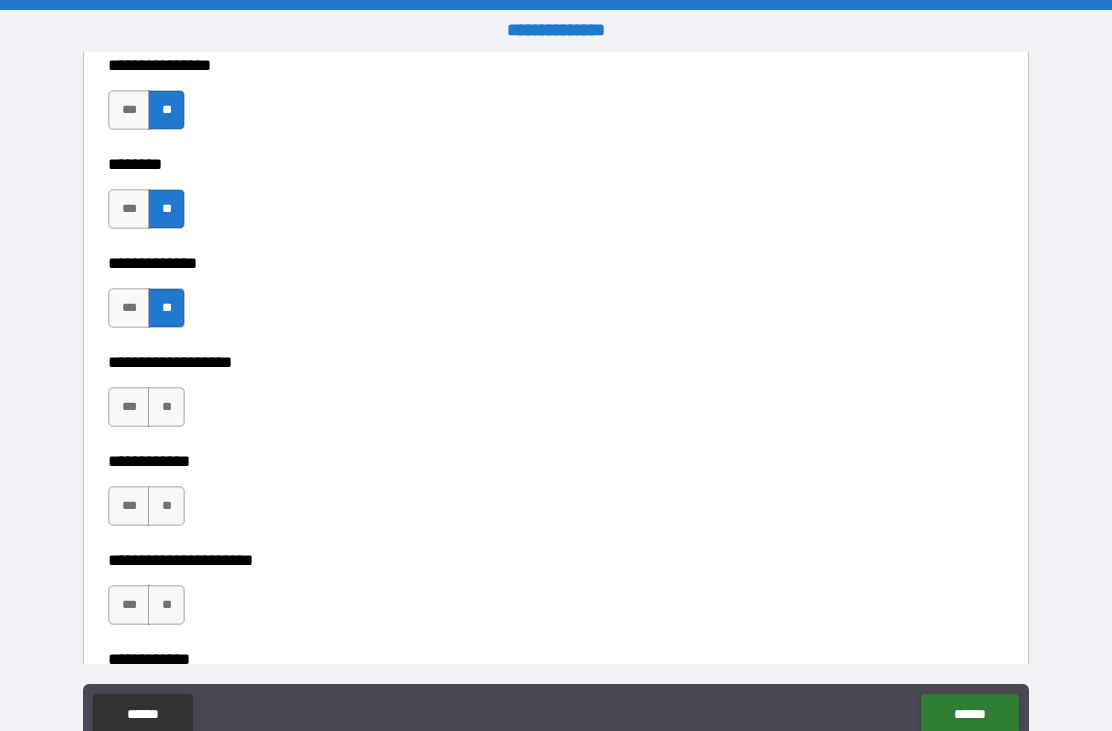 scroll, scrollTop: 7281, scrollLeft: 0, axis: vertical 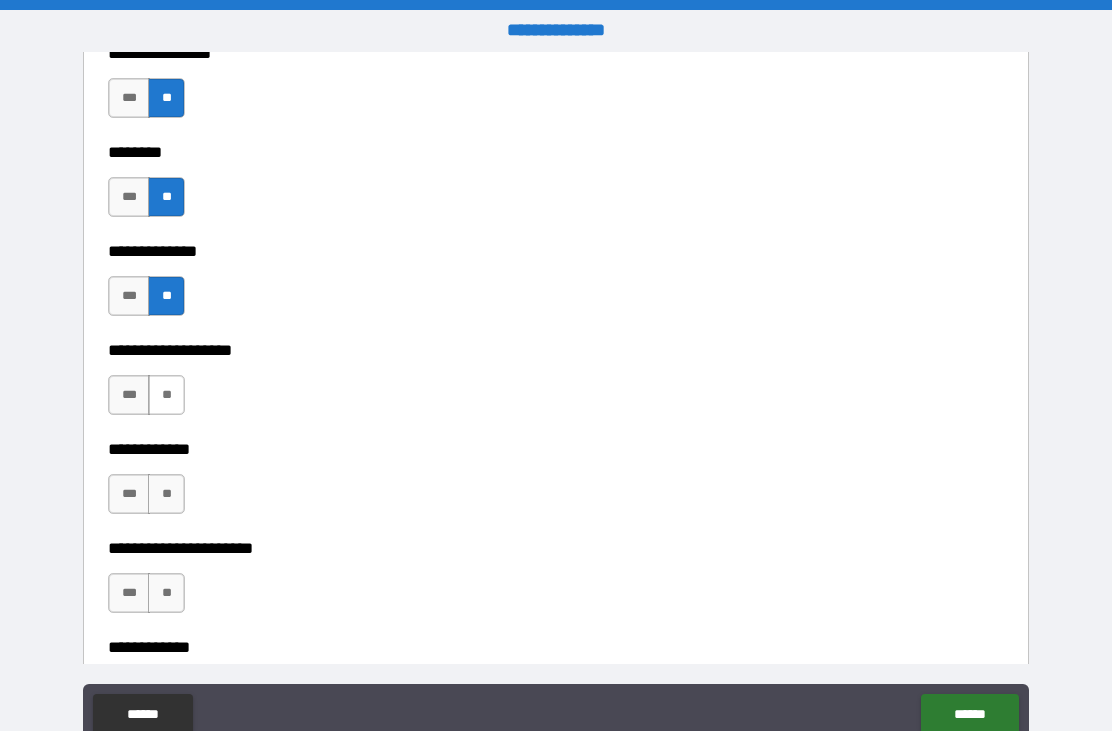 click on "**" at bounding box center (166, 395) 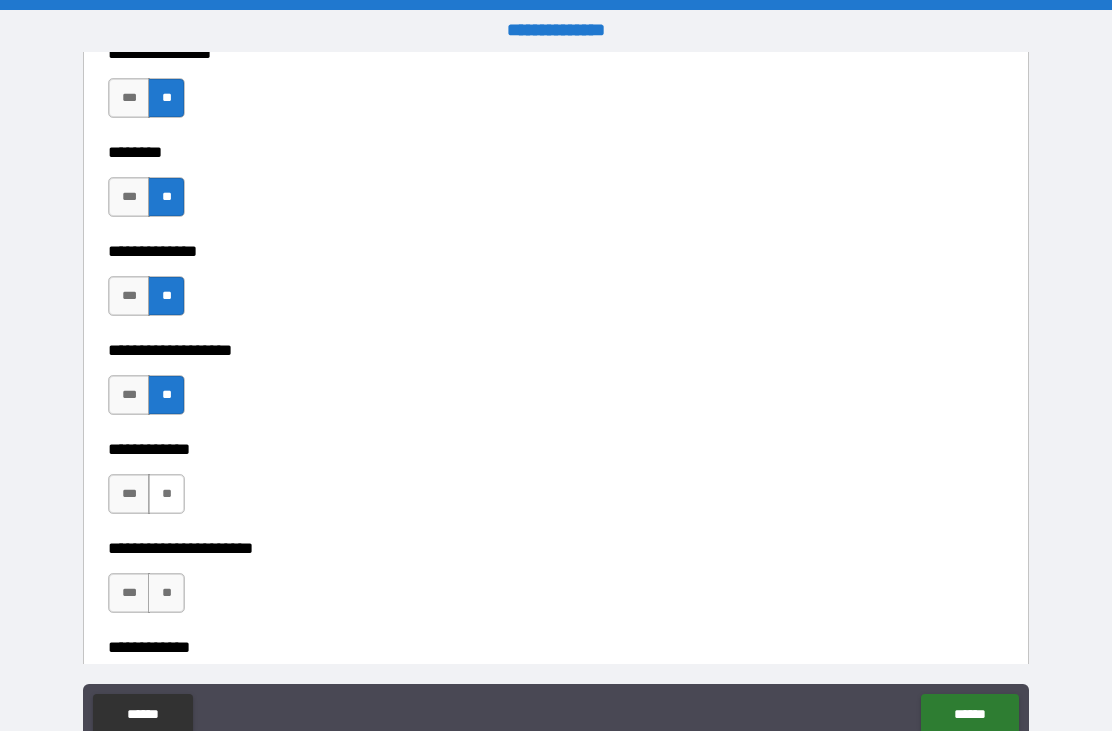 click on "**" at bounding box center (166, 494) 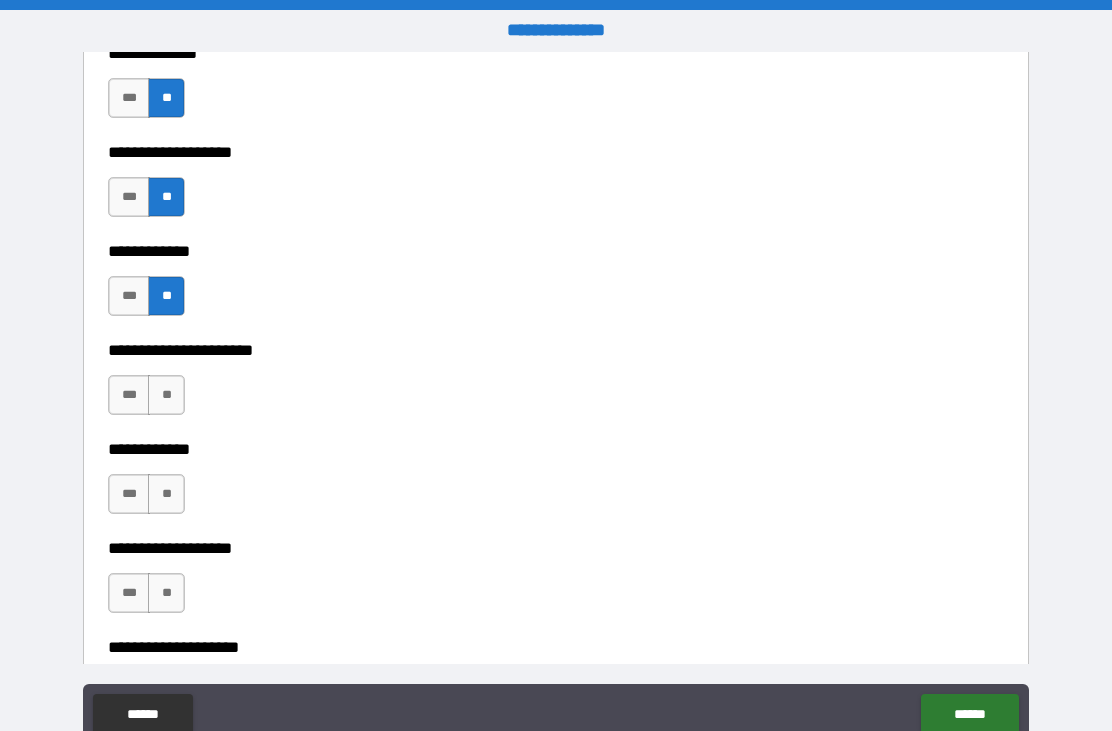 scroll, scrollTop: 7480, scrollLeft: 0, axis: vertical 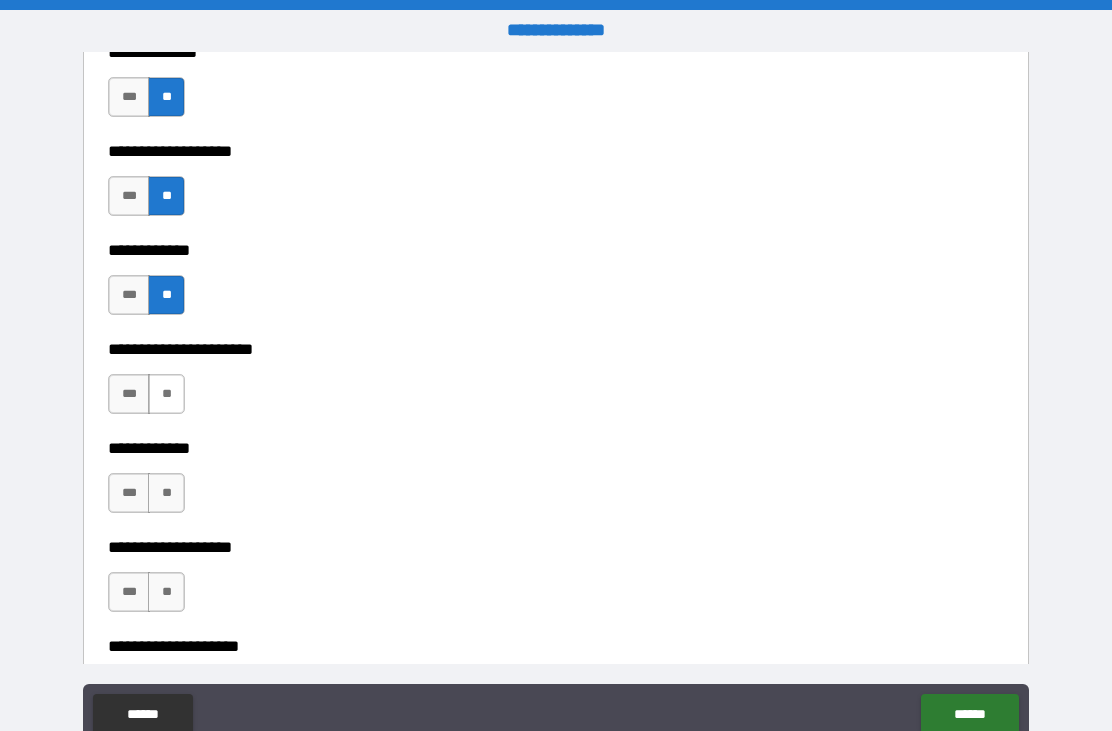 click on "**" at bounding box center [166, 394] 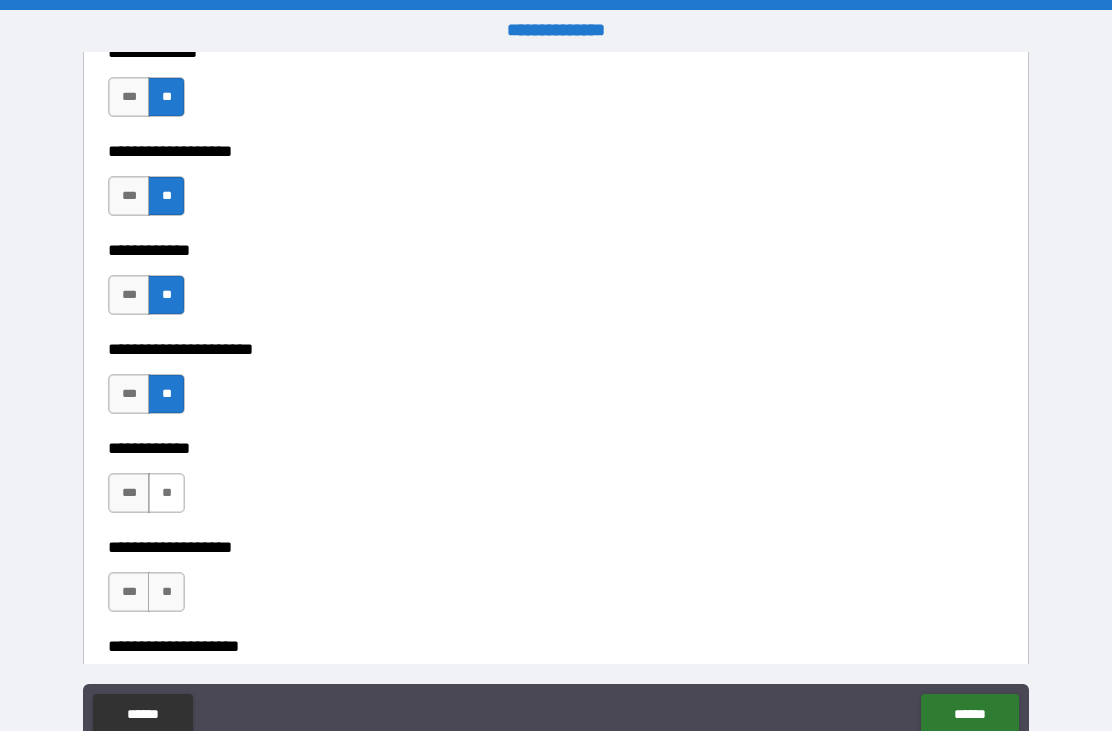 click on "**" at bounding box center [166, 493] 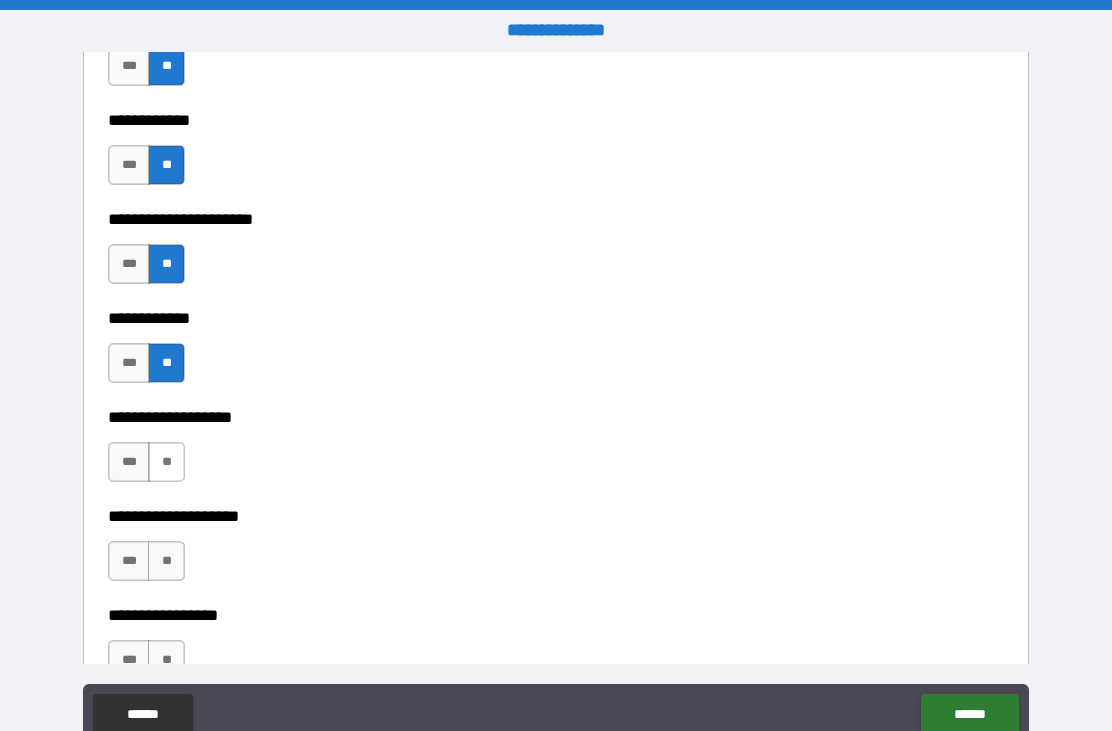 click on "**" at bounding box center (166, 462) 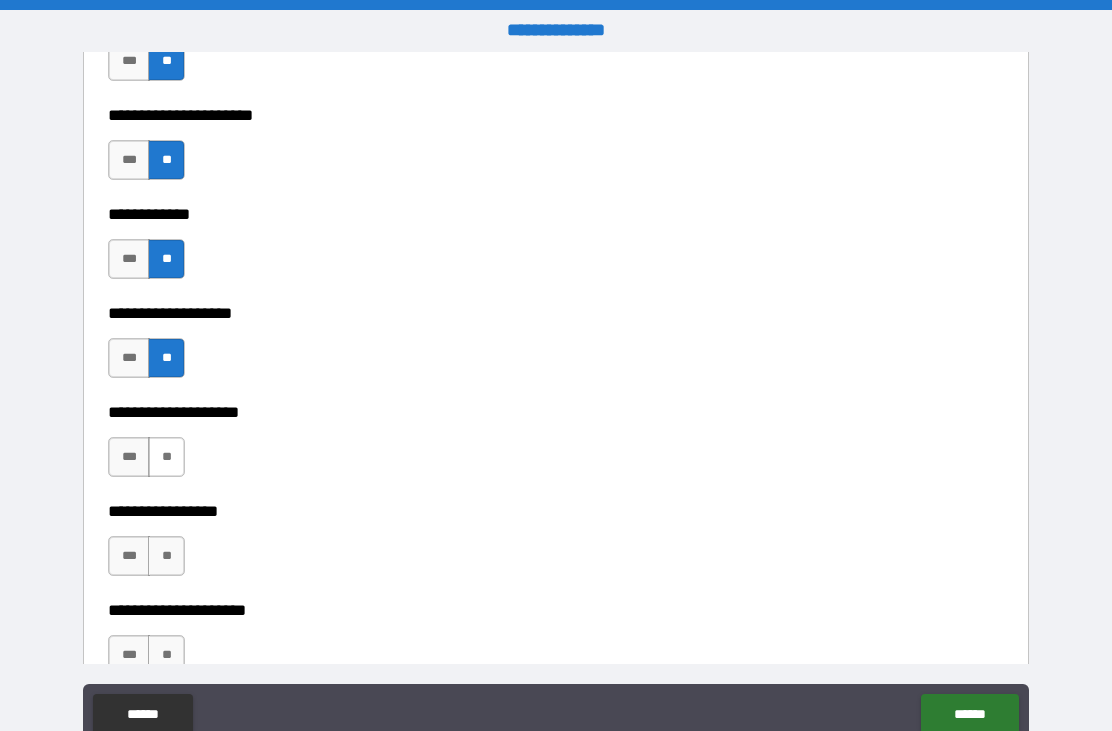 click on "**" at bounding box center (166, 457) 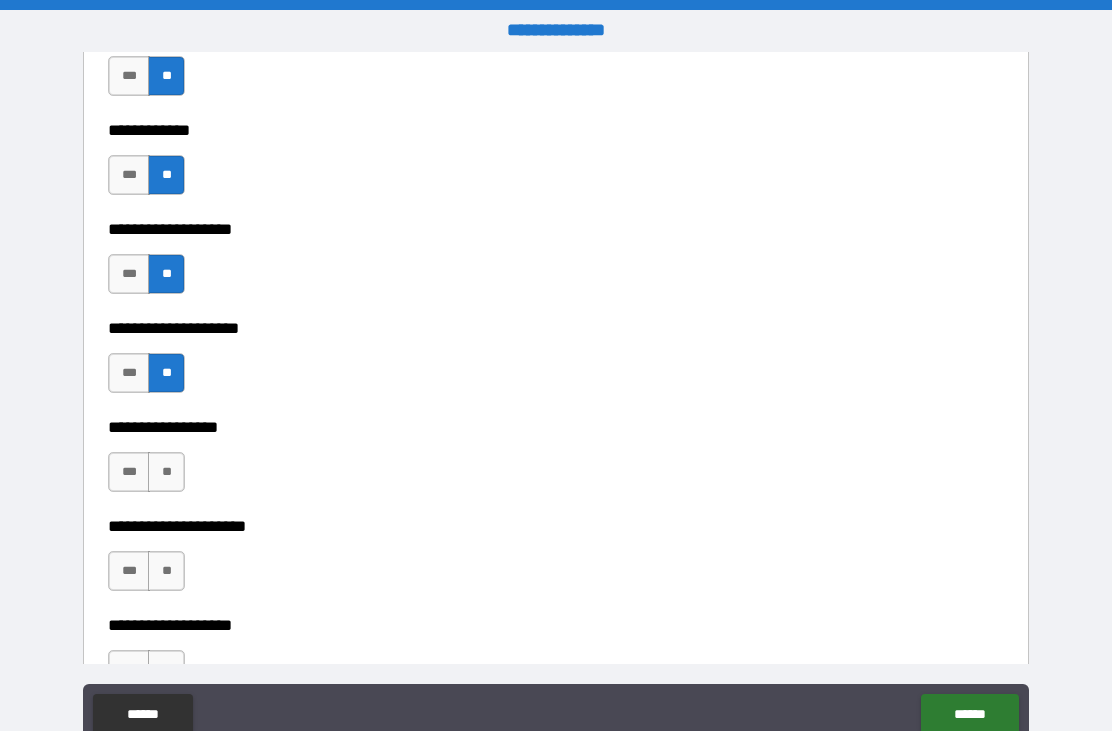 scroll, scrollTop: 7803, scrollLeft: 0, axis: vertical 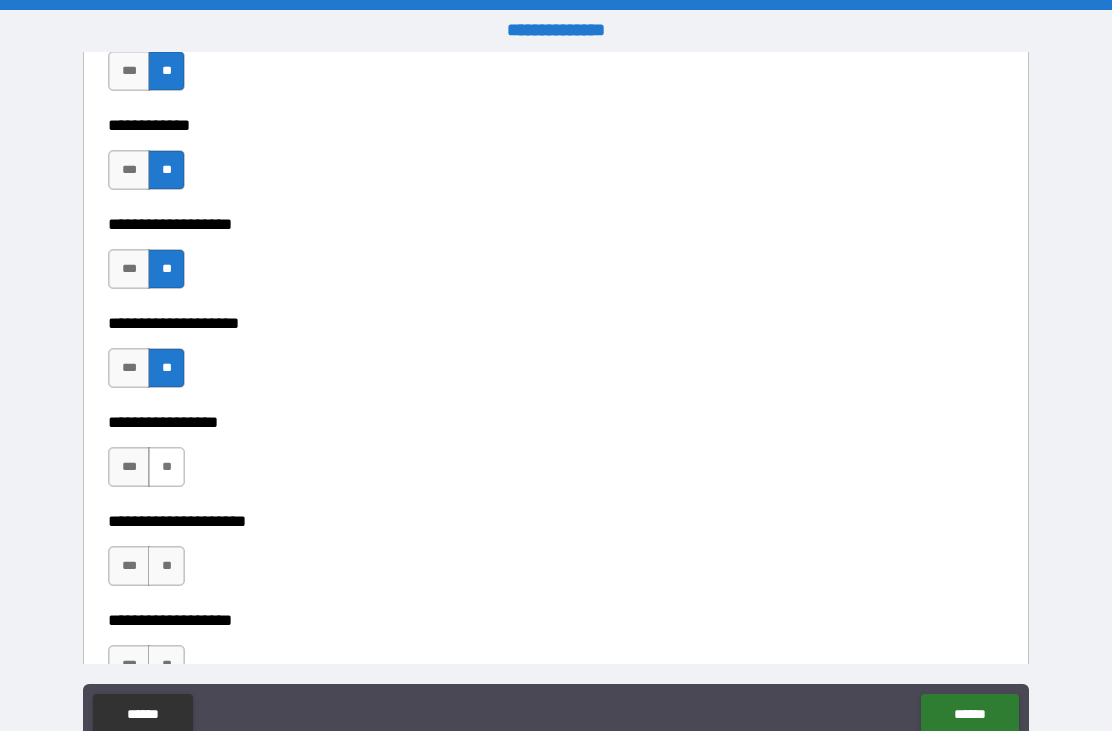 click on "**" at bounding box center (166, 467) 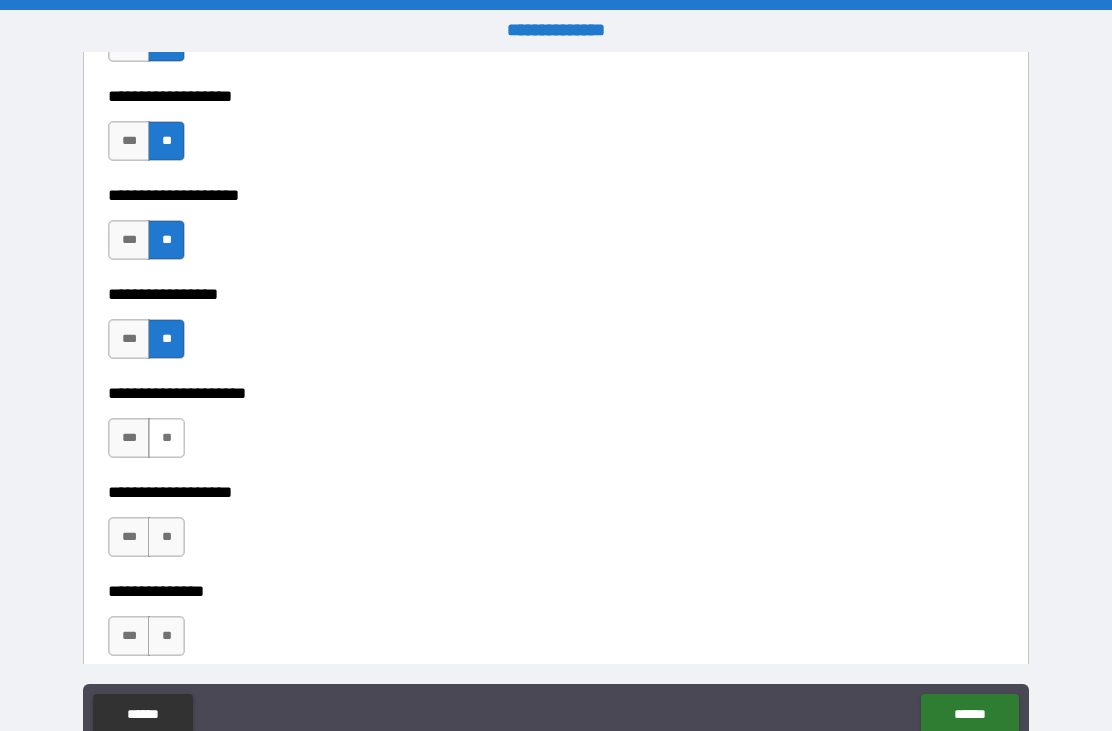 click on "**" at bounding box center (166, 438) 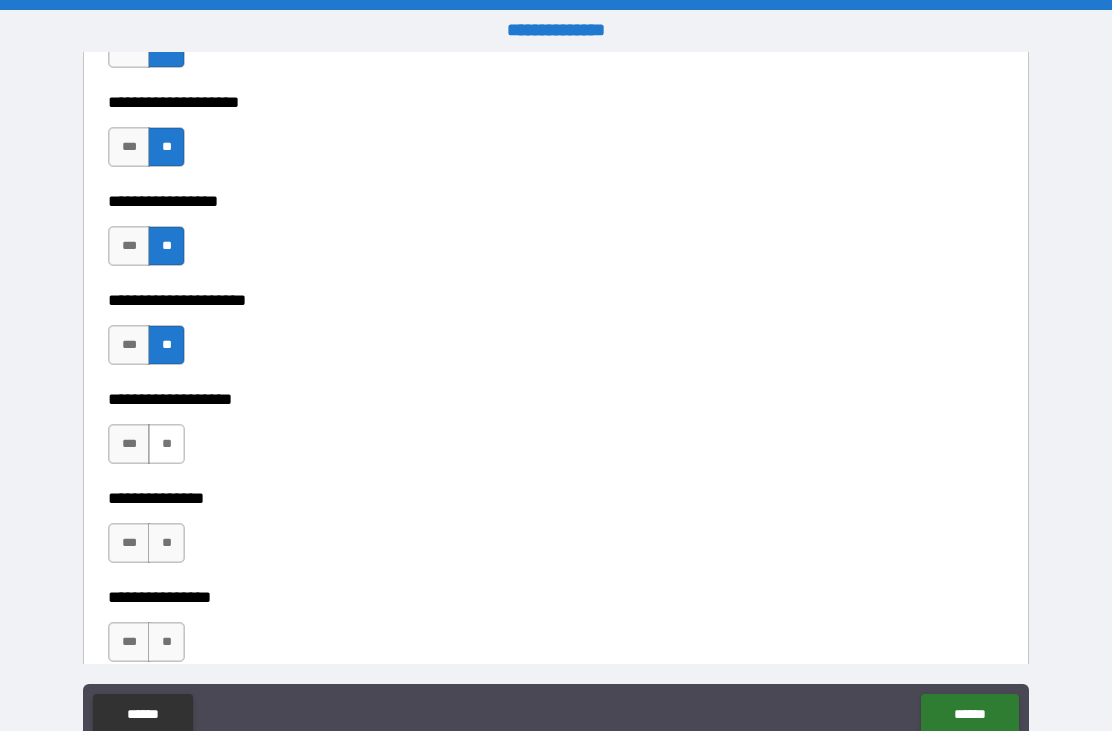click on "**" at bounding box center [166, 444] 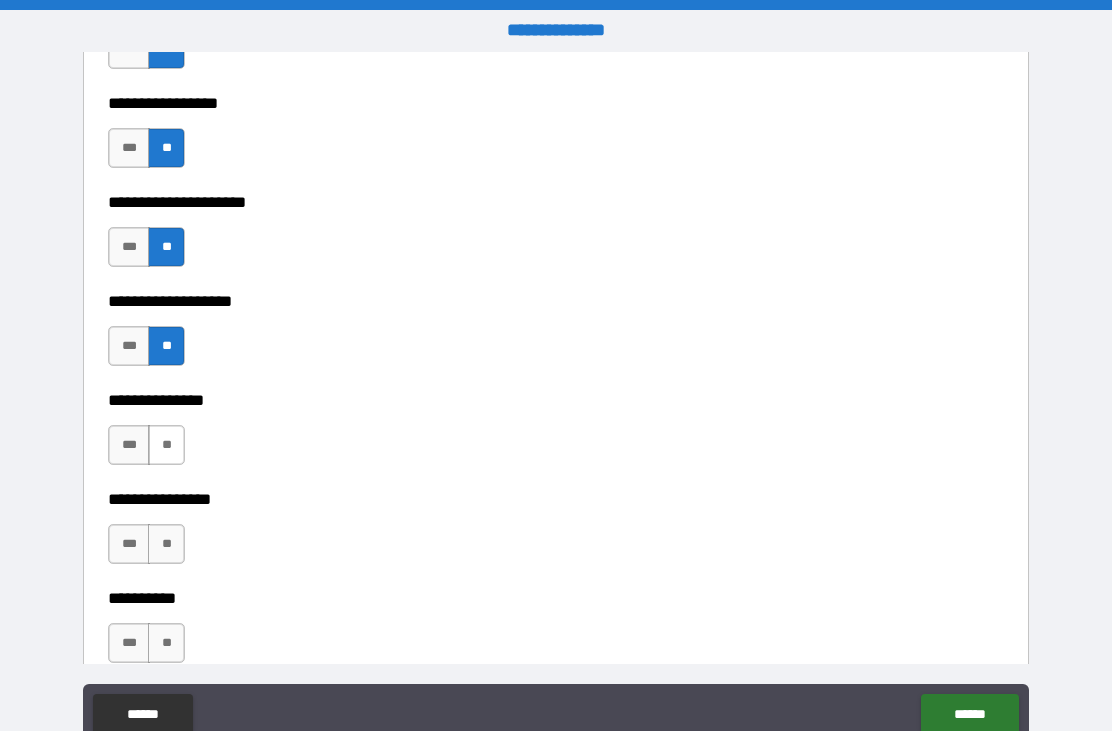 click on "**" at bounding box center [166, 445] 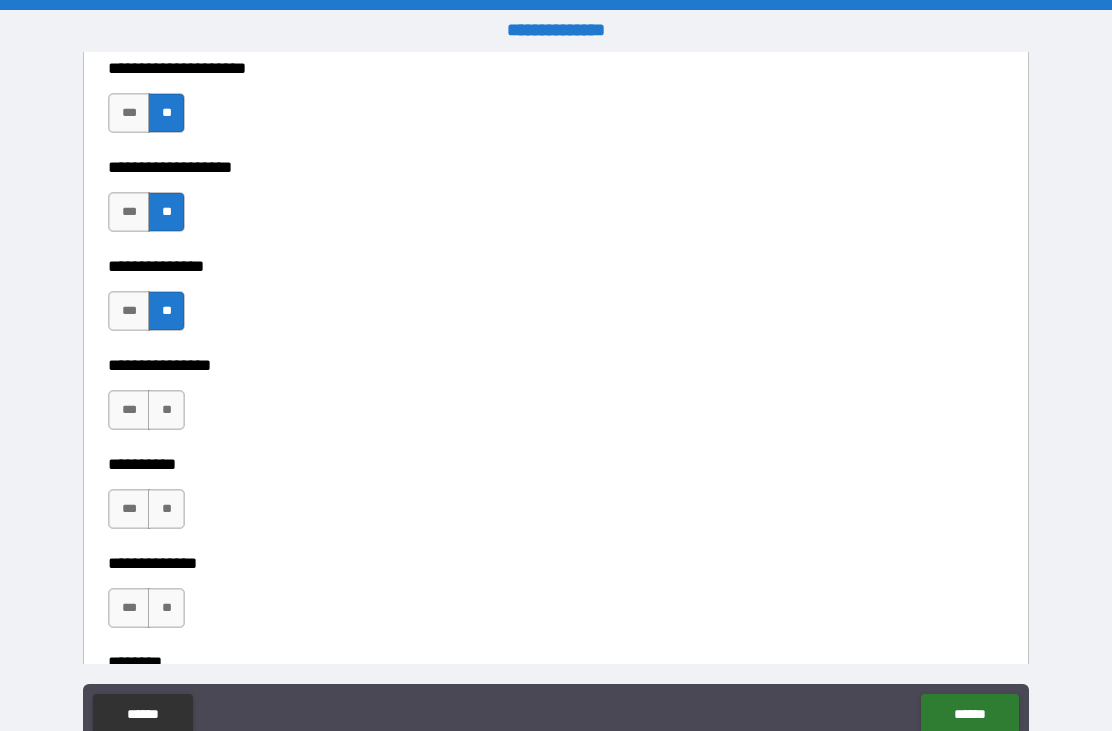scroll, scrollTop: 8260, scrollLeft: 0, axis: vertical 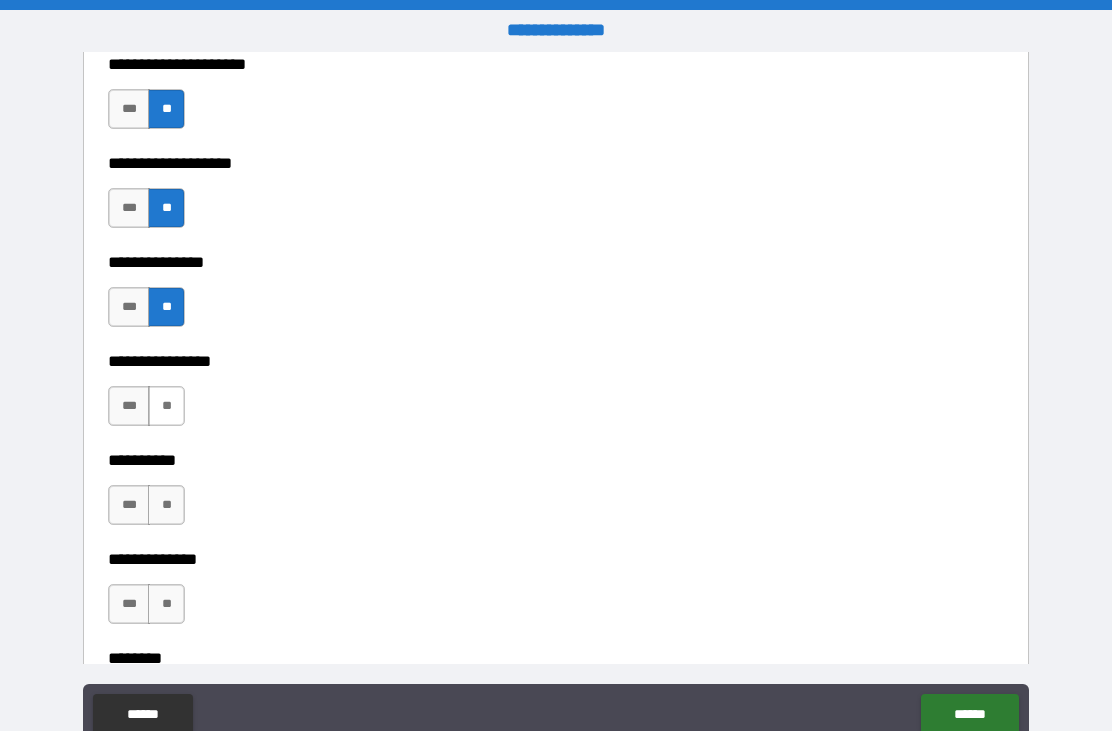 click on "**" at bounding box center [166, 406] 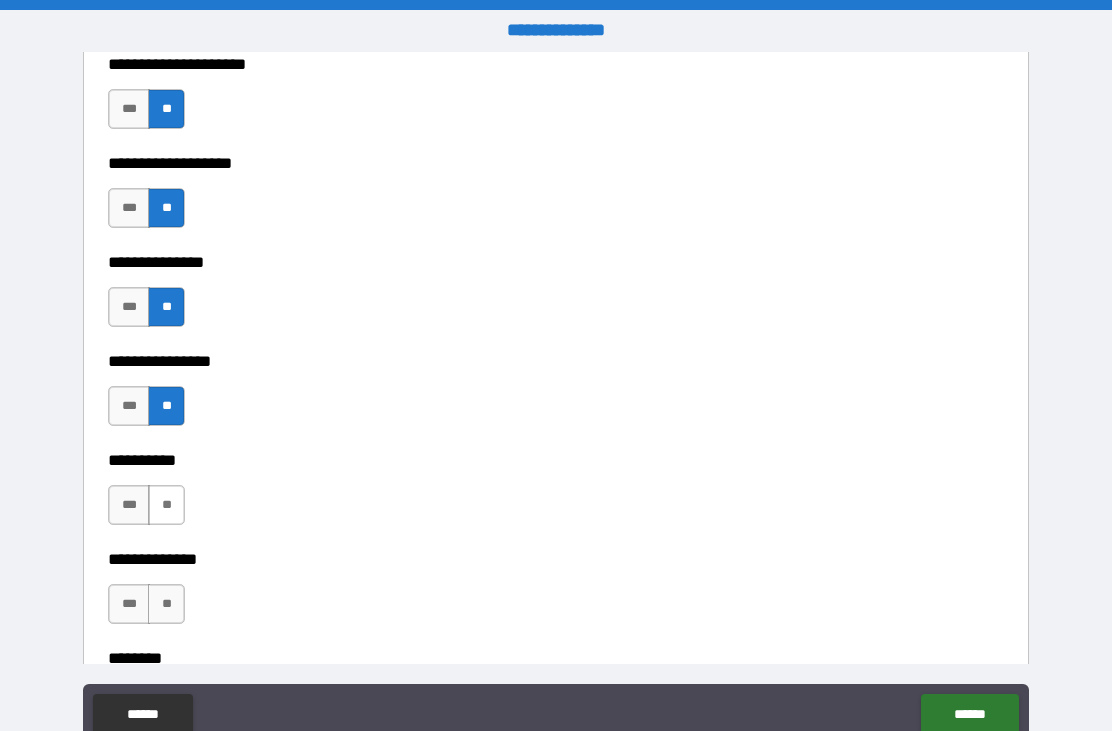 click on "**" at bounding box center [166, 505] 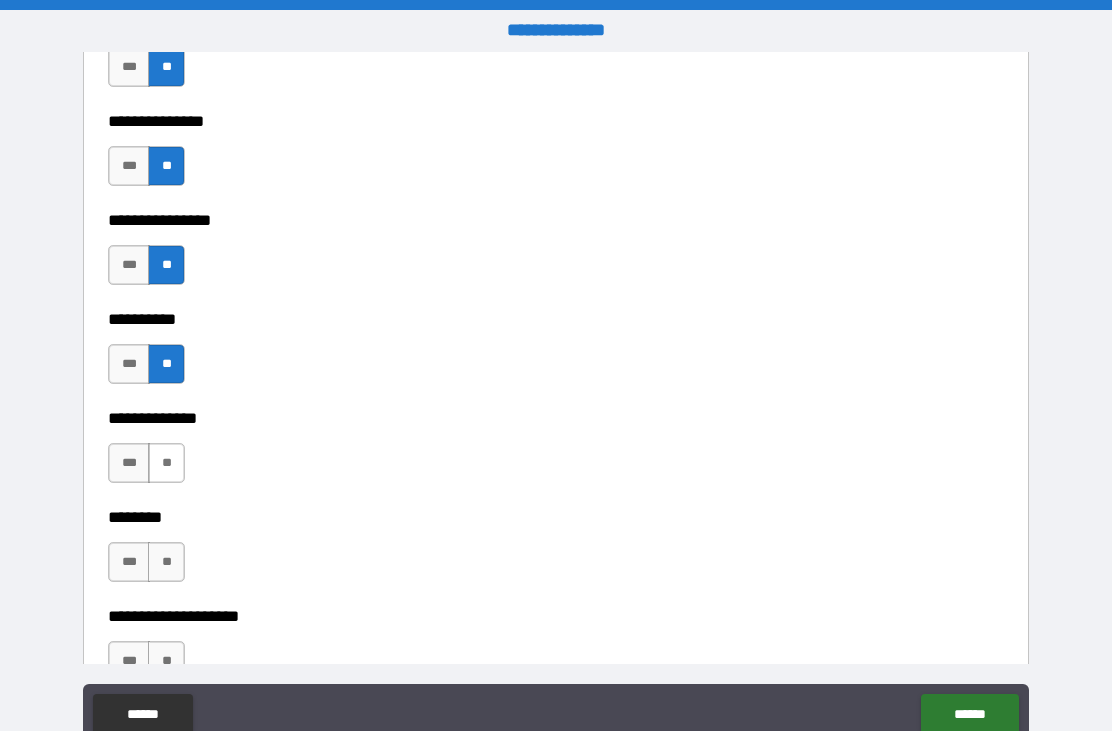 click on "**" at bounding box center [166, 463] 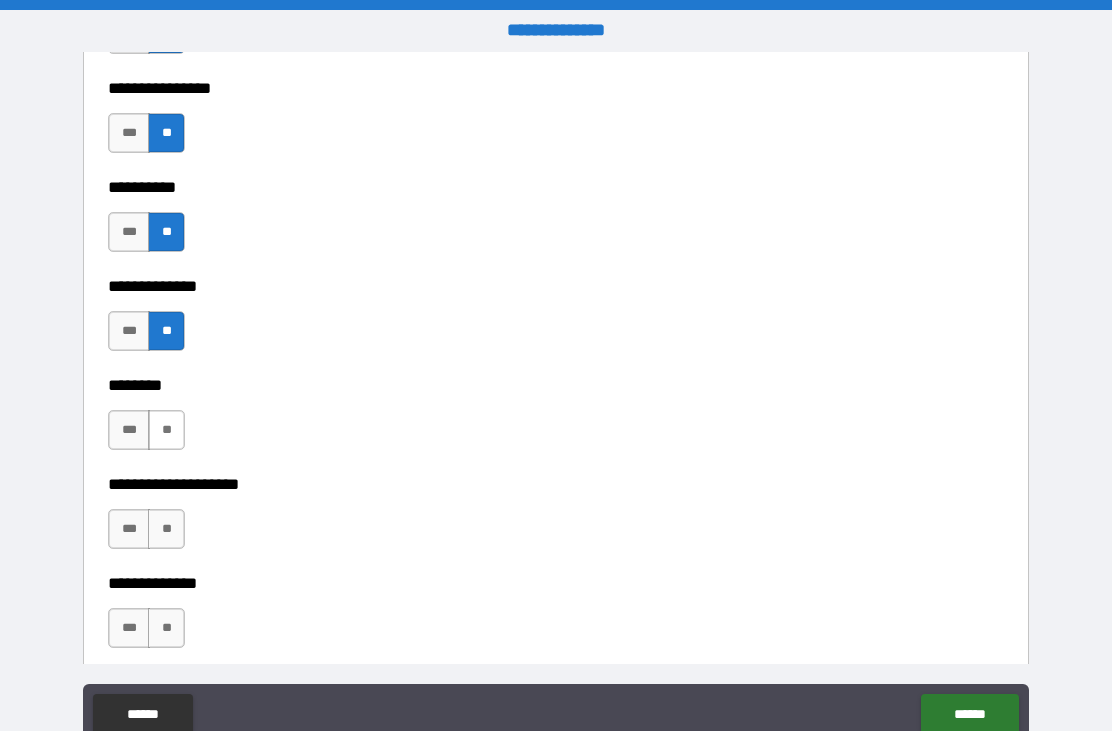 click on "**" at bounding box center (166, 430) 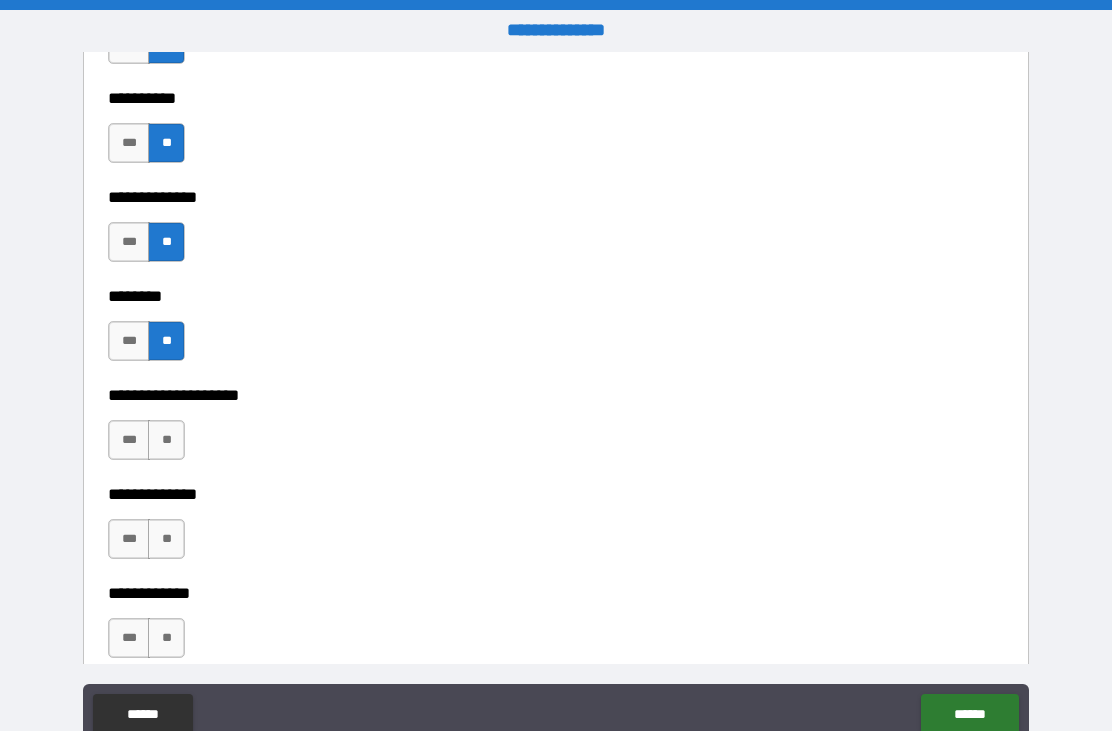scroll, scrollTop: 8636, scrollLeft: 0, axis: vertical 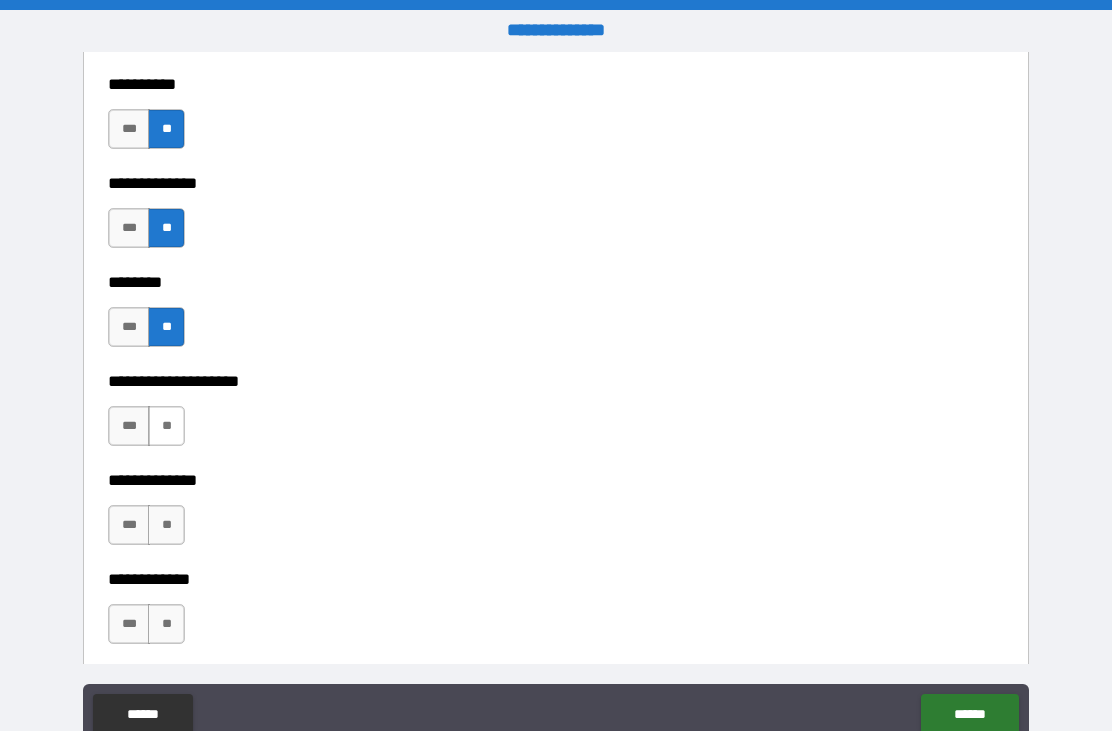click on "**" at bounding box center [166, 426] 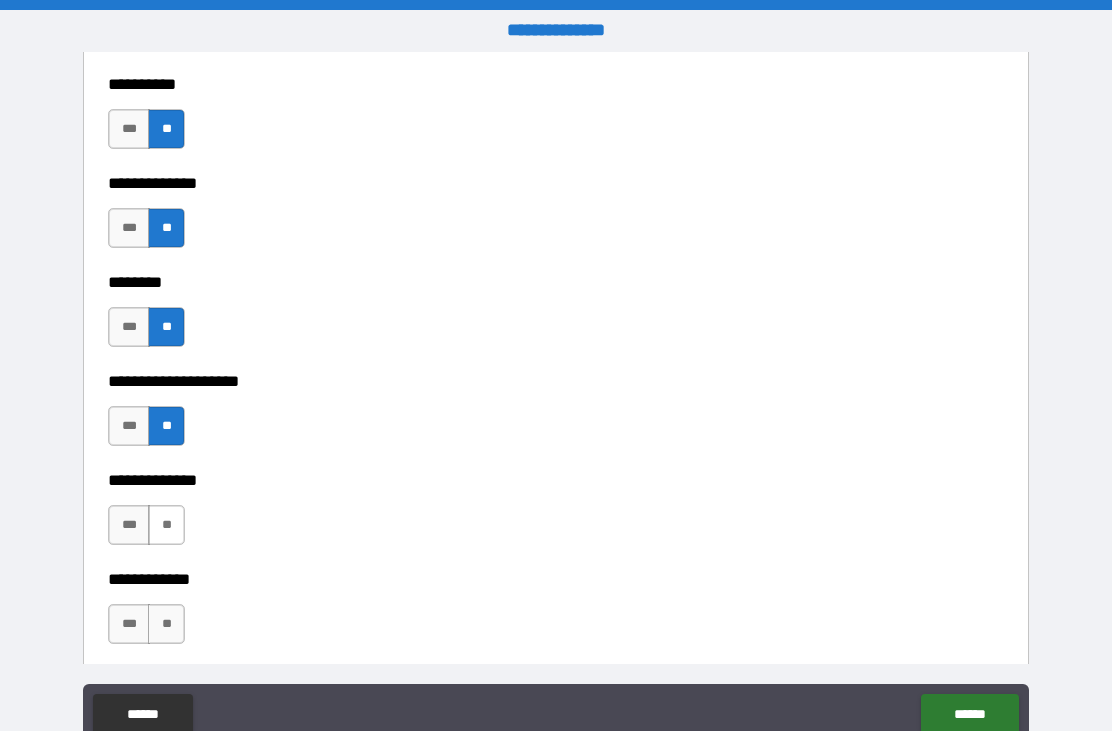 click on "**" at bounding box center [166, 525] 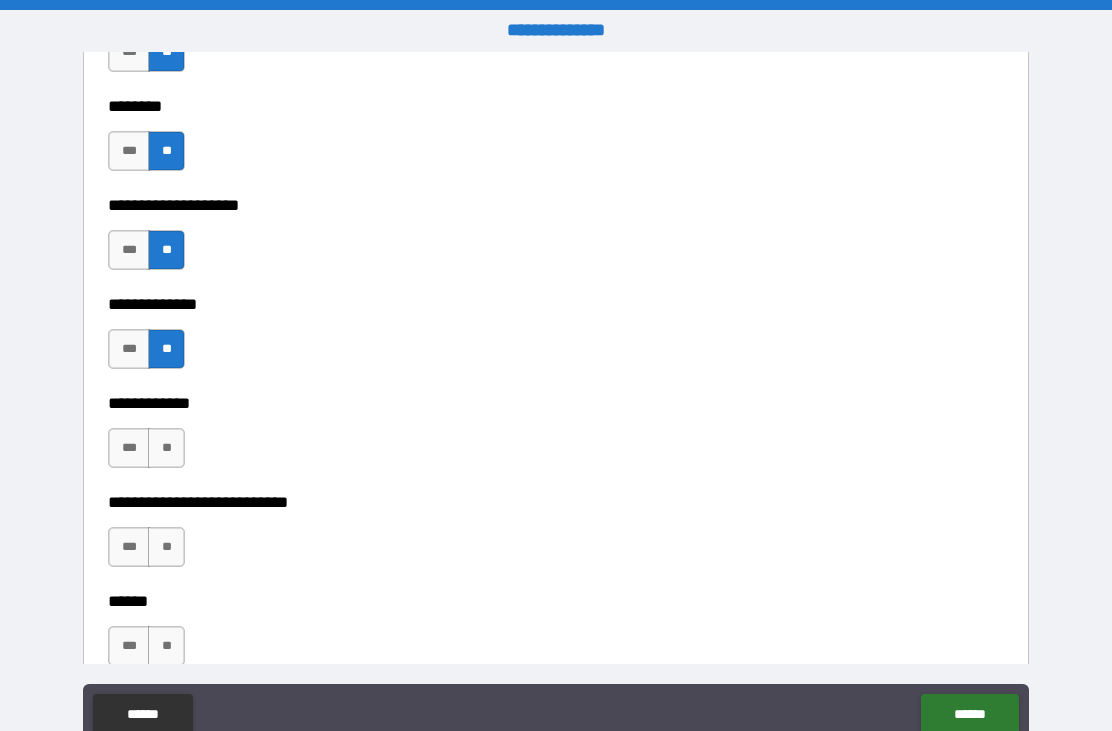 scroll, scrollTop: 8822, scrollLeft: 0, axis: vertical 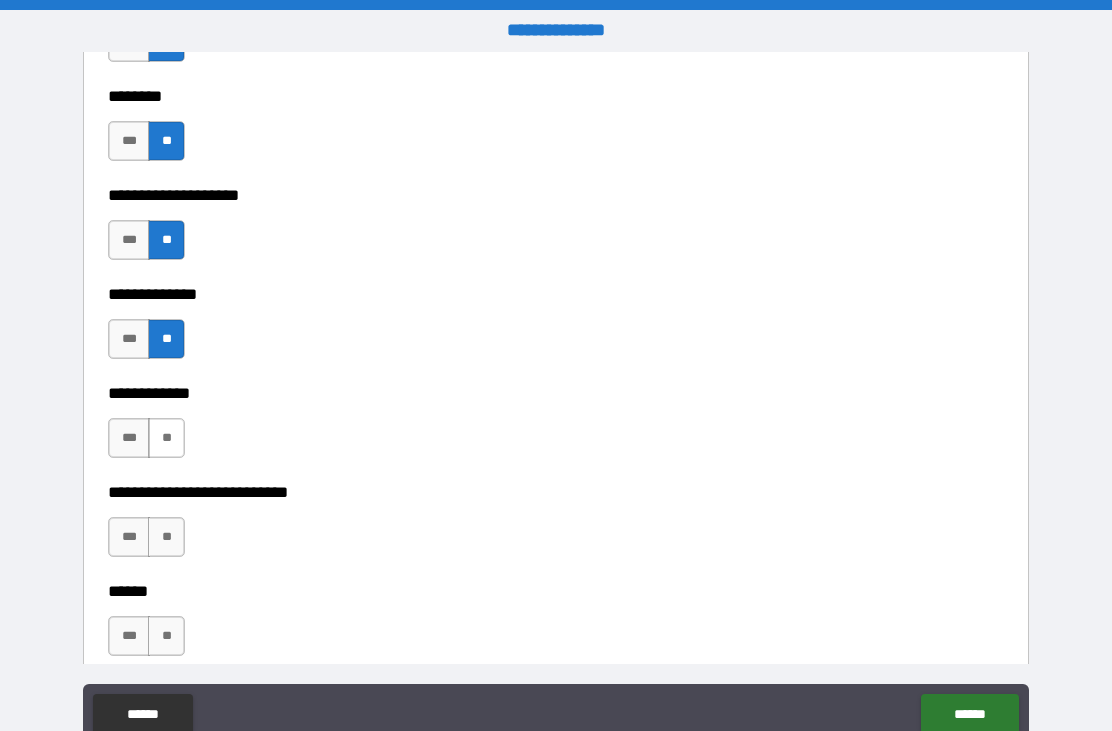 click on "**" at bounding box center [166, 438] 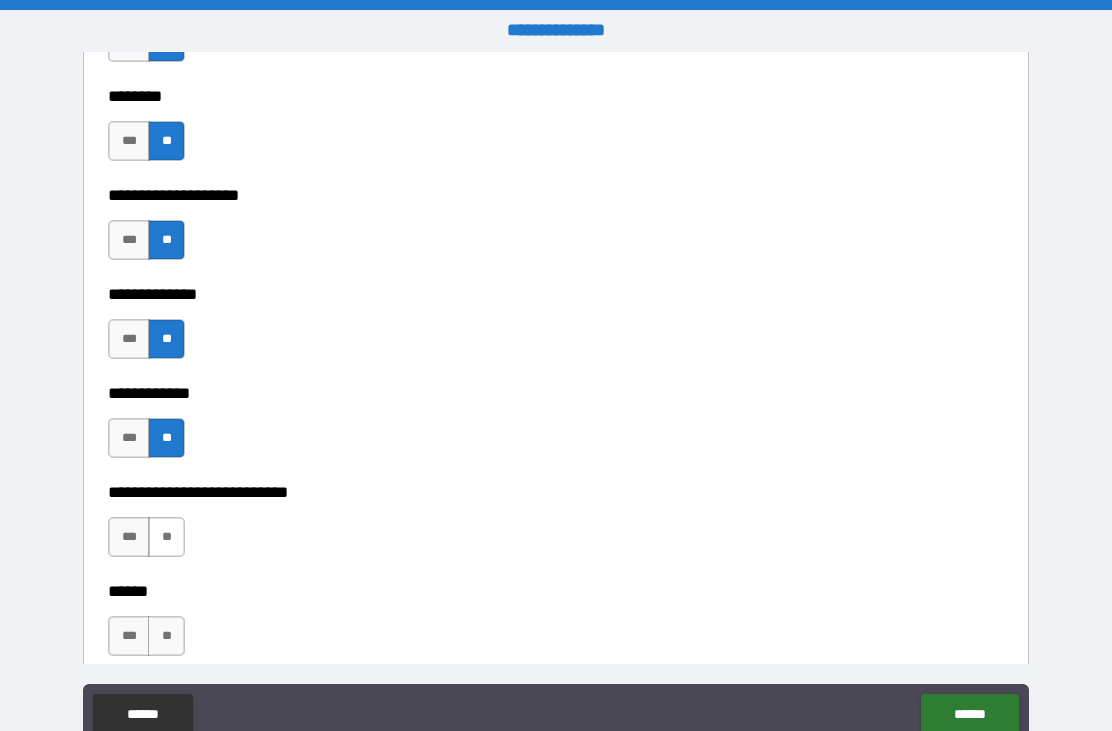 click on "**" at bounding box center (166, 537) 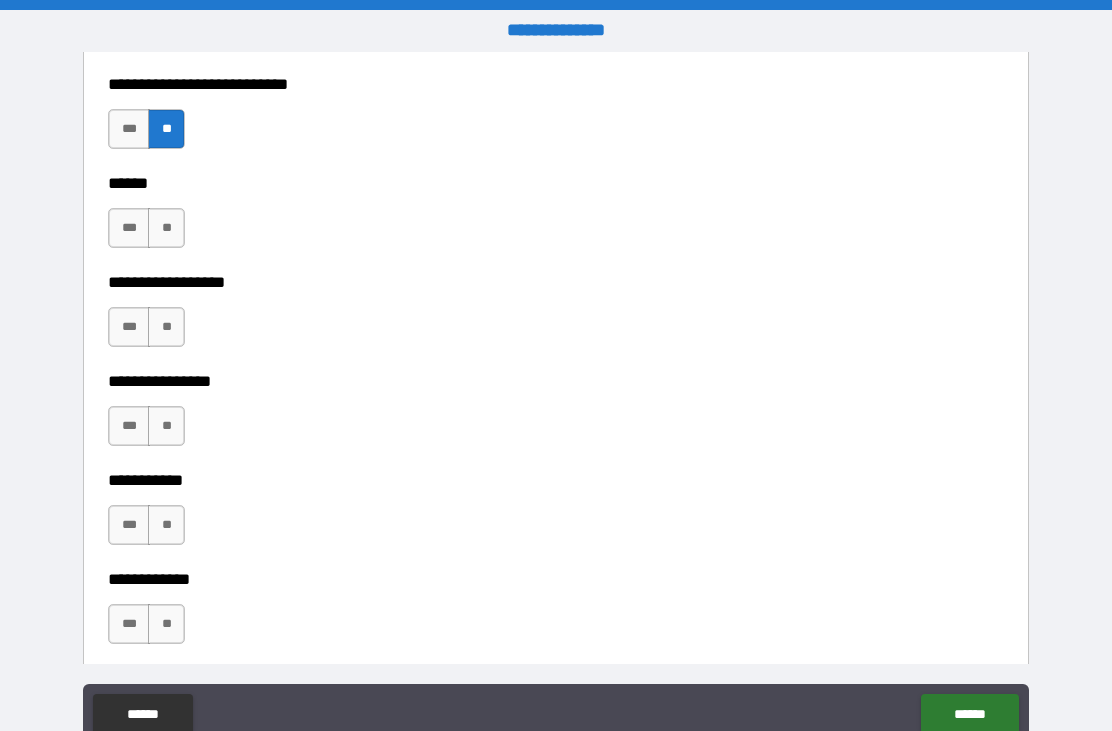 scroll, scrollTop: 9234, scrollLeft: 0, axis: vertical 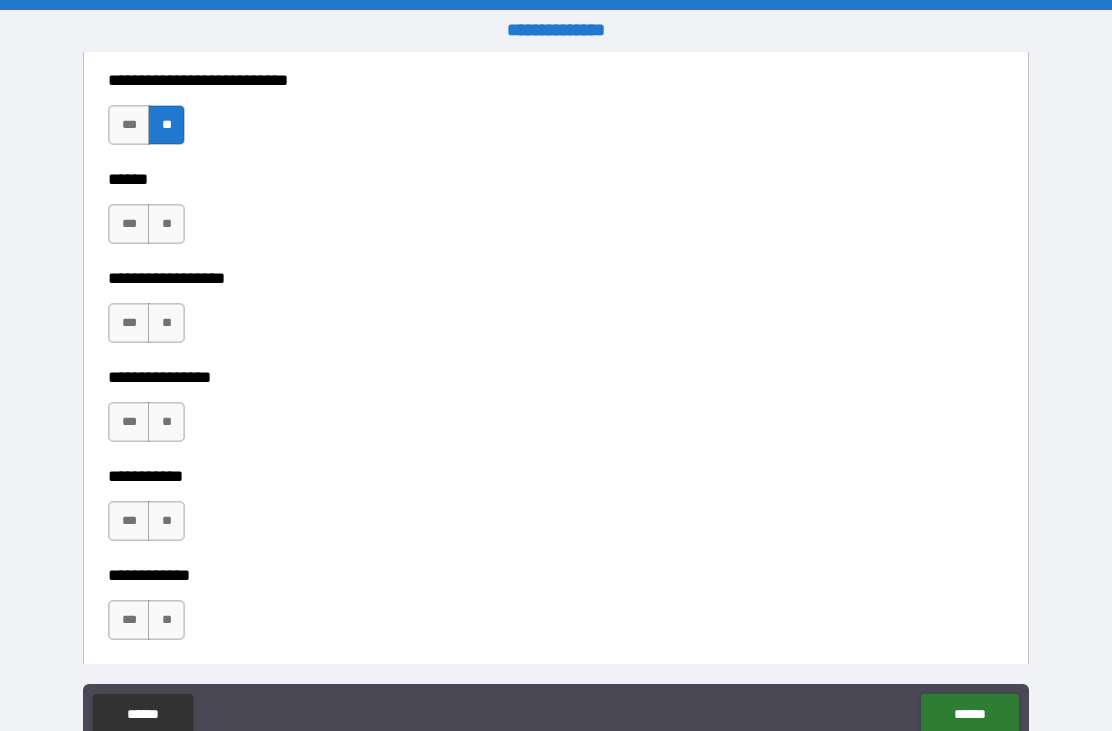 click on "**********" at bounding box center (556, 264) 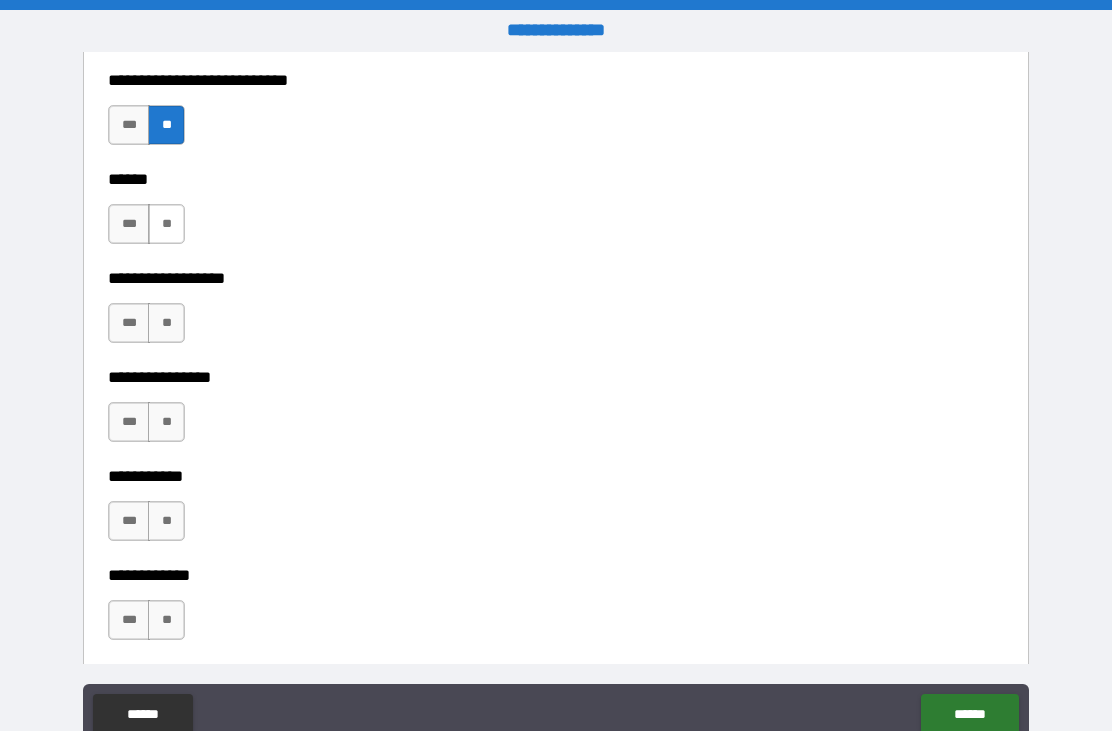 click on "**" at bounding box center (166, 224) 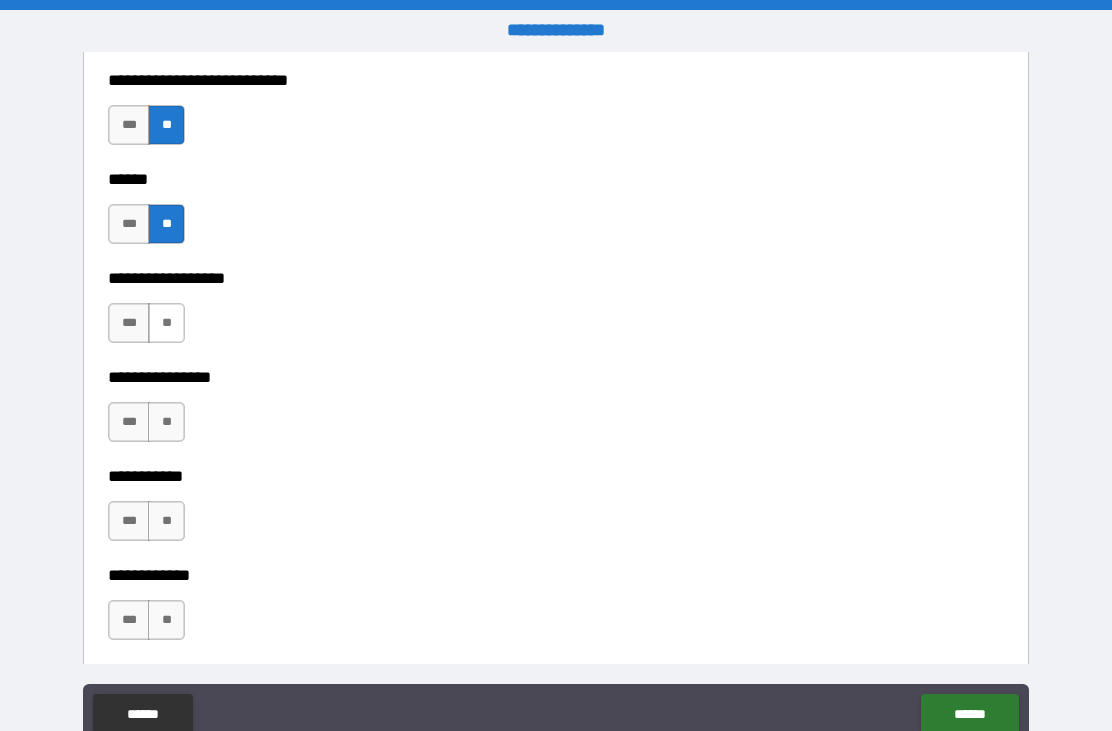 click on "**" at bounding box center (166, 323) 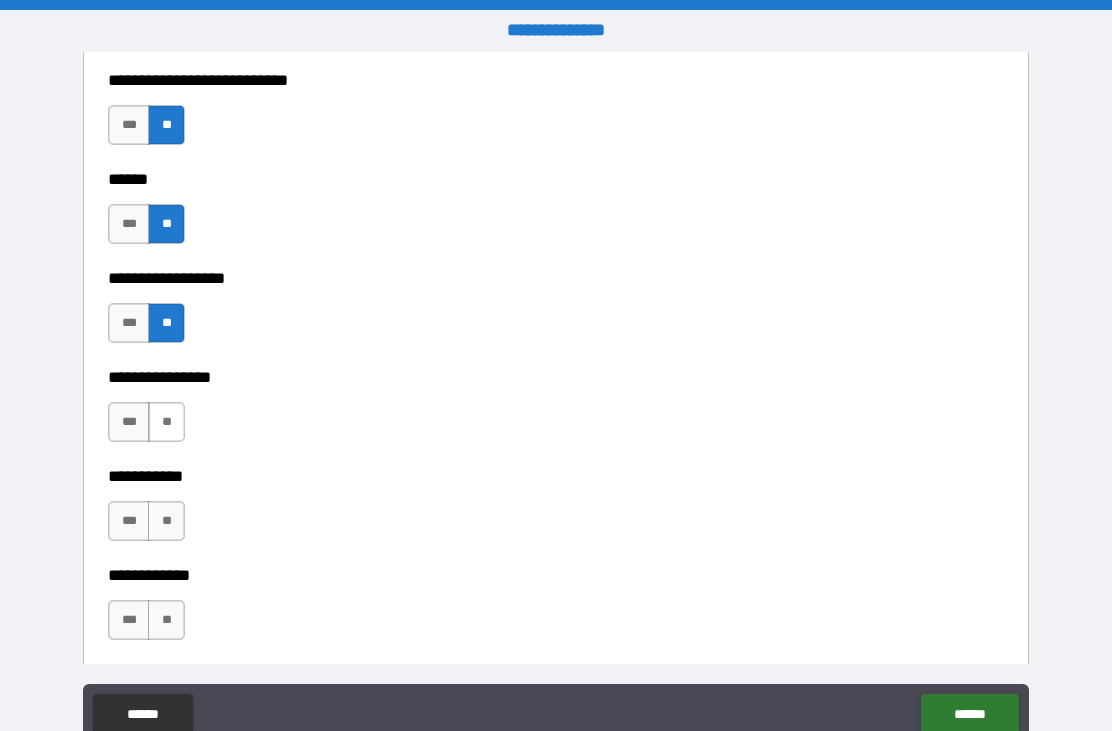 click on "**" at bounding box center (166, 422) 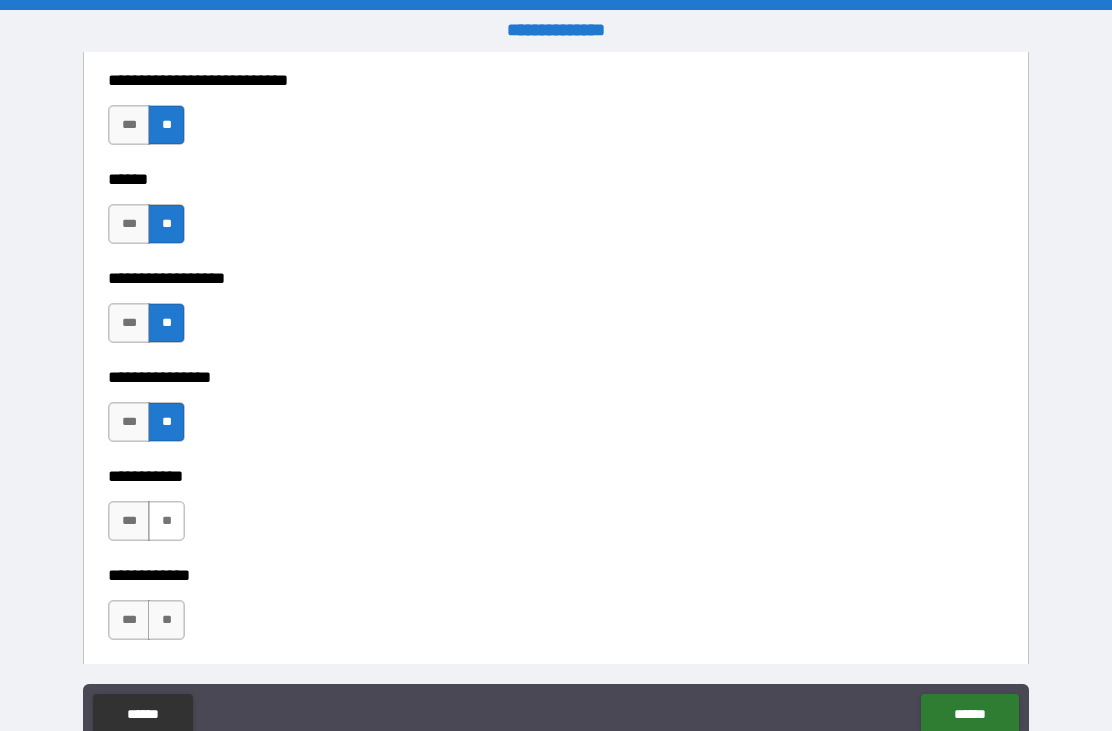 click on "**" at bounding box center (166, 521) 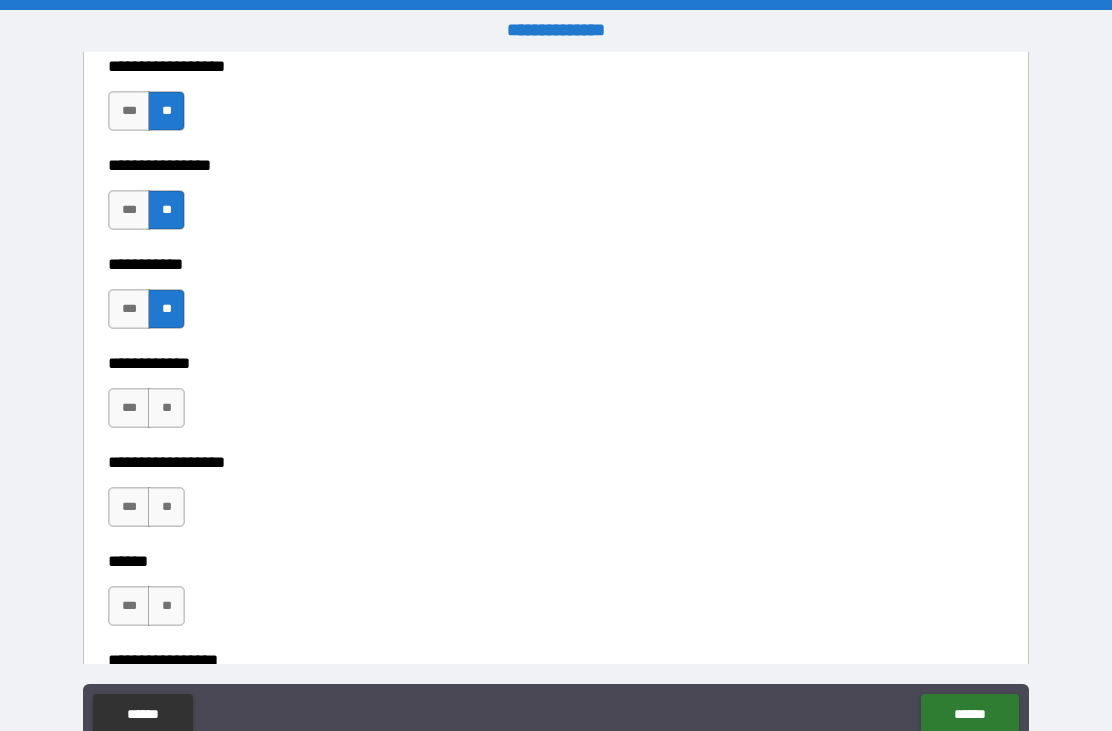 scroll, scrollTop: 9461, scrollLeft: 0, axis: vertical 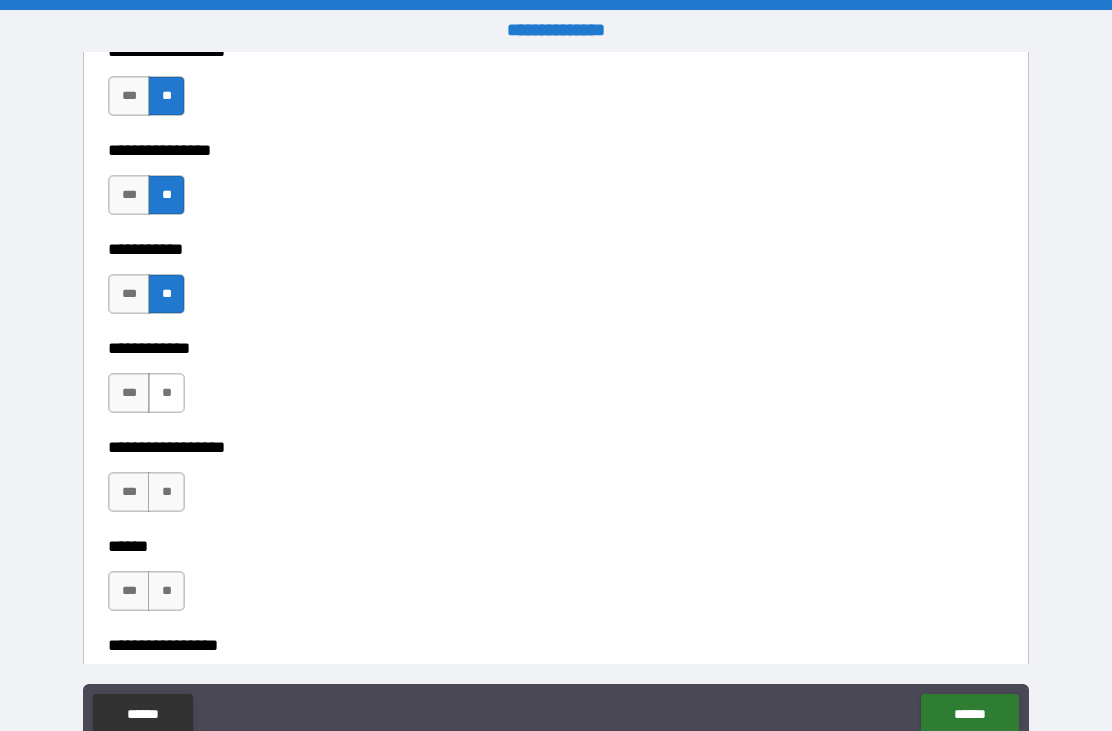 click on "**" at bounding box center (166, 393) 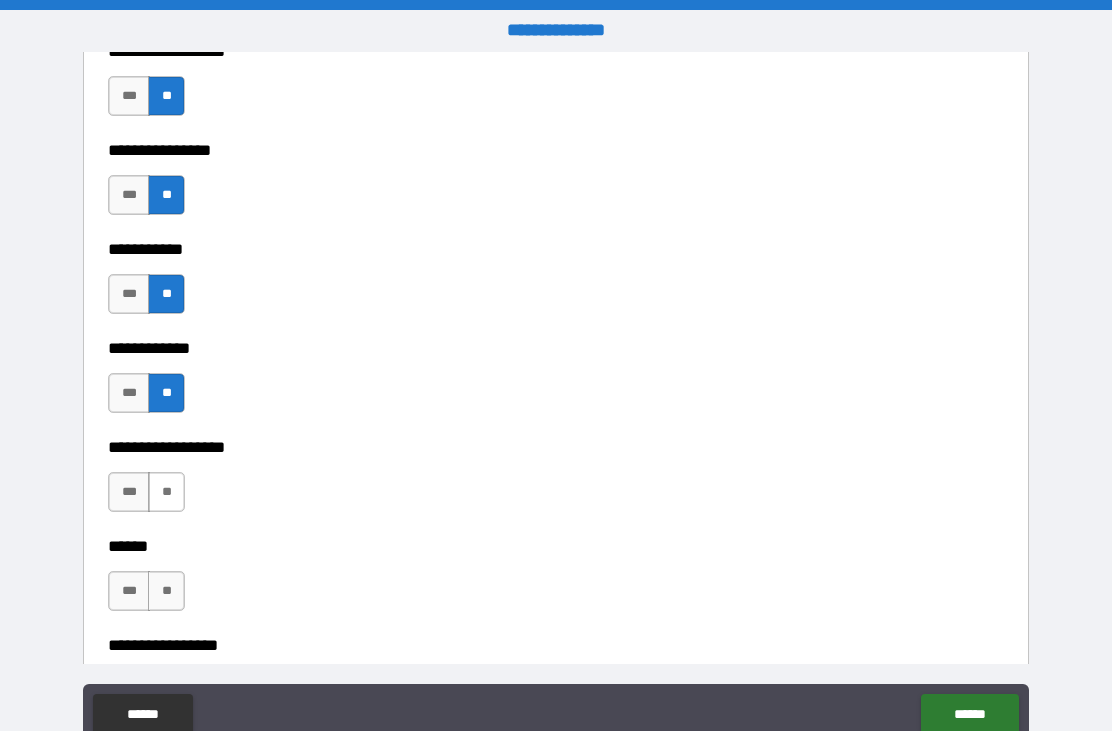 click on "**" at bounding box center (166, 492) 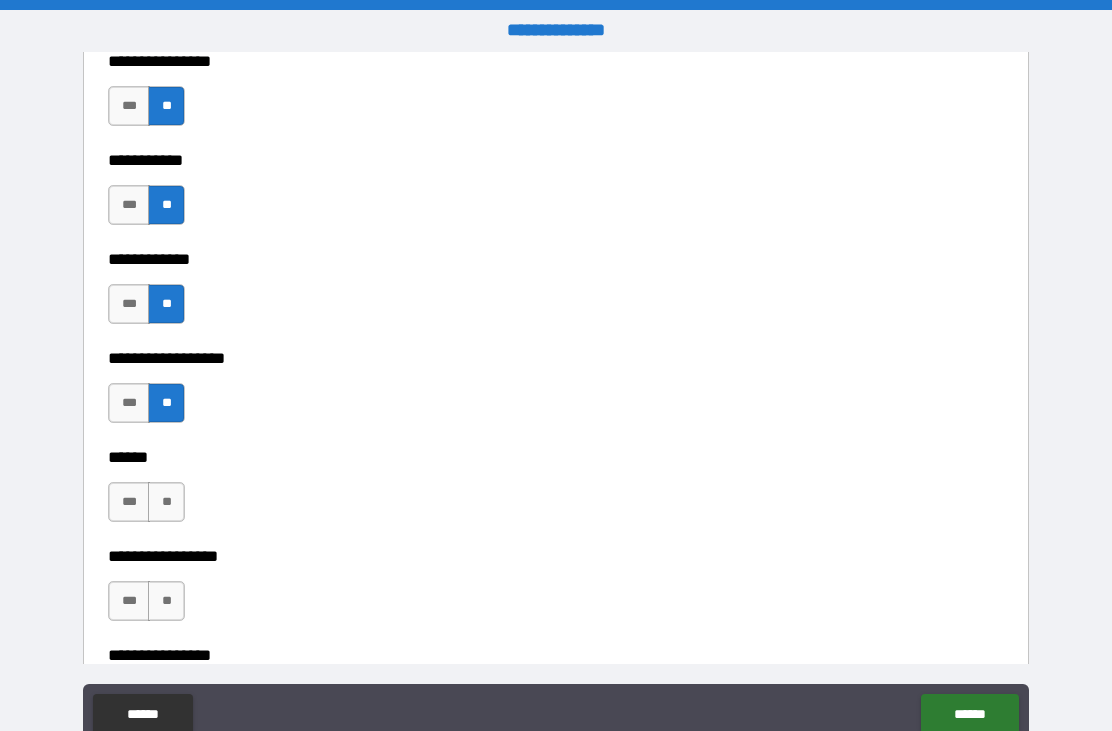 click on "*** **" at bounding box center [149, 507] 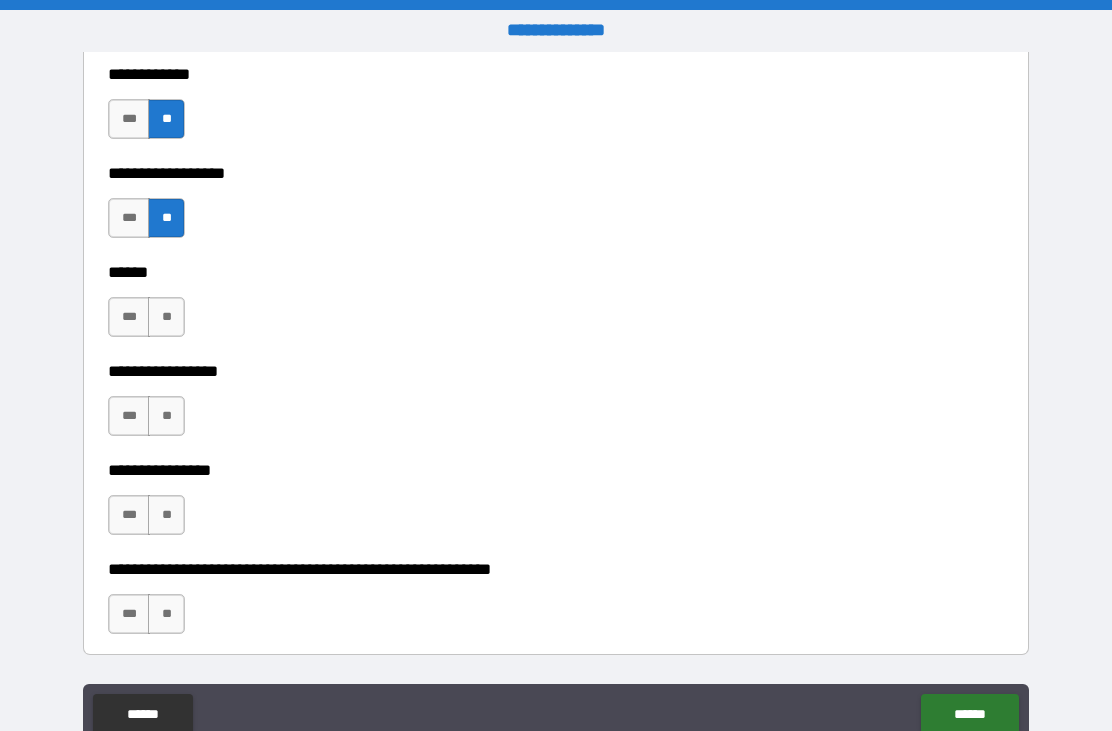 scroll, scrollTop: 9738, scrollLeft: 0, axis: vertical 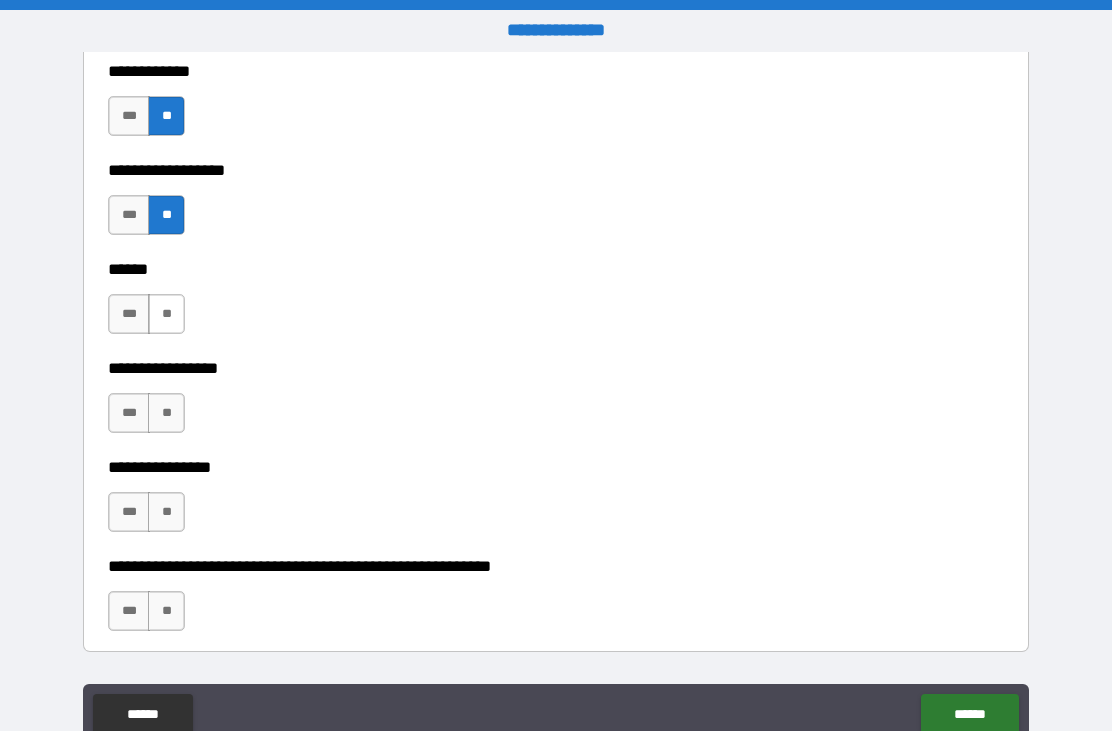 click on "**" at bounding box center [166, 314] 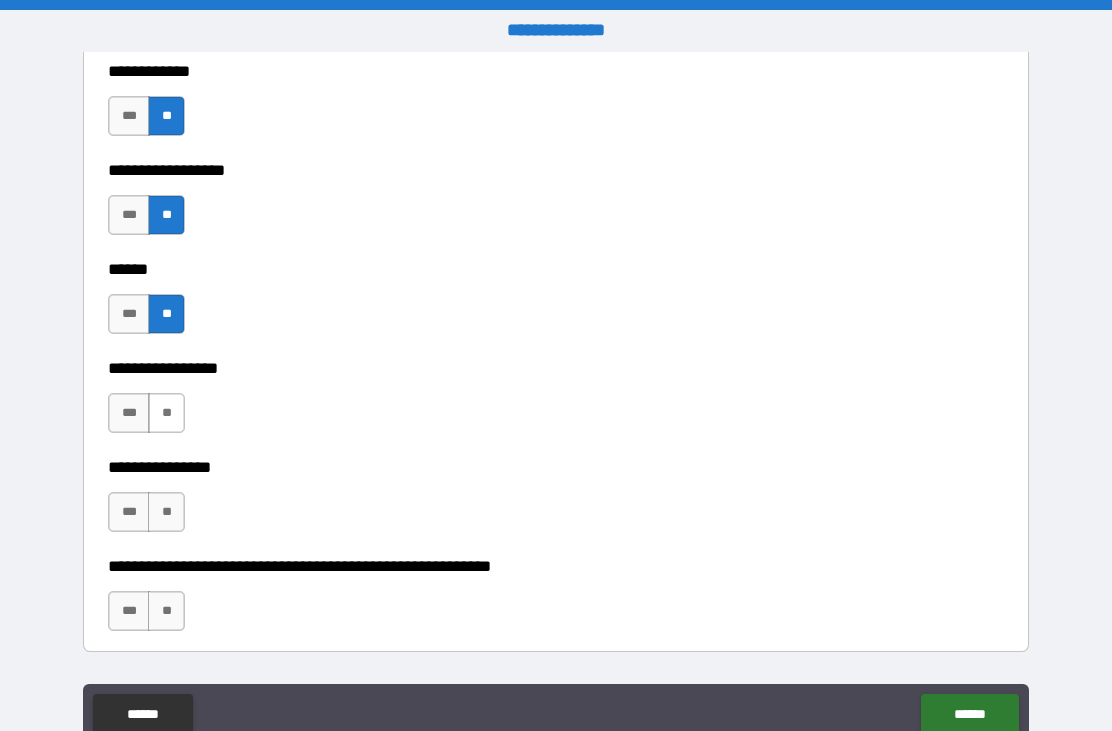 click on "**" at bounding box center [166, 413] 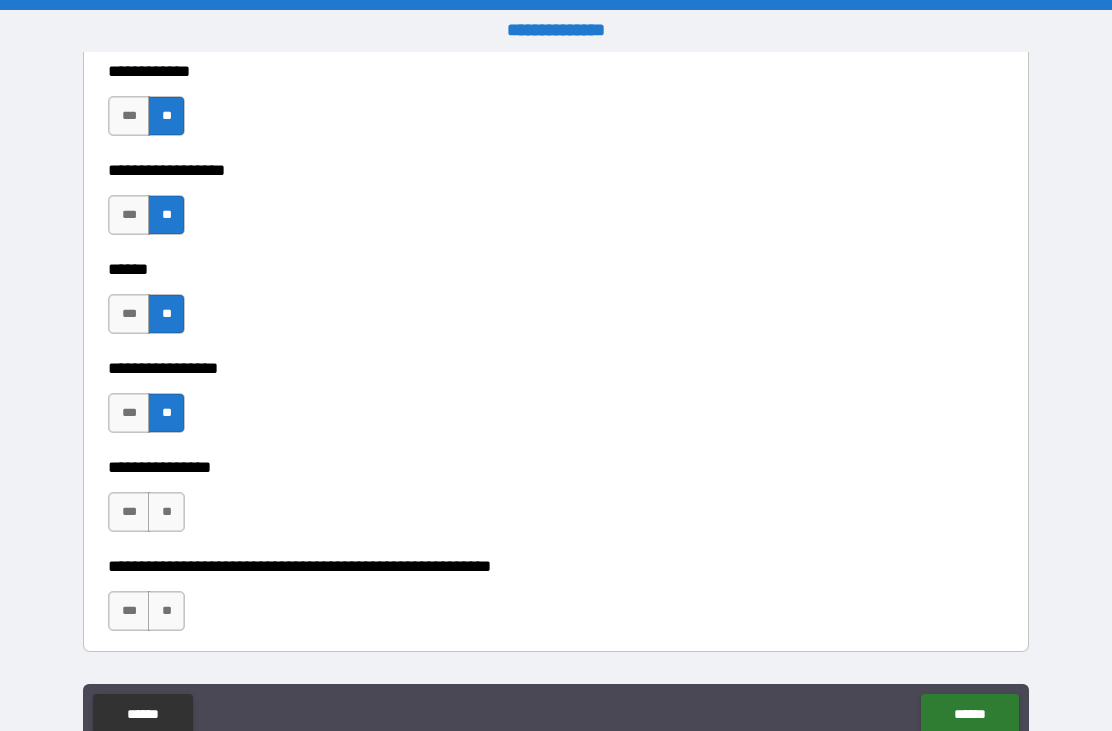 click on "**********" at bounding box center (556, 502) 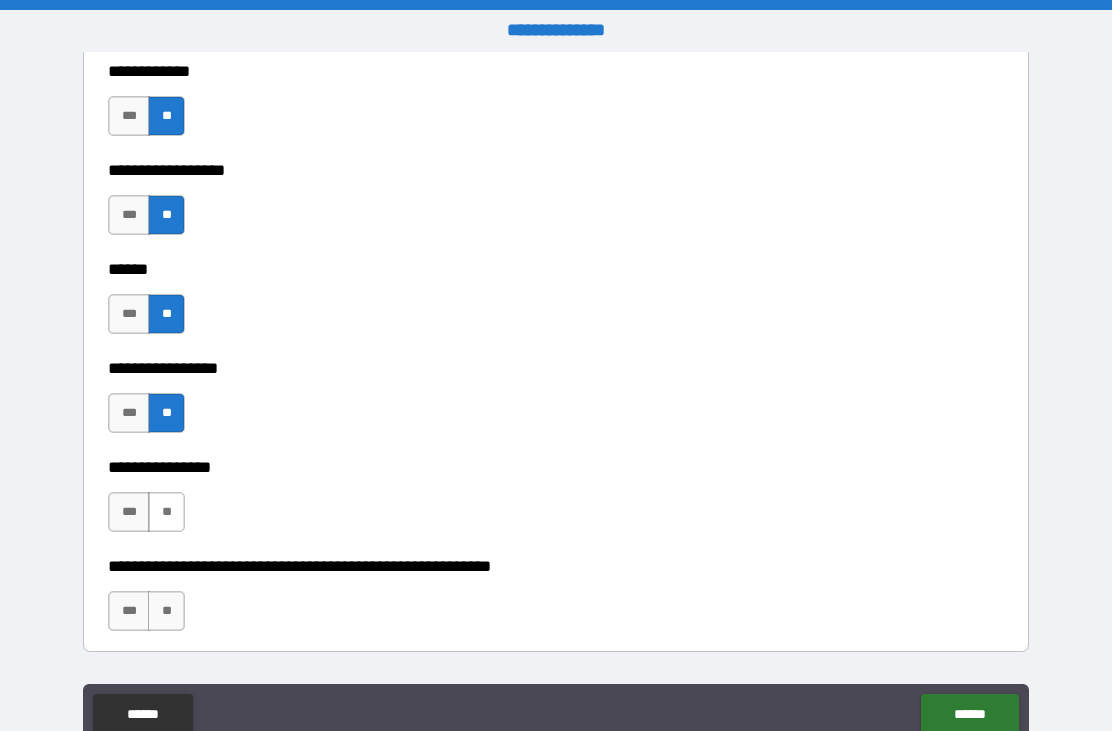 click on "**" at bounding box center [166, 512] 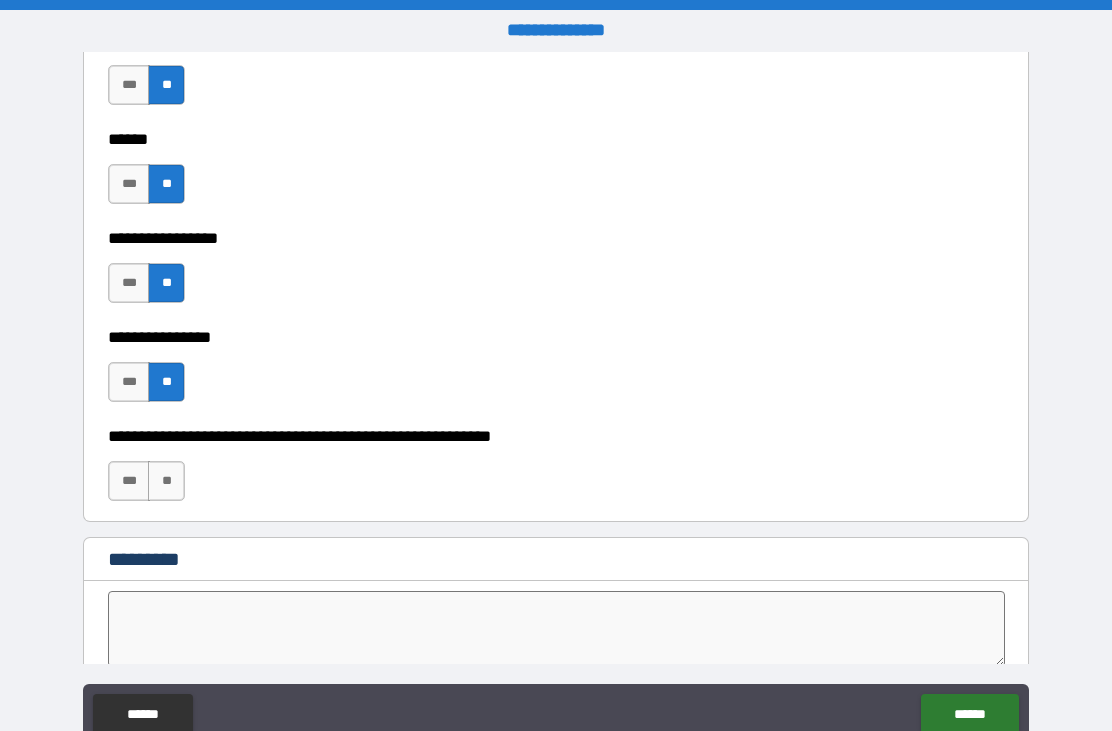 scroll, scrollTop: 9895, scrollLeft: 0, axis: vertical 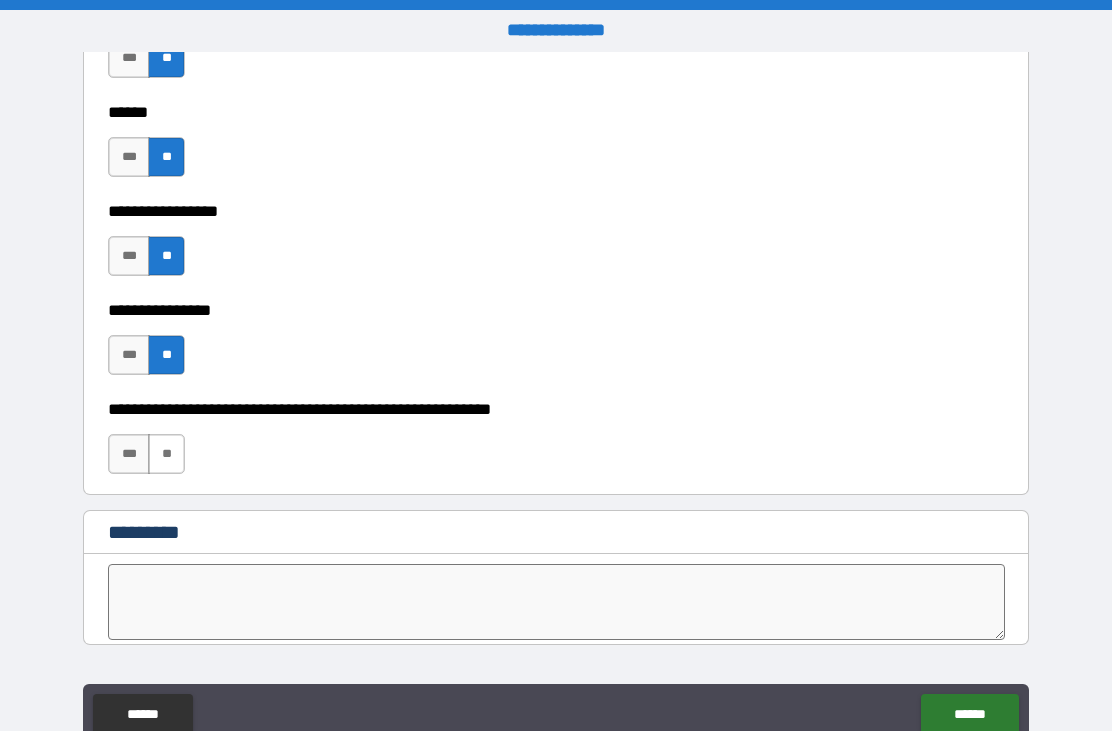 click on "**" at bounding box center (166, 454) 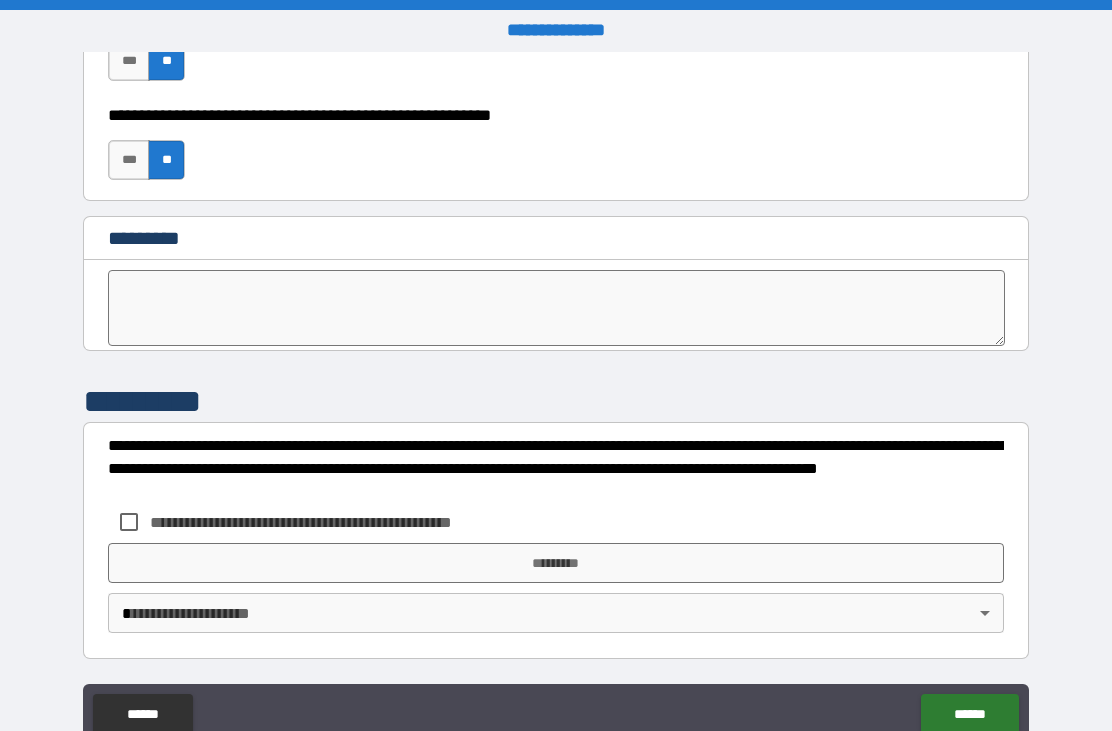 scroll, scrollTop: 10189, scrollLeft: 0, axis: vertical 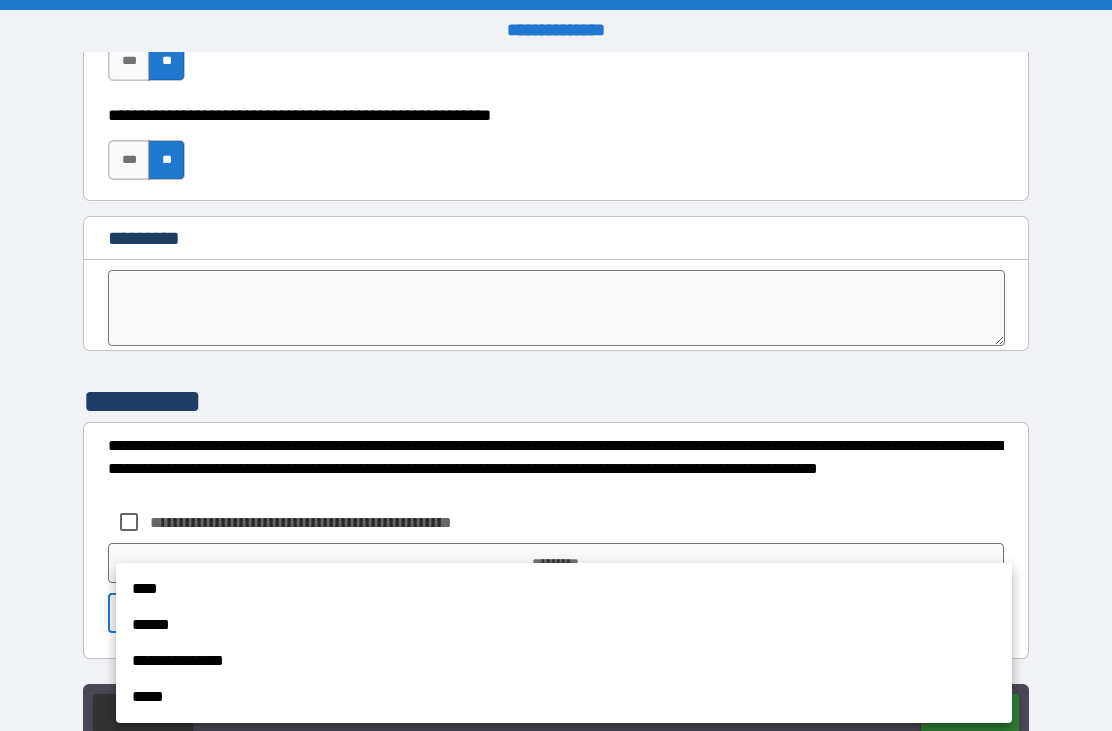 click on "****" at bounding box center (564, 589) 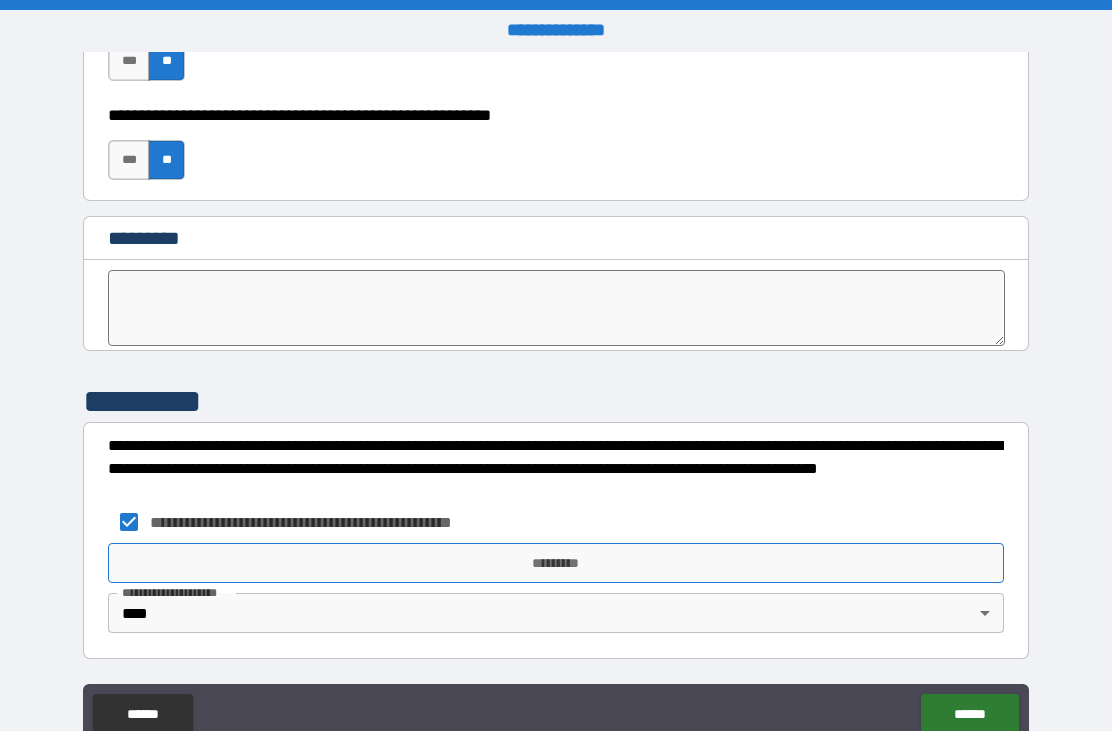 click on "*********" at bounding box center [556, 563] 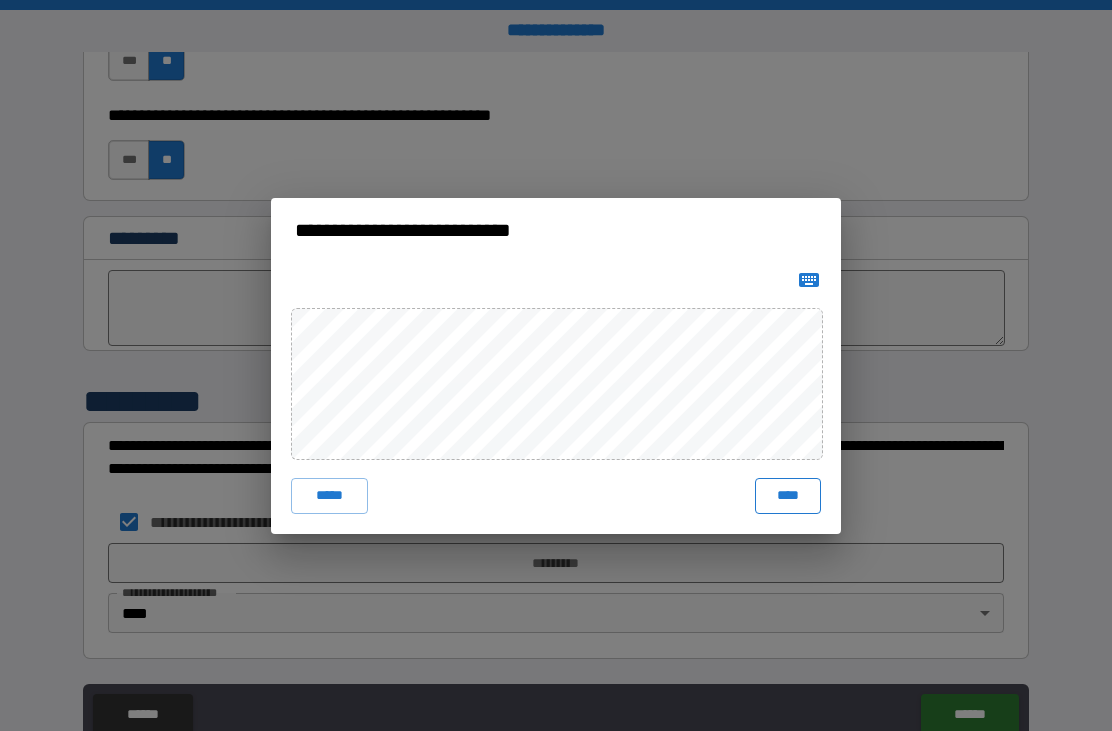 click on "****" at bounding box center [788, 496] 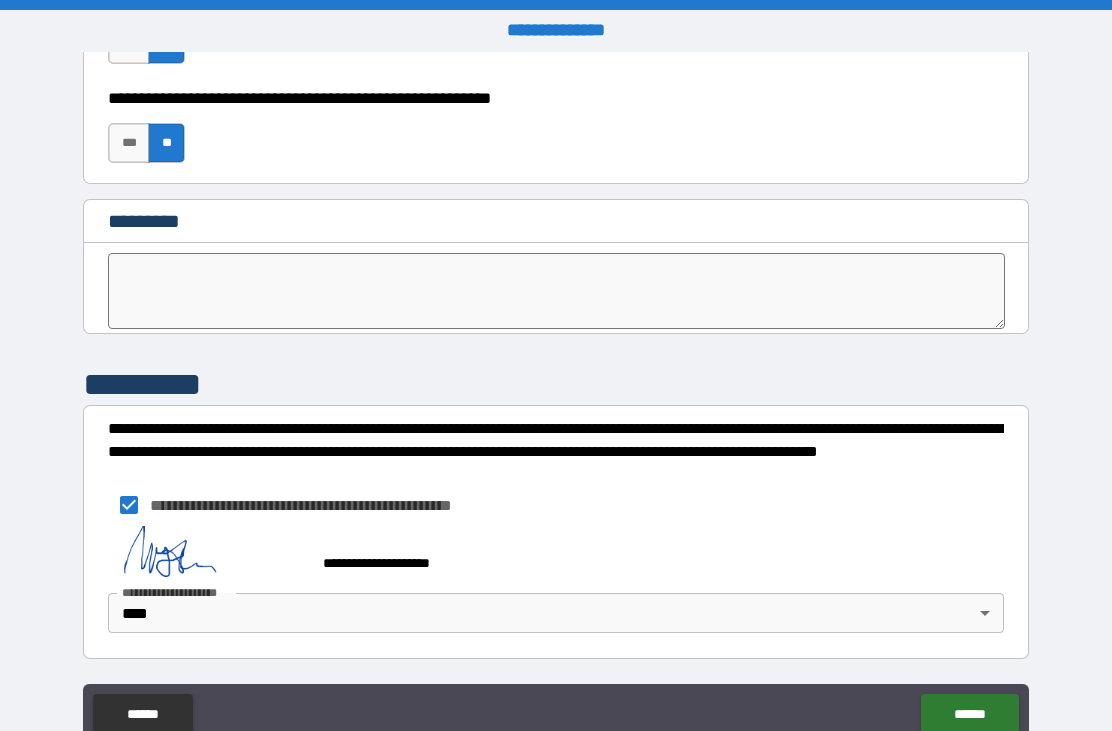 scroll, scrollTop: 10206, scrollLeft: 0, axis: vertical 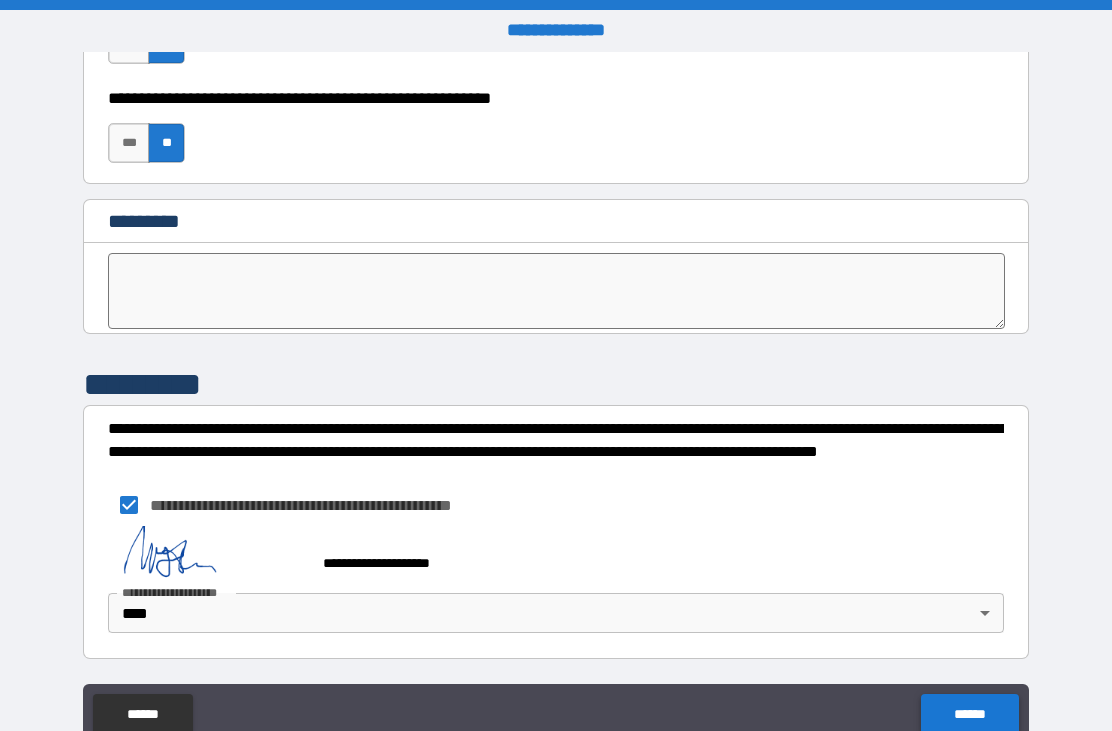 click on "******" at bounding box center [969, 714] 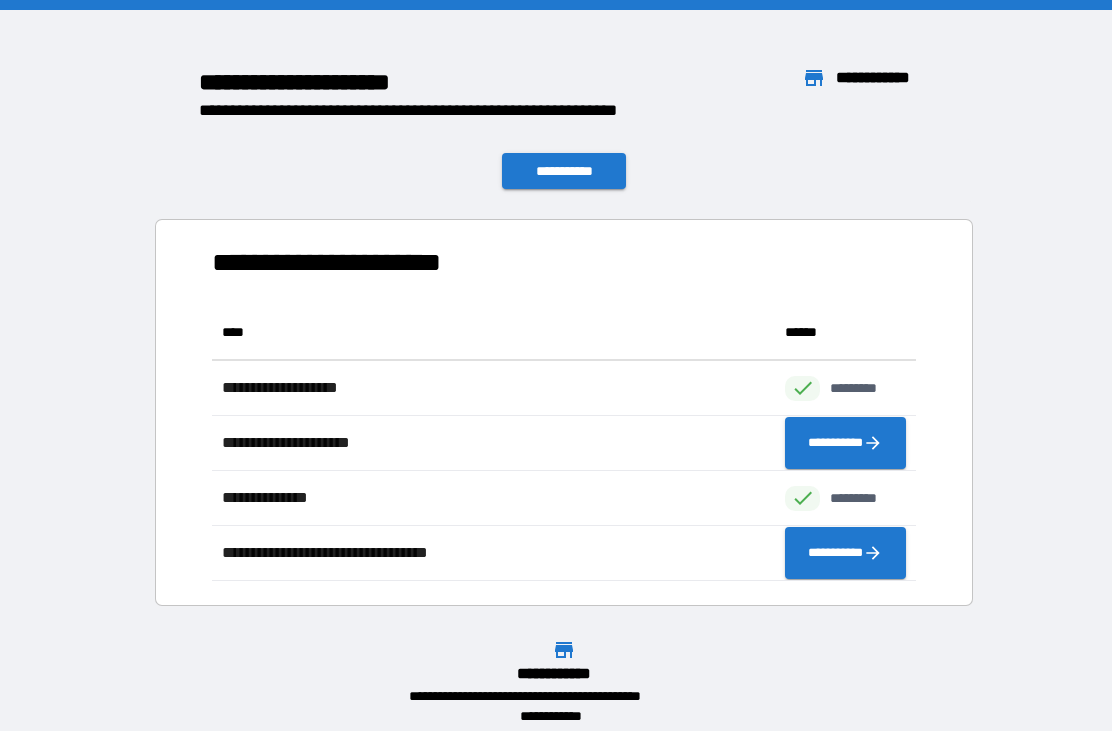 scroll, scrollTop: 276, scrollLeft: 704, axis: both 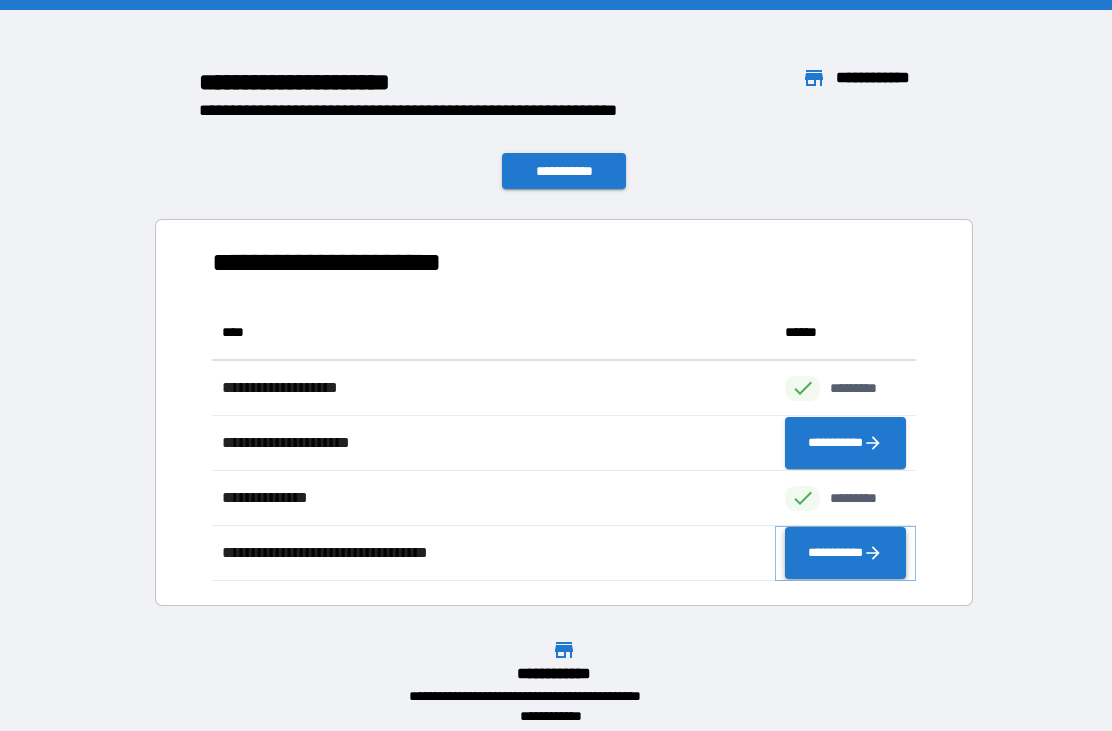 click on "**********" at bounding box center [845, 553] 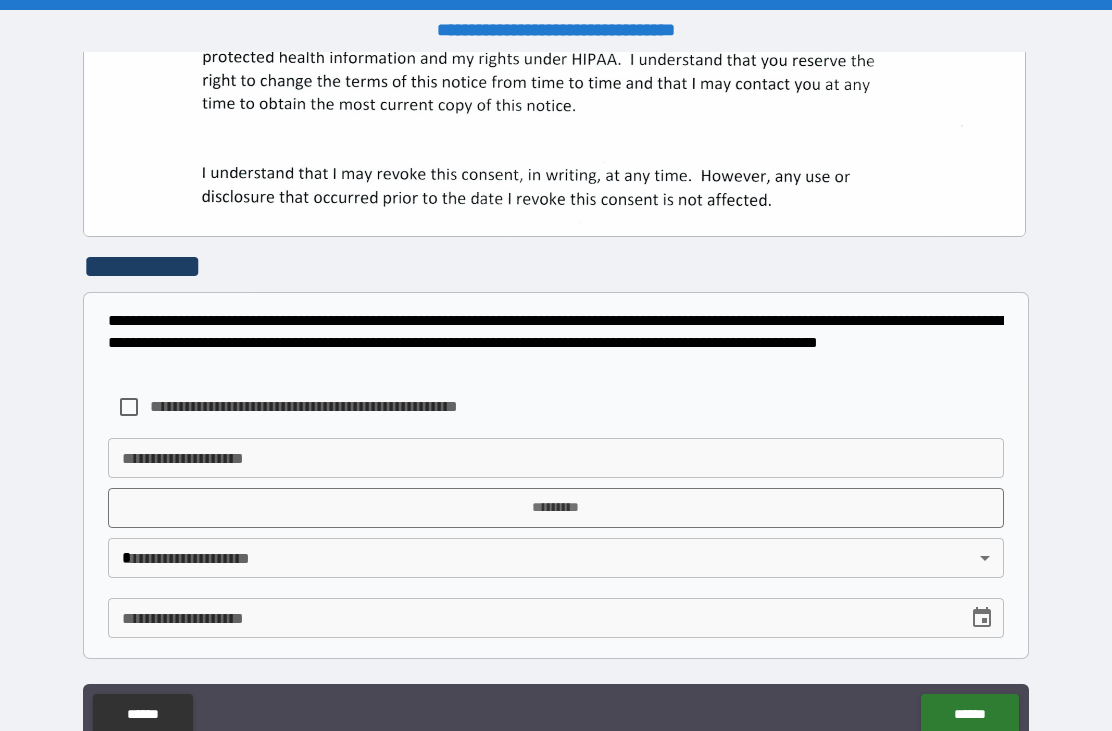scroll, scrollTop: 579, scrollLeft: 0, axis: vertical 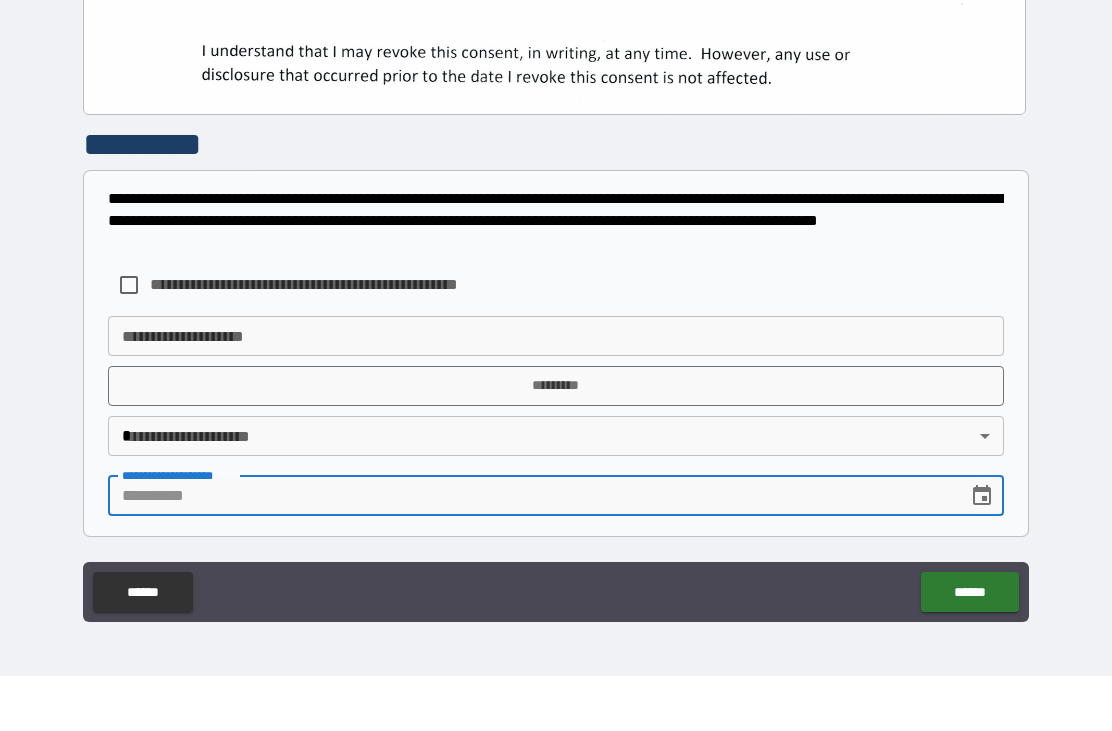 click 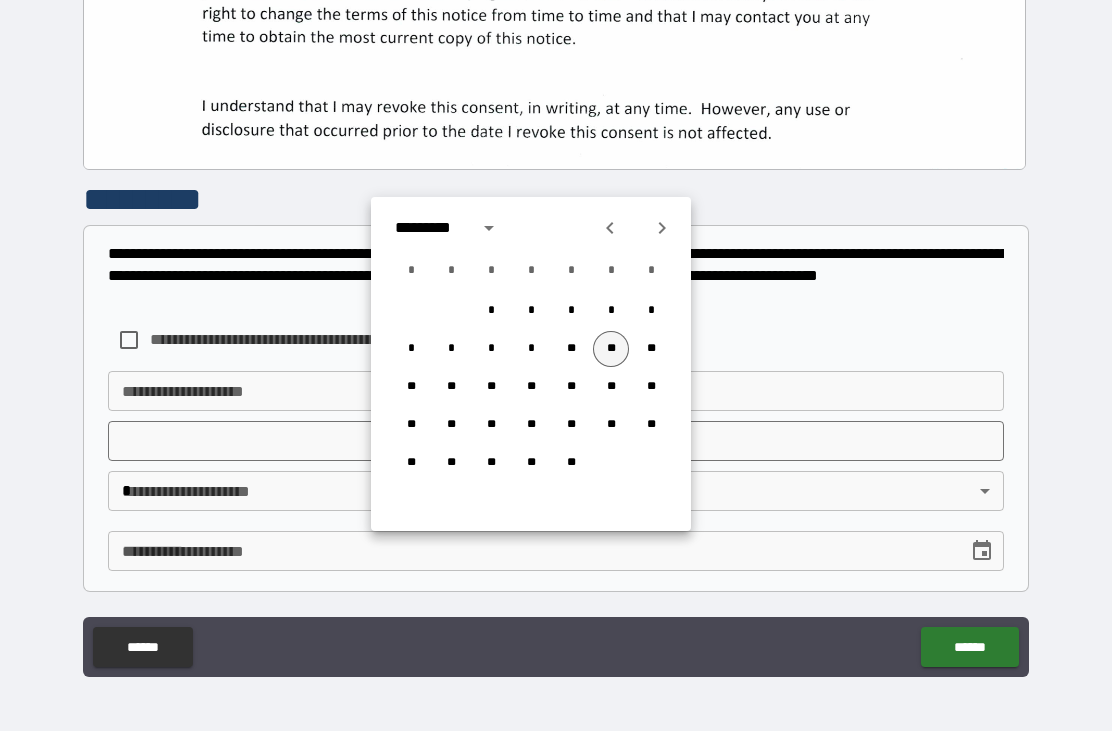 click on "**" at bounding box center (611, 349) 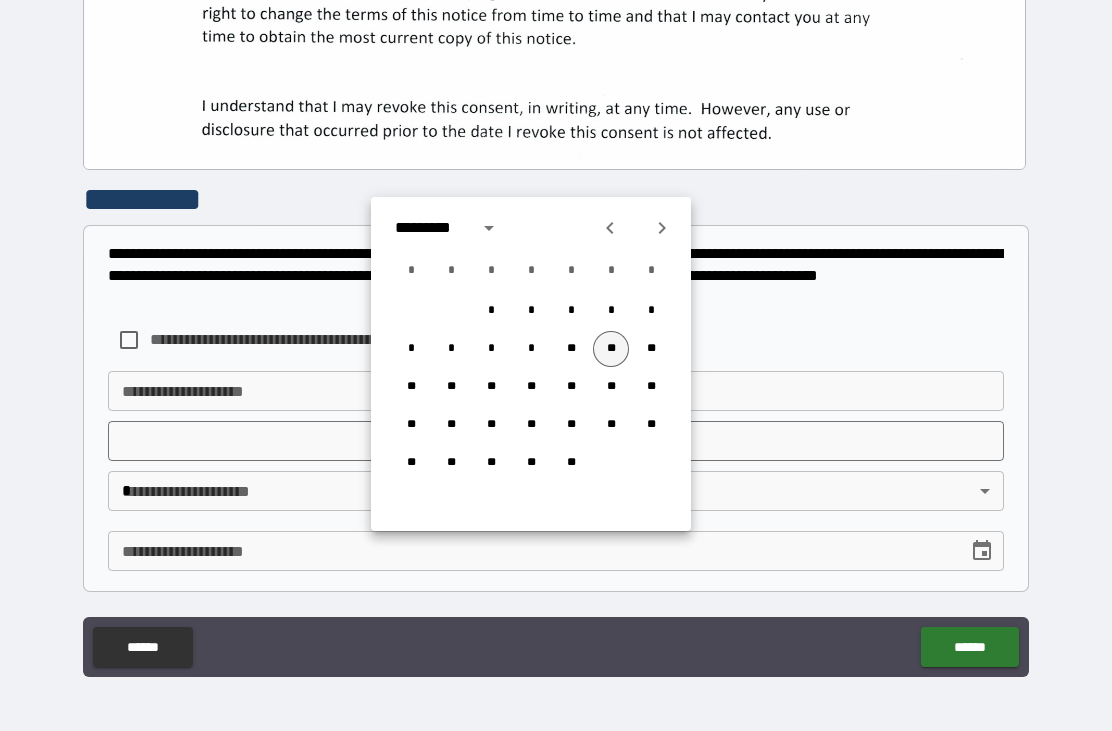 type on "**********" 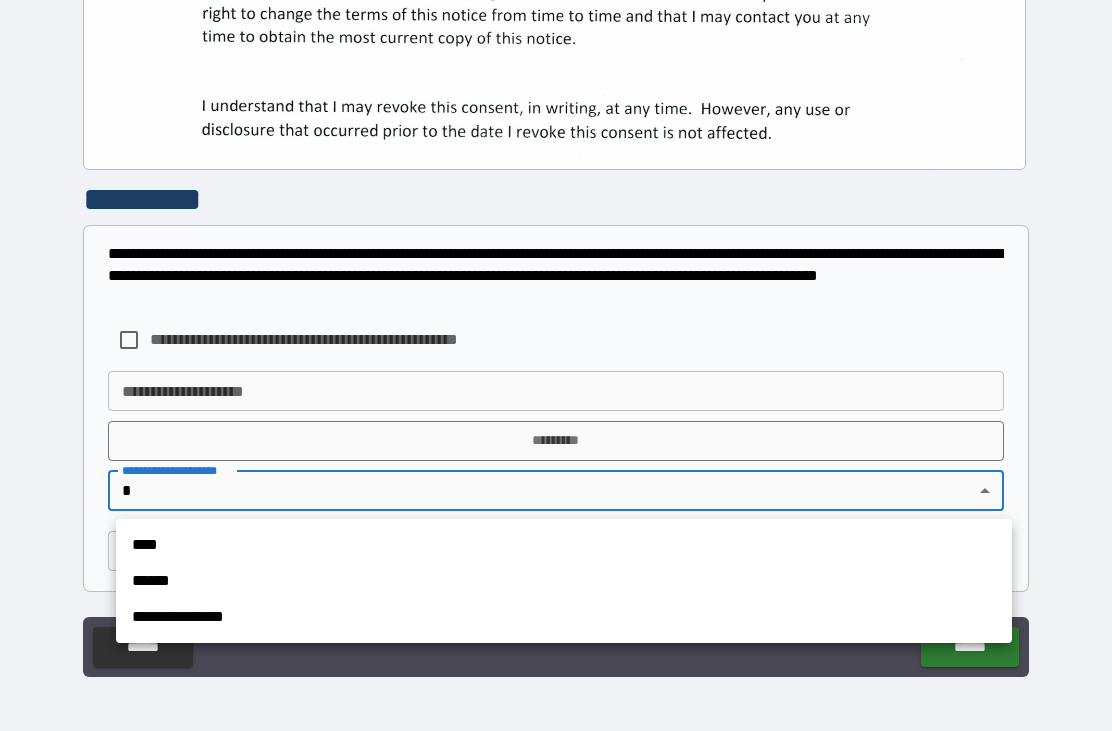 click on "**********" at bounding box center [556, 332] 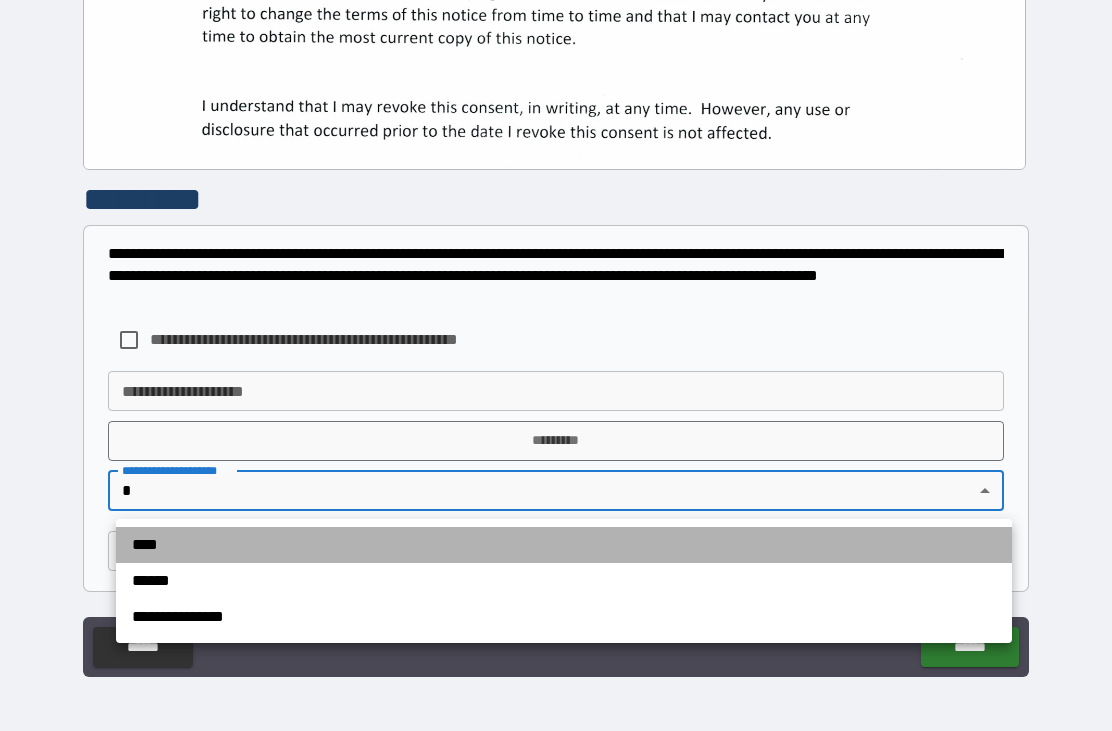 click on "****" at bounding box center [564, 545] 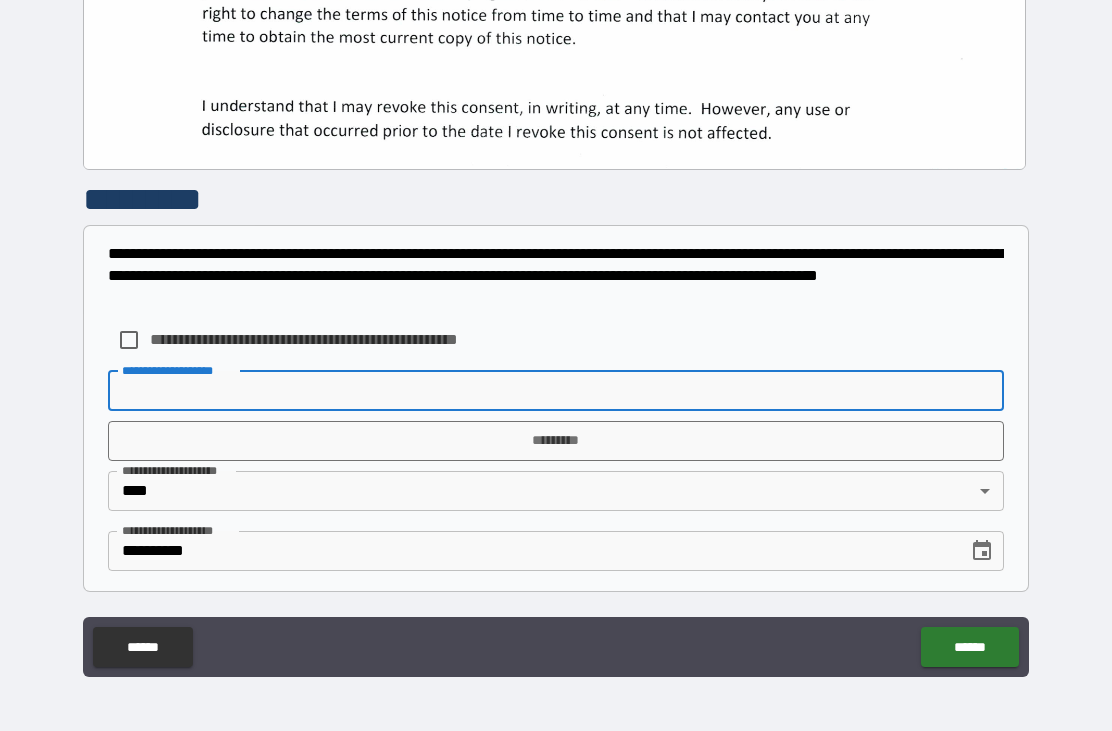 click on "**********" at bounding box center [556, 391] 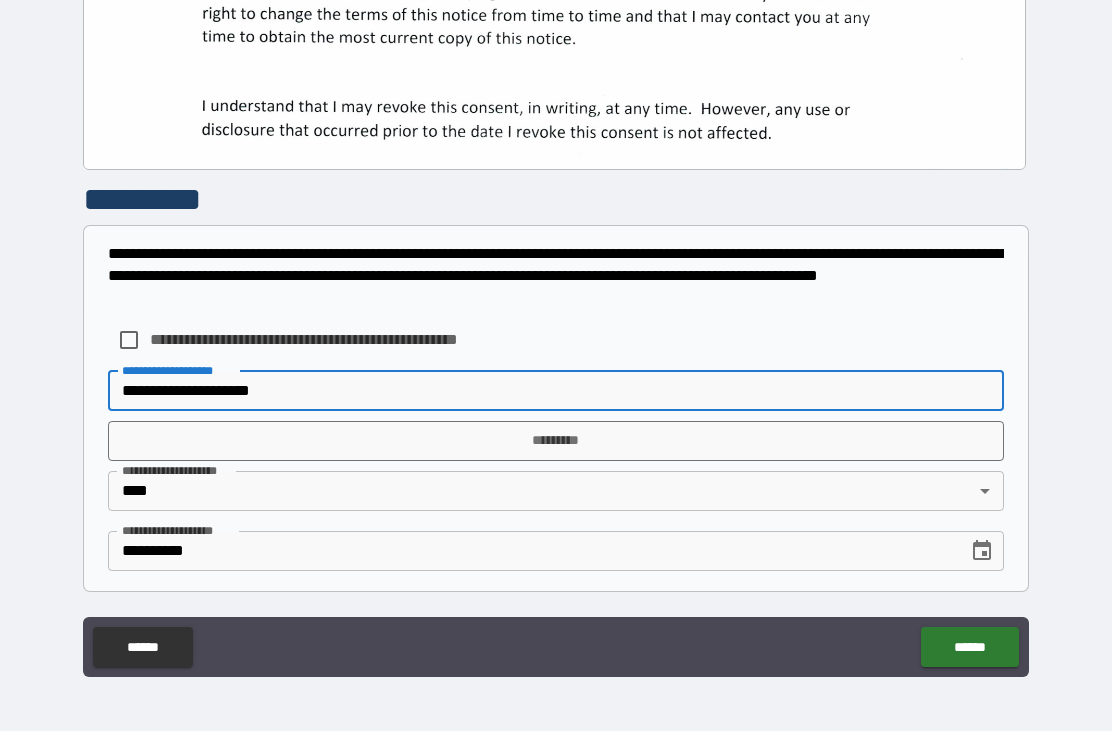 type on "**********" 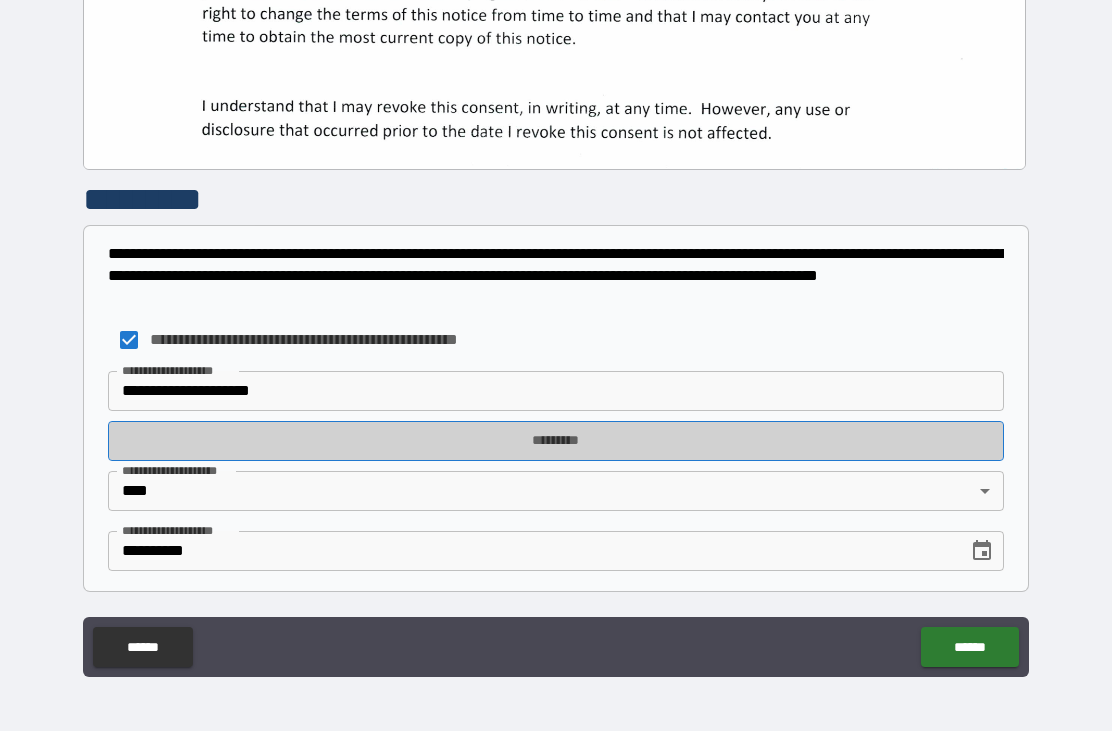 click on "*********" at bounding box center [556, 441] 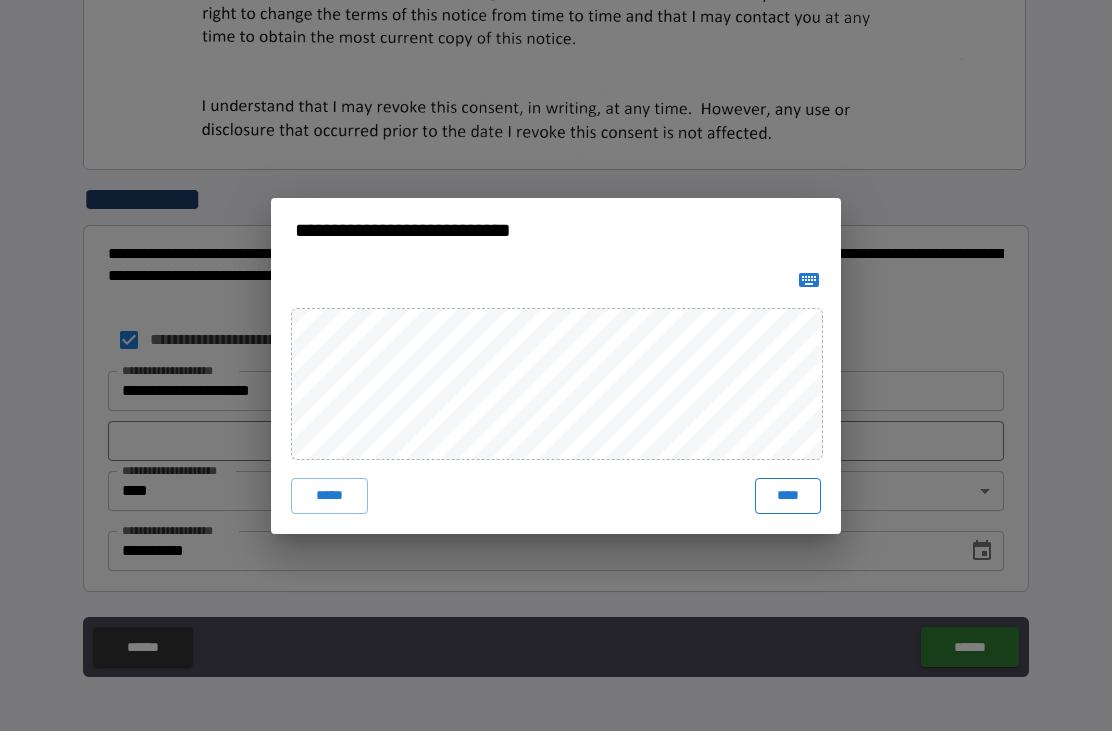 click on "****" at bounding box center [788, 496] 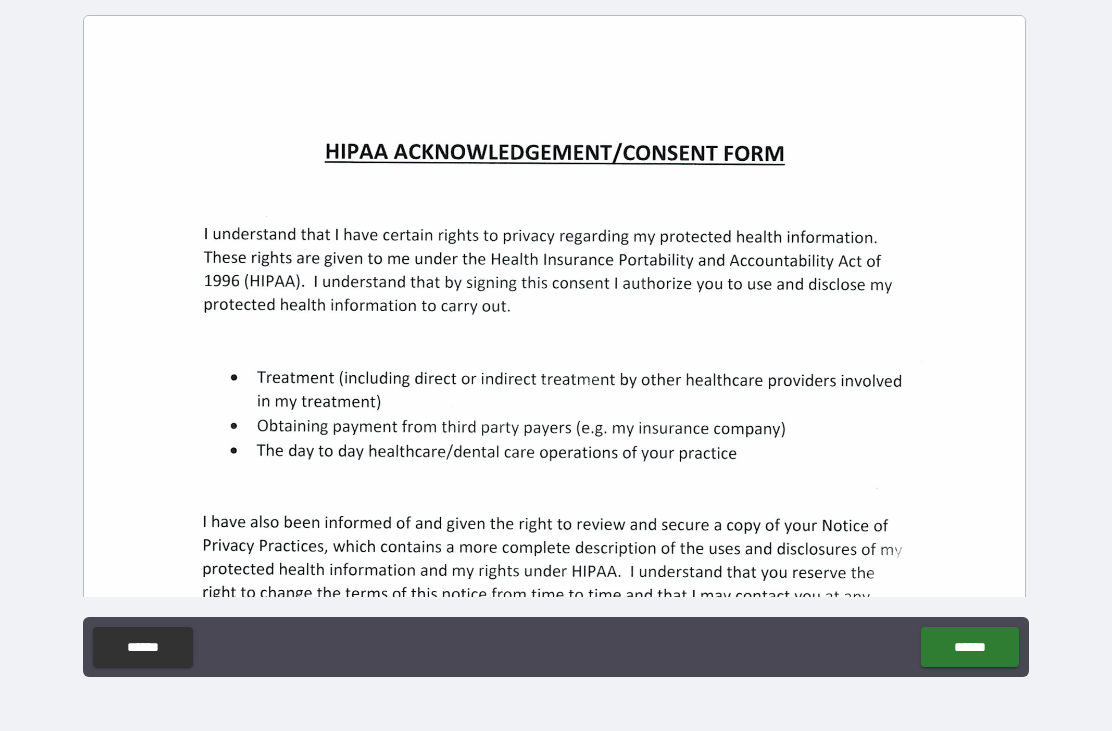 scroll, scrollTop: 0, scrollLeft: 0, axis: both 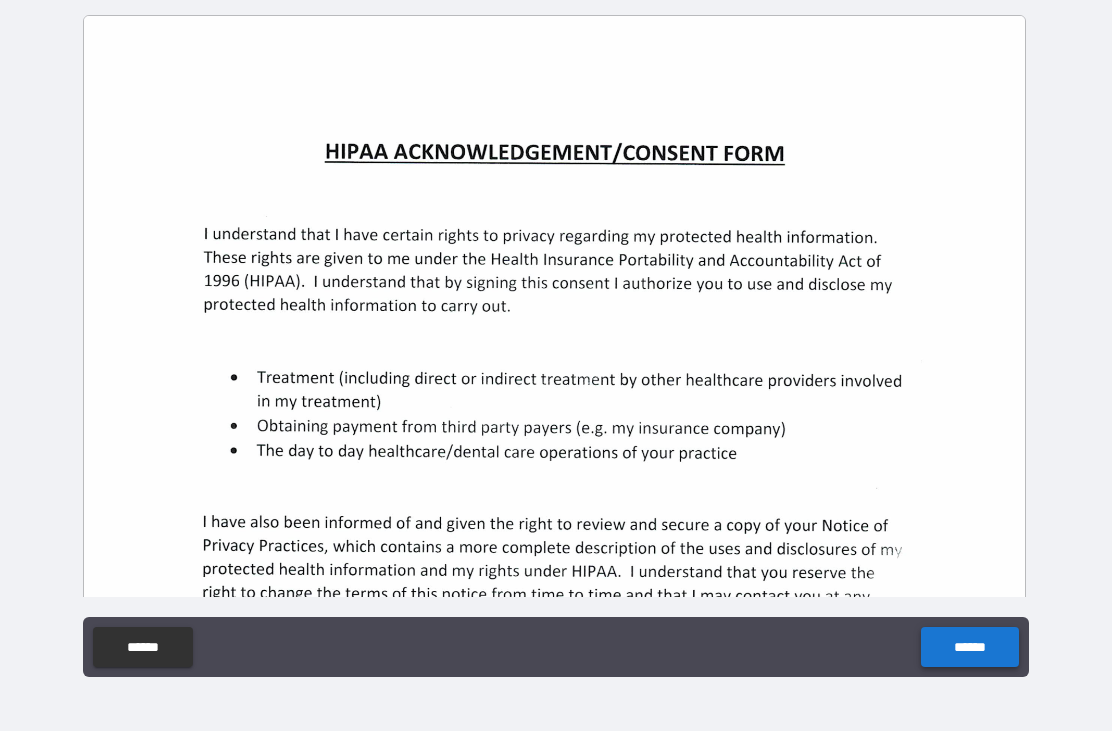 click on "******" at bounding box center (969, 647) 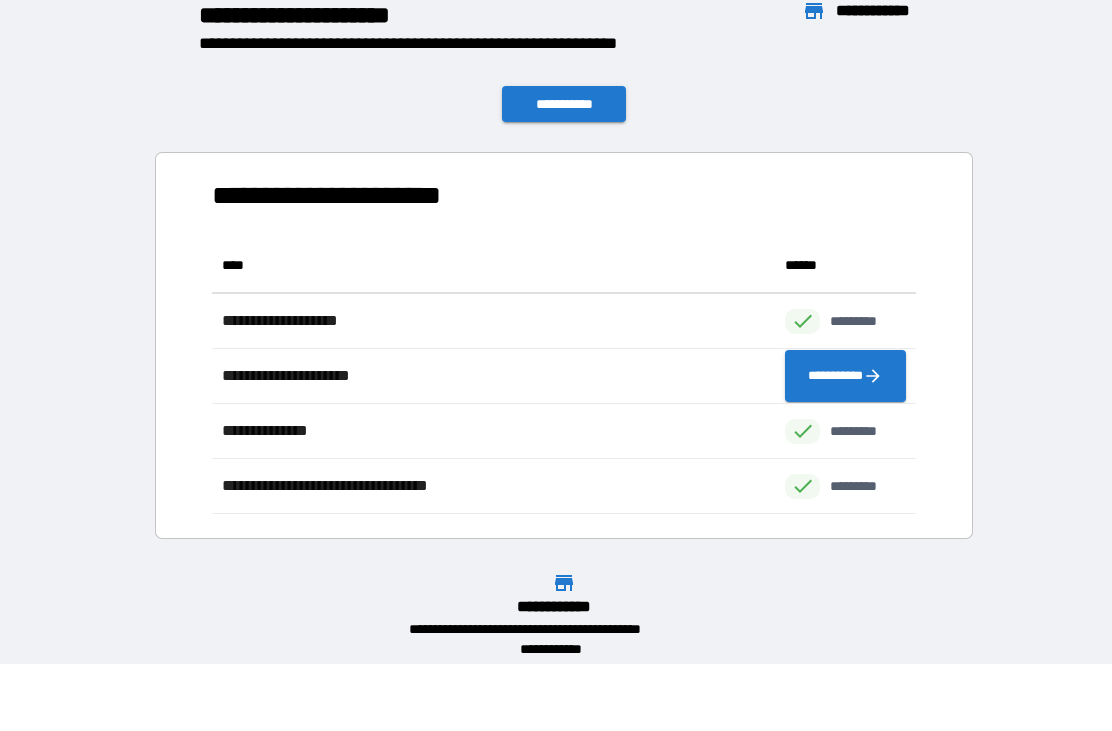 scroll, scrollTop: 1, scrollLeft: 1, axis: both 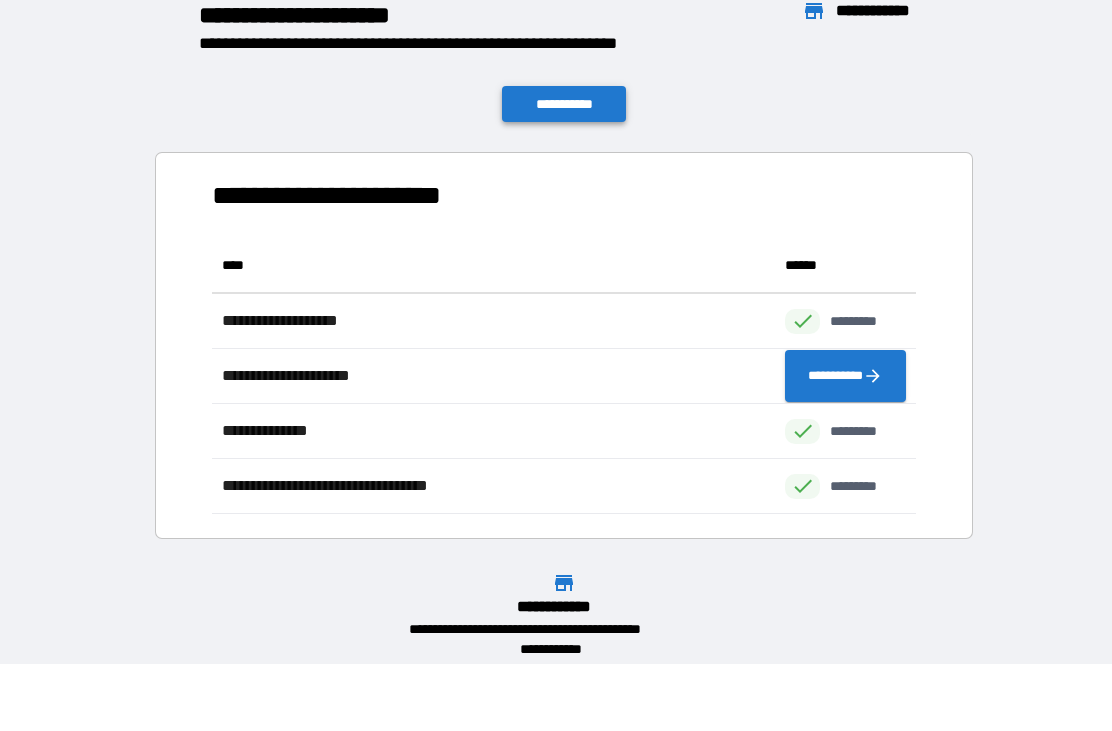 click on "**********" at bounding box center (564, 104) 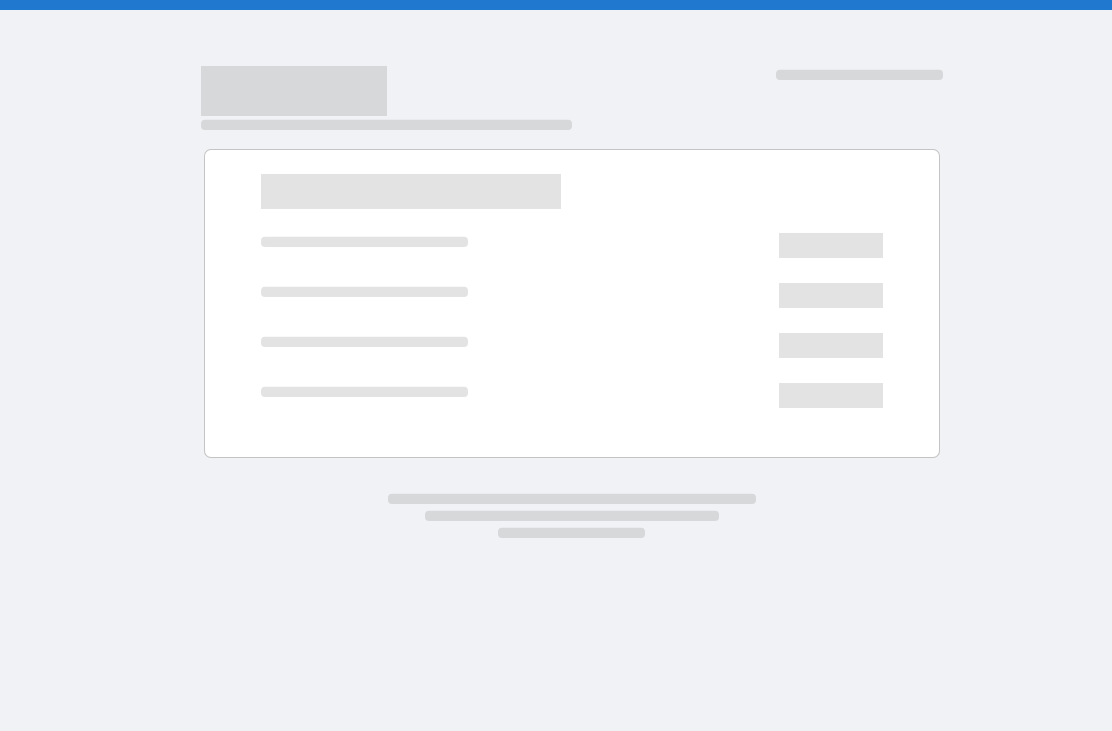 scroll, scrollTop: 0, scrollLeft: 0, axis: both 